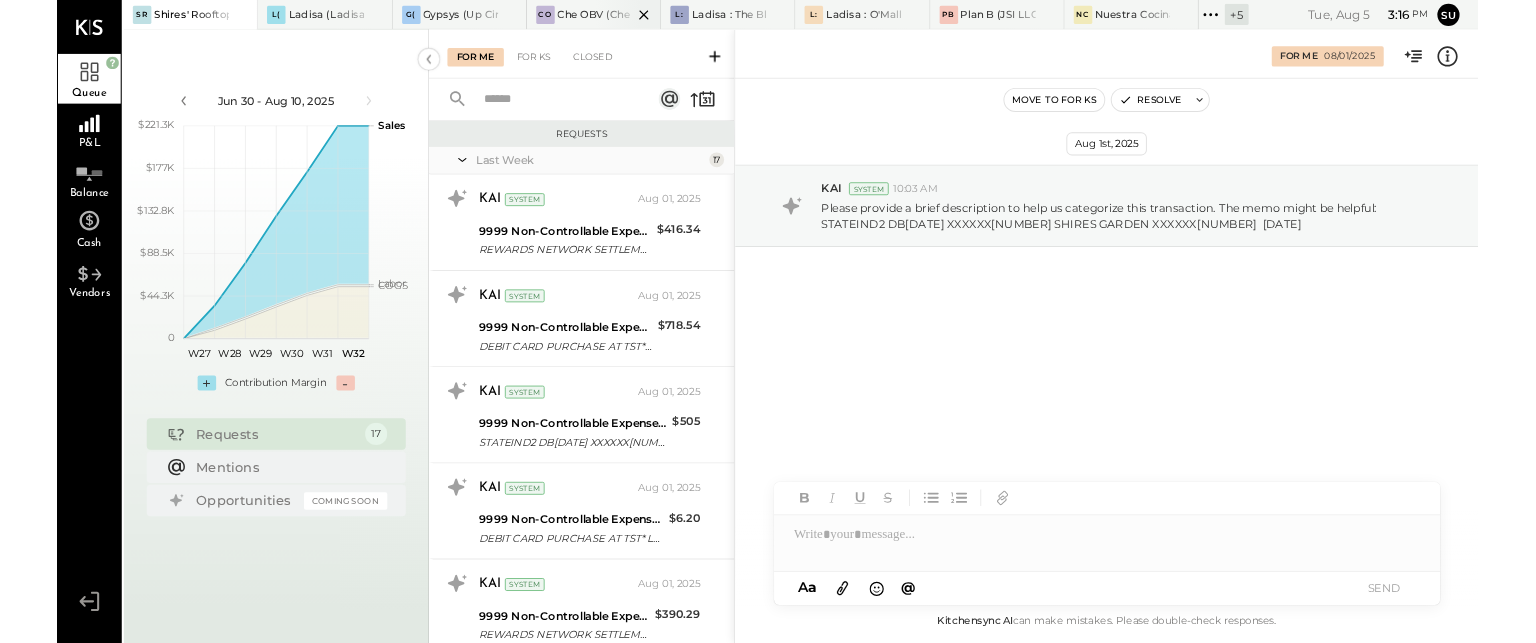 scroll, scrollTop: 0, scrollLeft: 0, axis: both 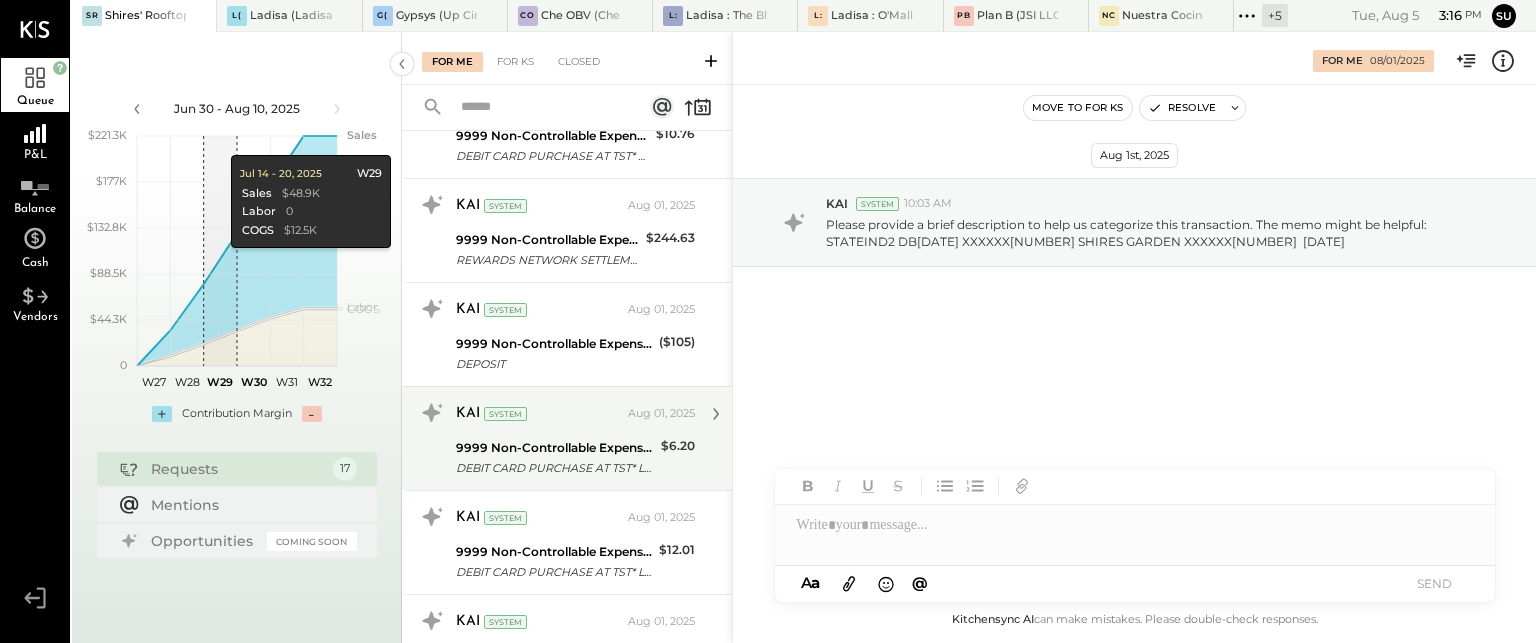 click on "9999 Non-Controllable Expenses:Other Income and Expenses:To Be Classified P&L" at bounding box center (555, 448) 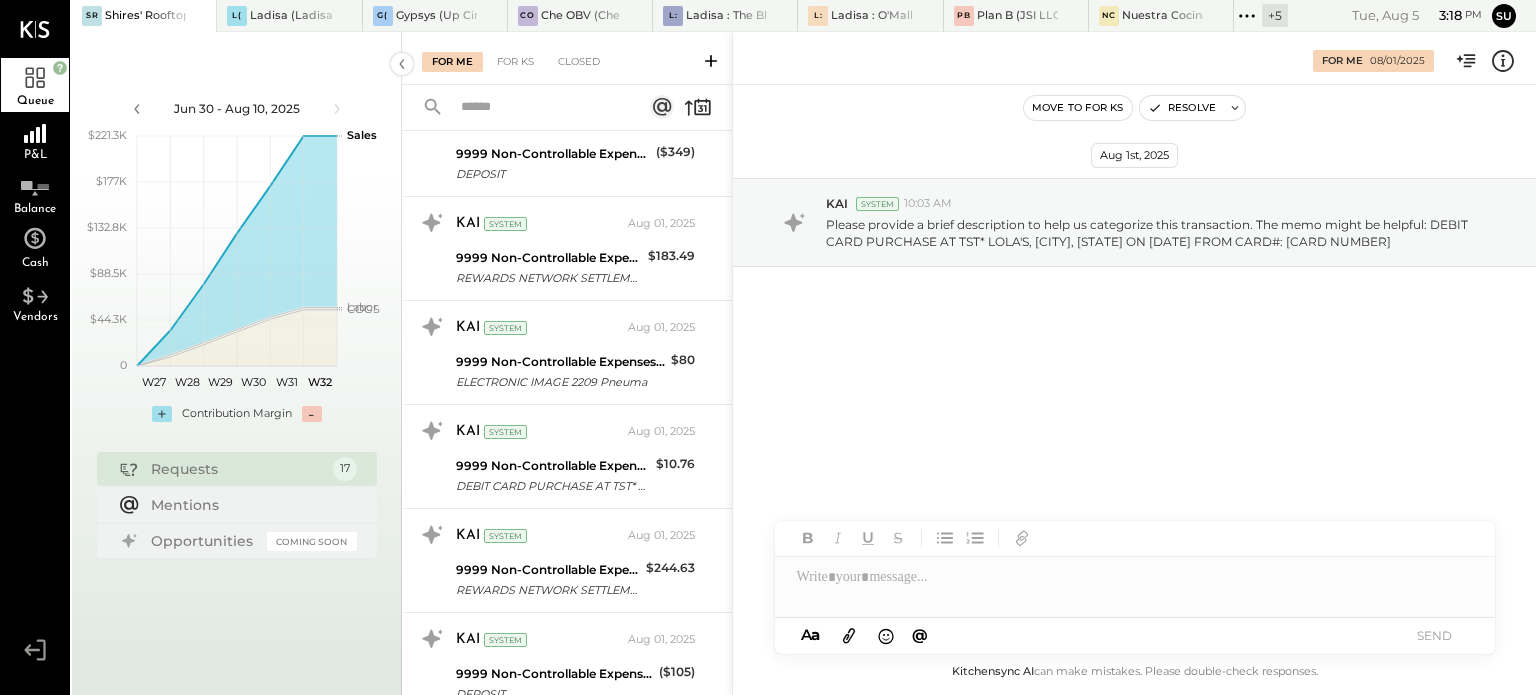 scroll, scrollTop: 888, scrollLeft: 0, axis: vertical 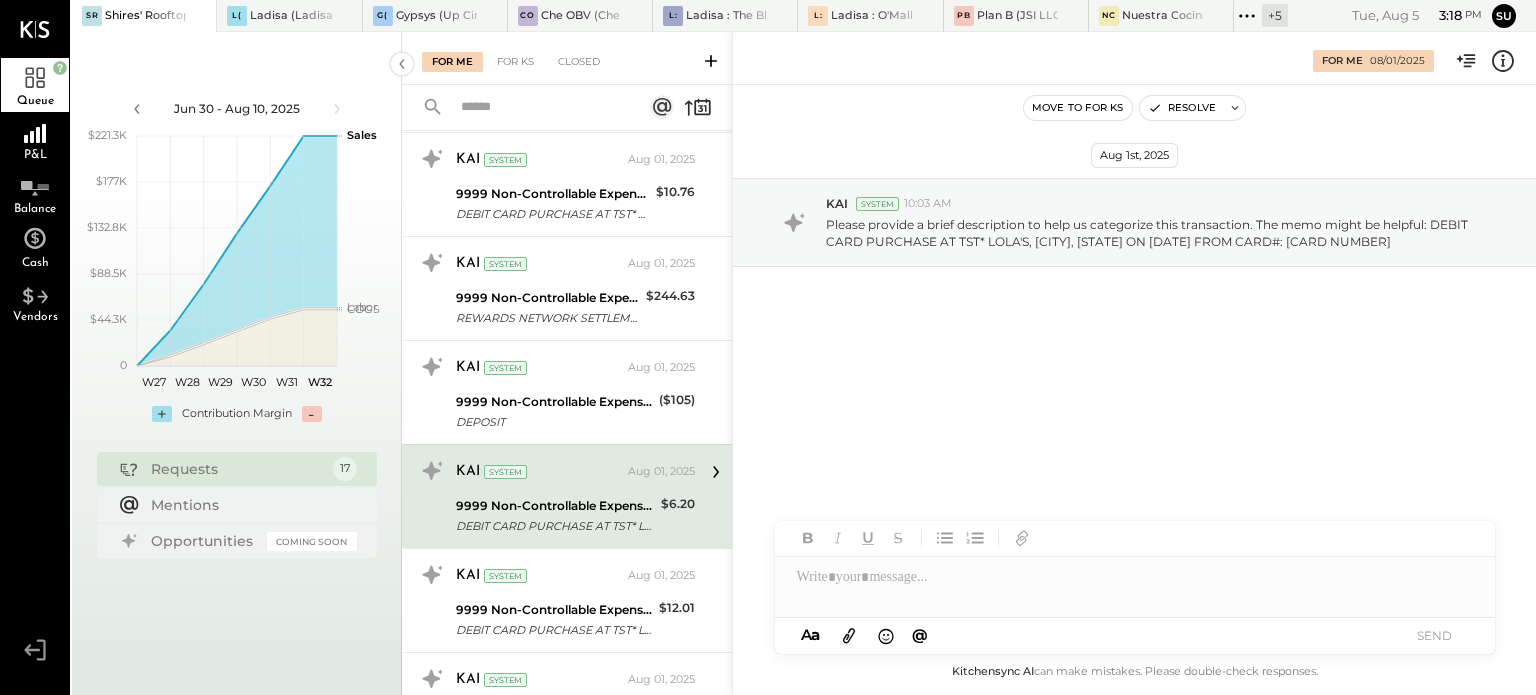 click on "9999 Non-Controllable Expenses:Other Income and Expenses:To Be Classified P&L" at bounding box center [555, 506] 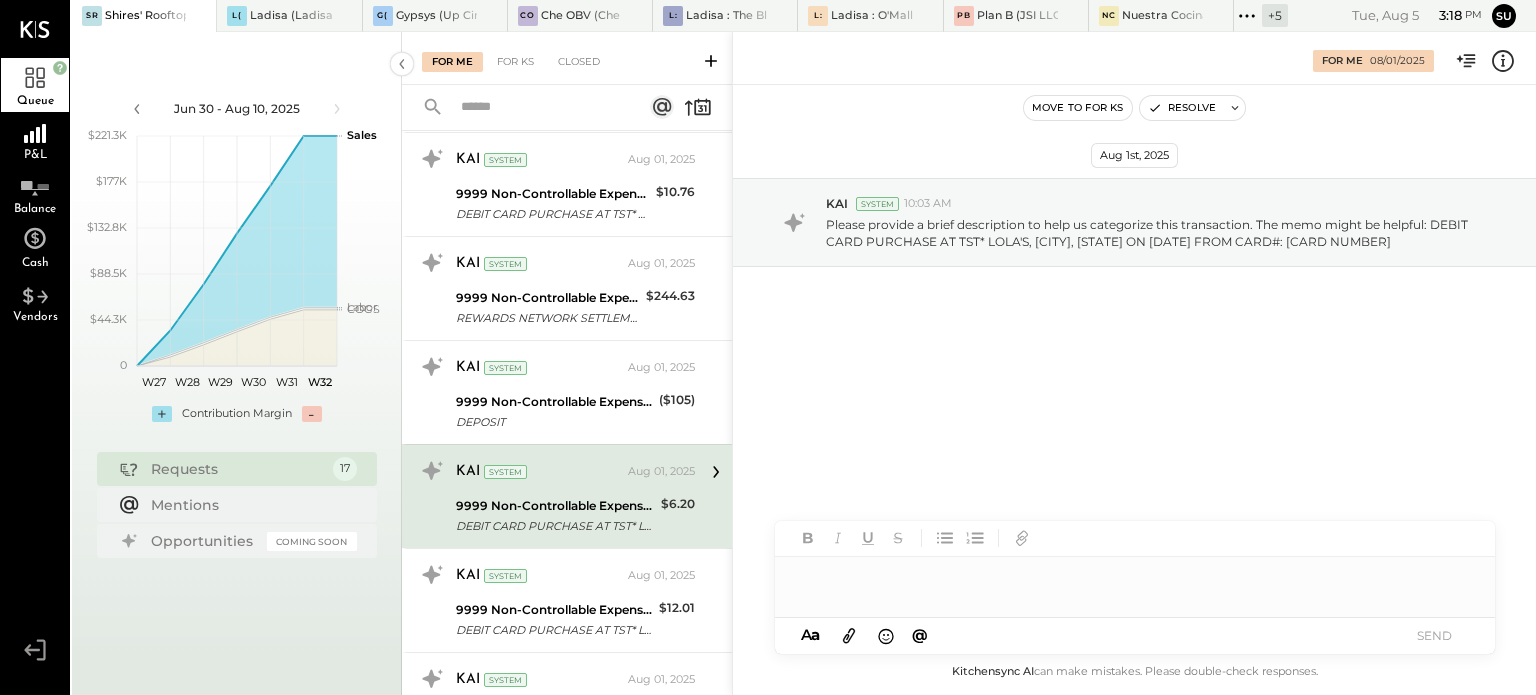 click at bounding box center (1135, 577) 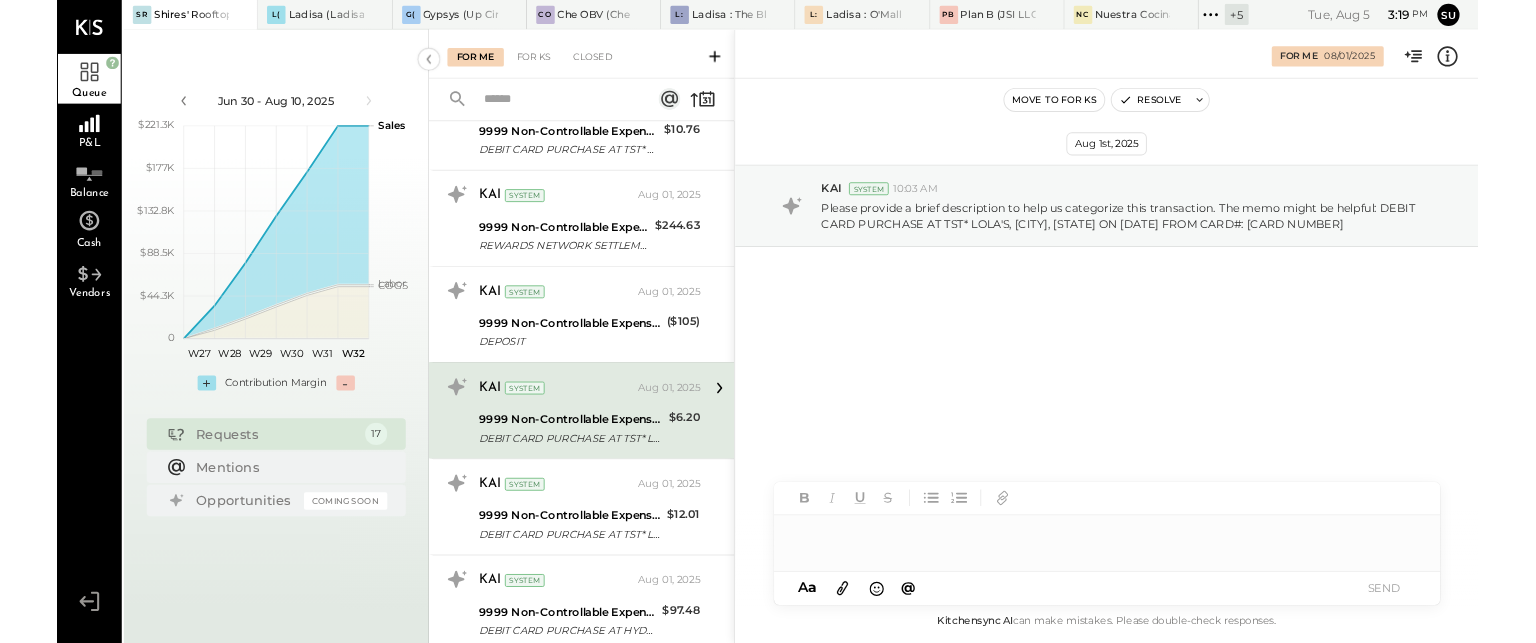 scroll, scrollTop: 932, scrollLeft: 0, axis: vertical 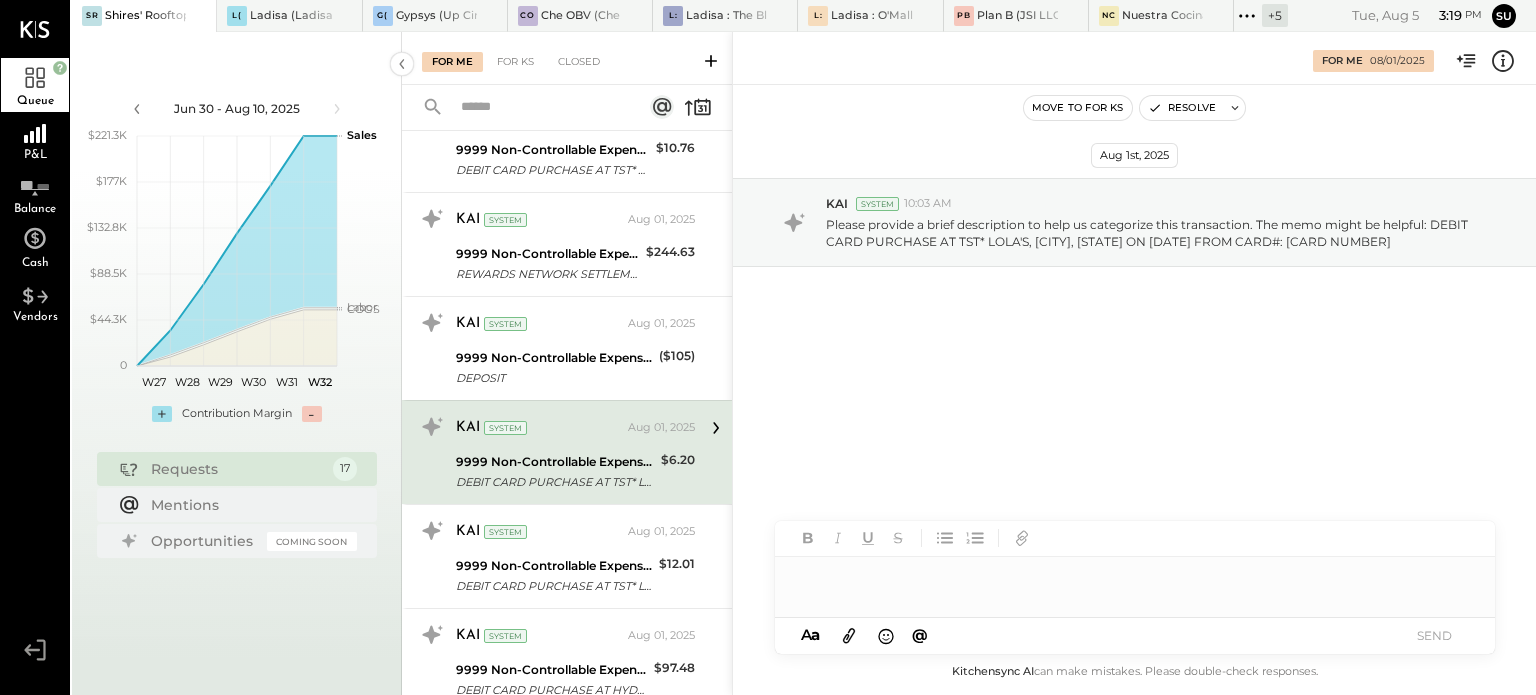 type 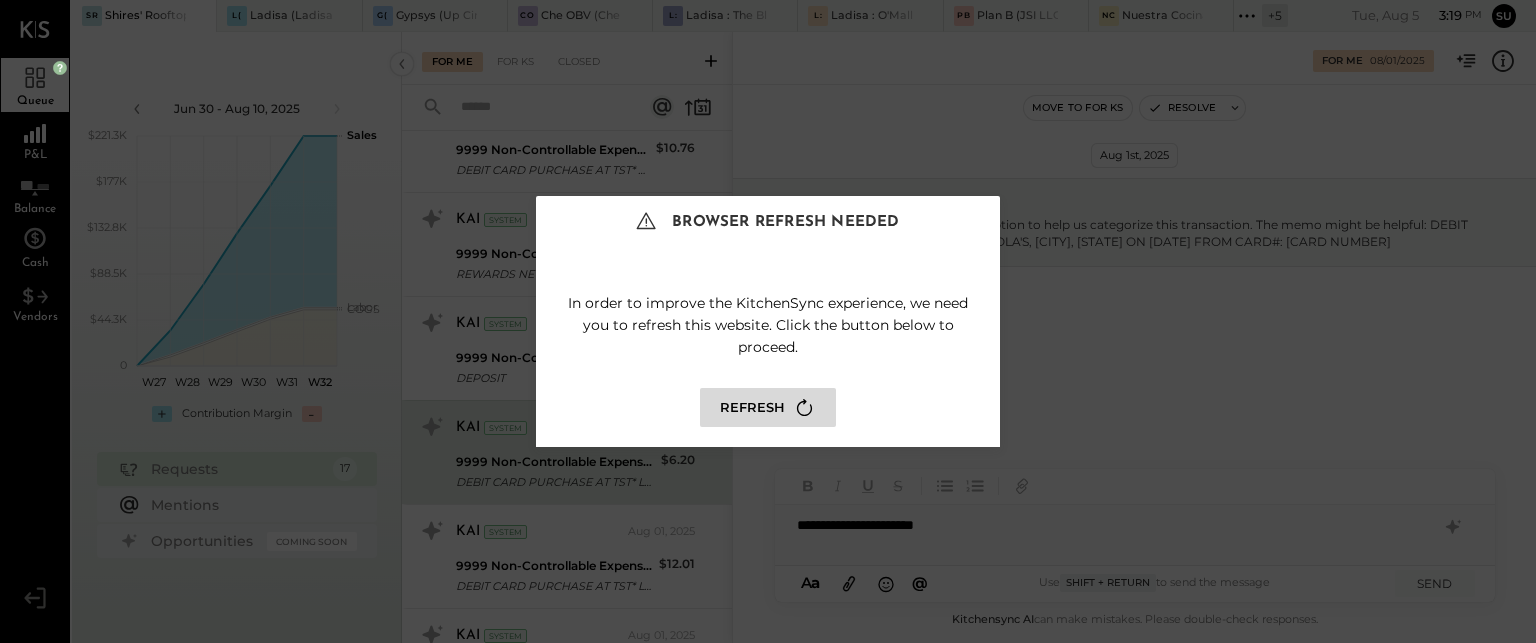 click on "Refresh" at bounding box center [768, 407] 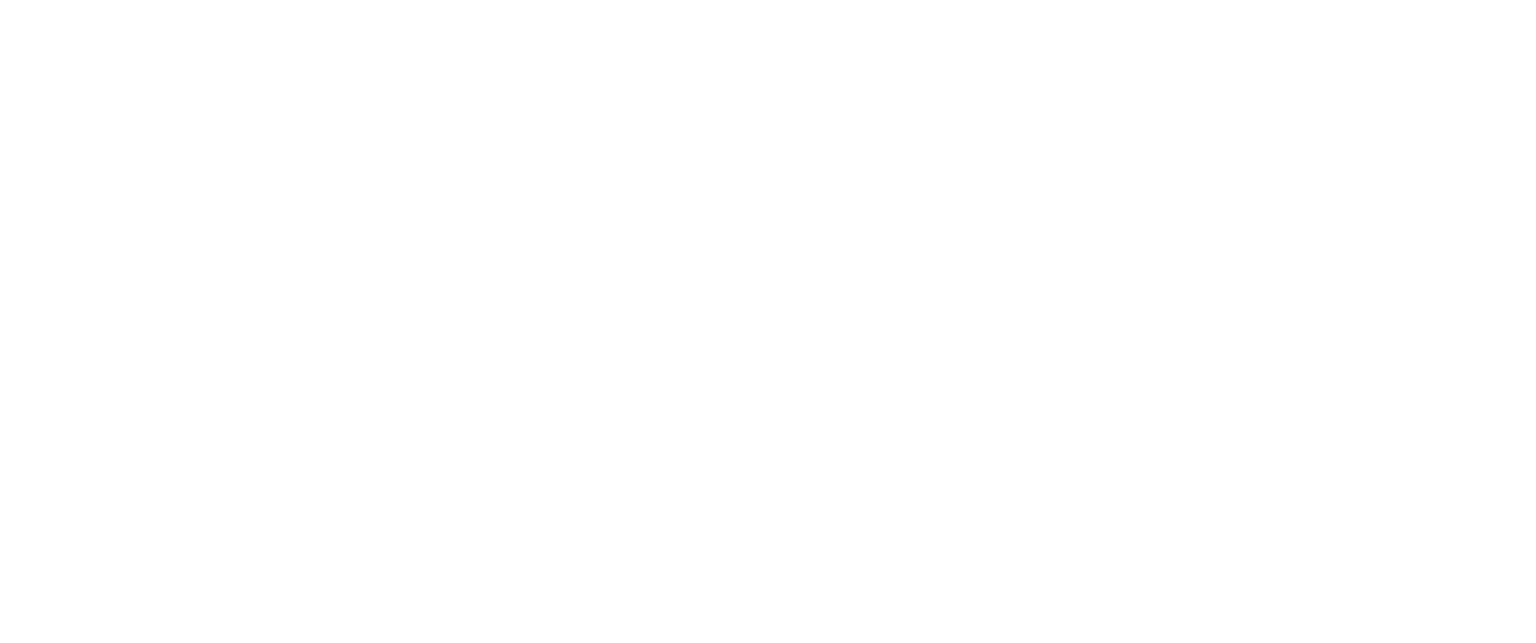 scroll, scrollTop: 0, scrollLeft: 0, axis: both 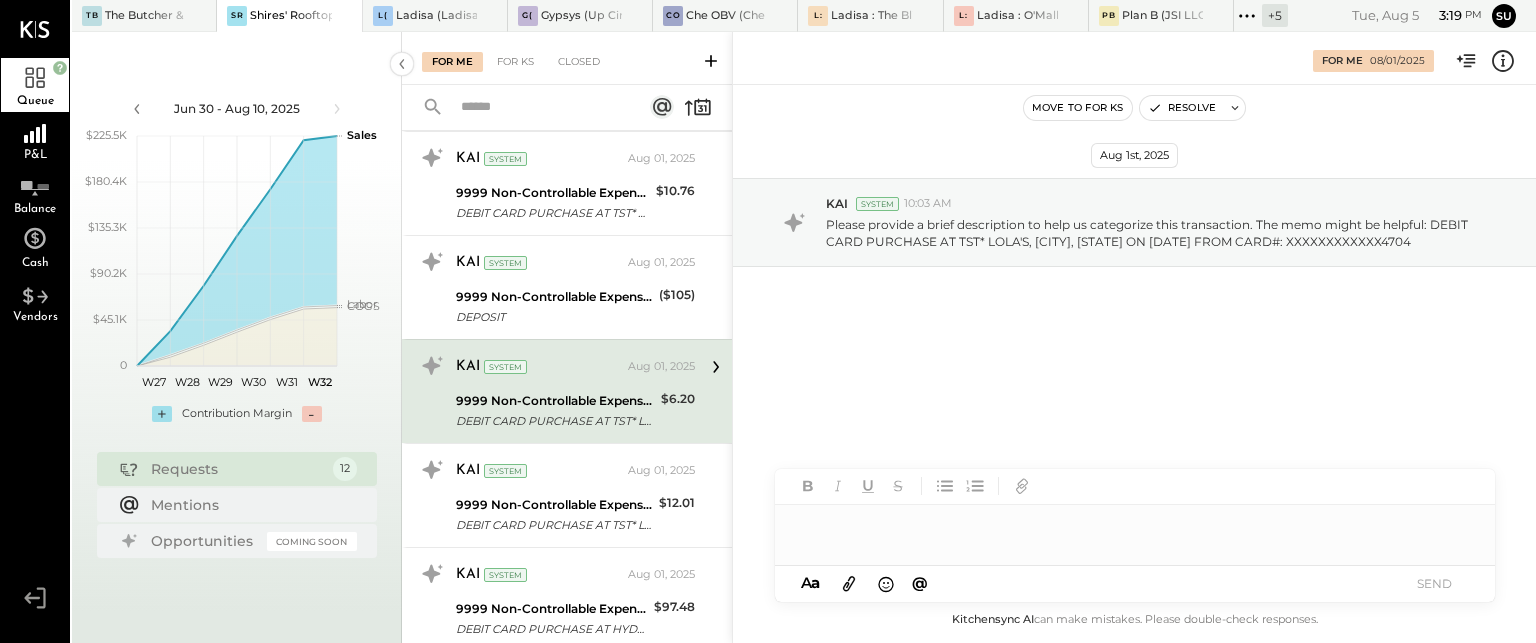 click at bounding box center [1135, 525] 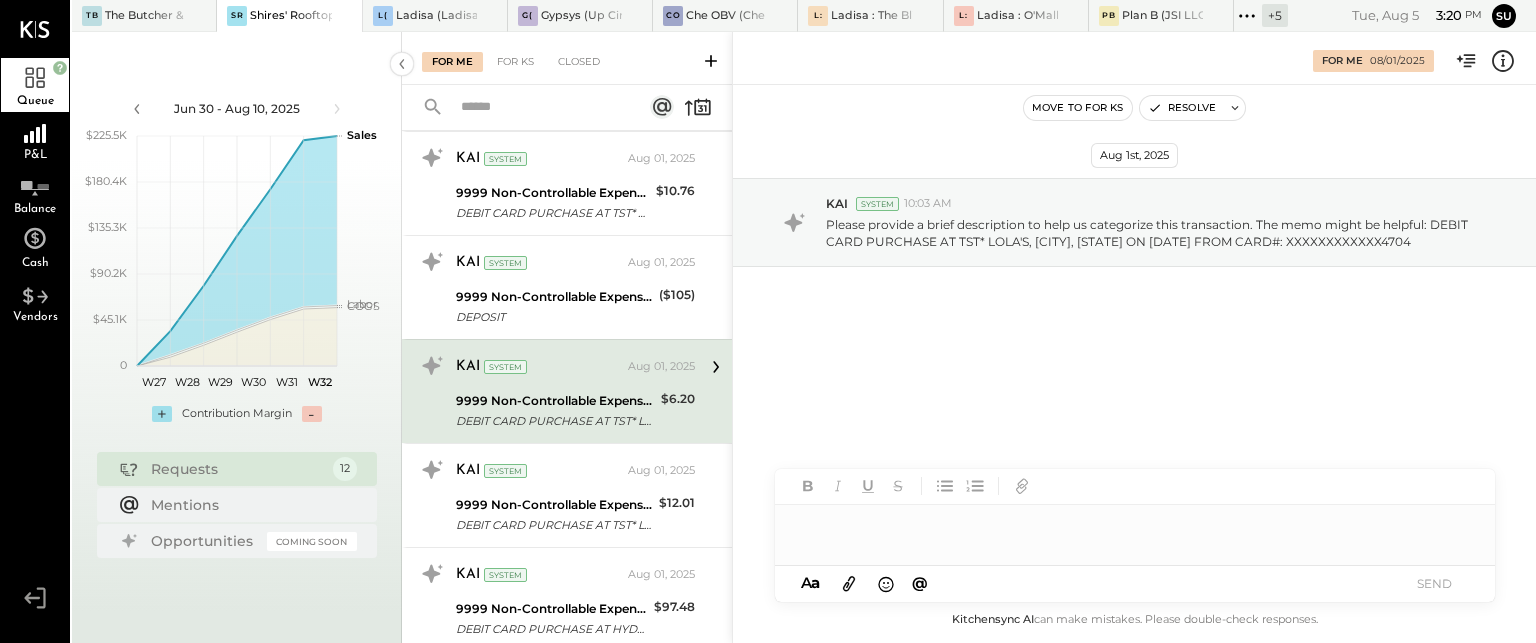 type 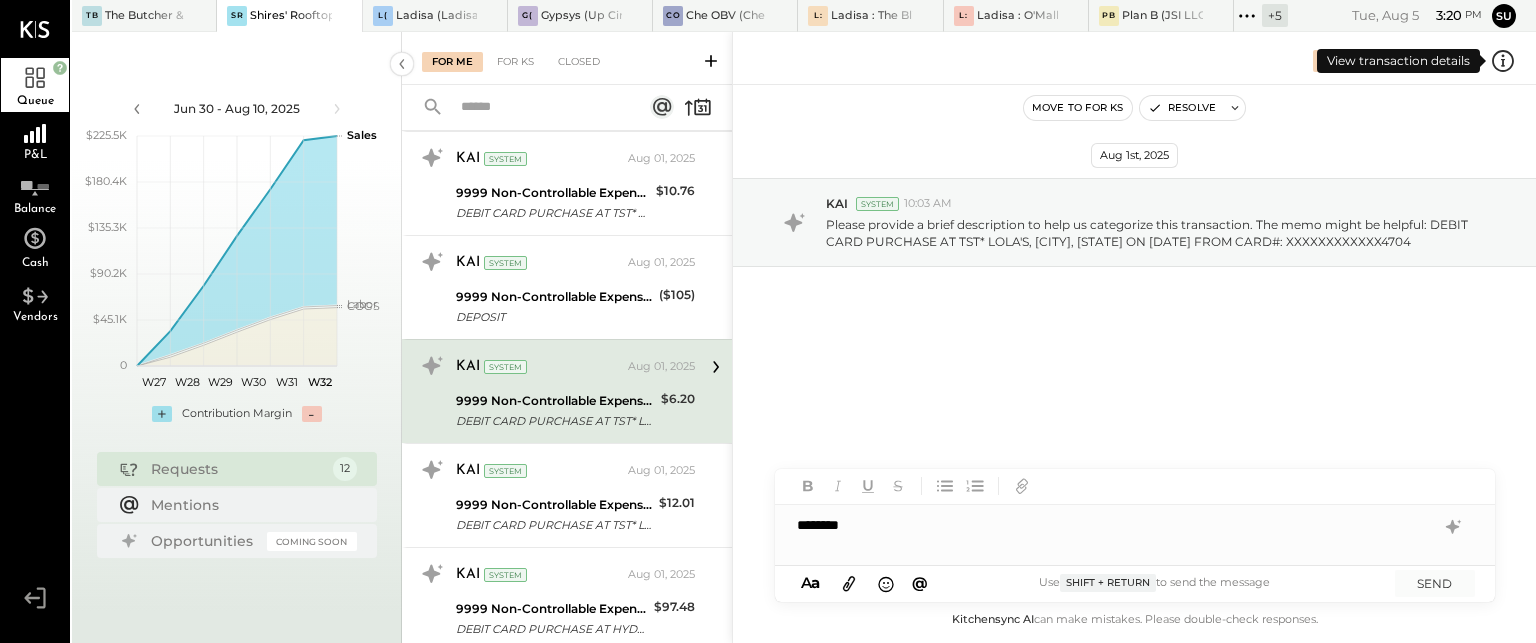 click 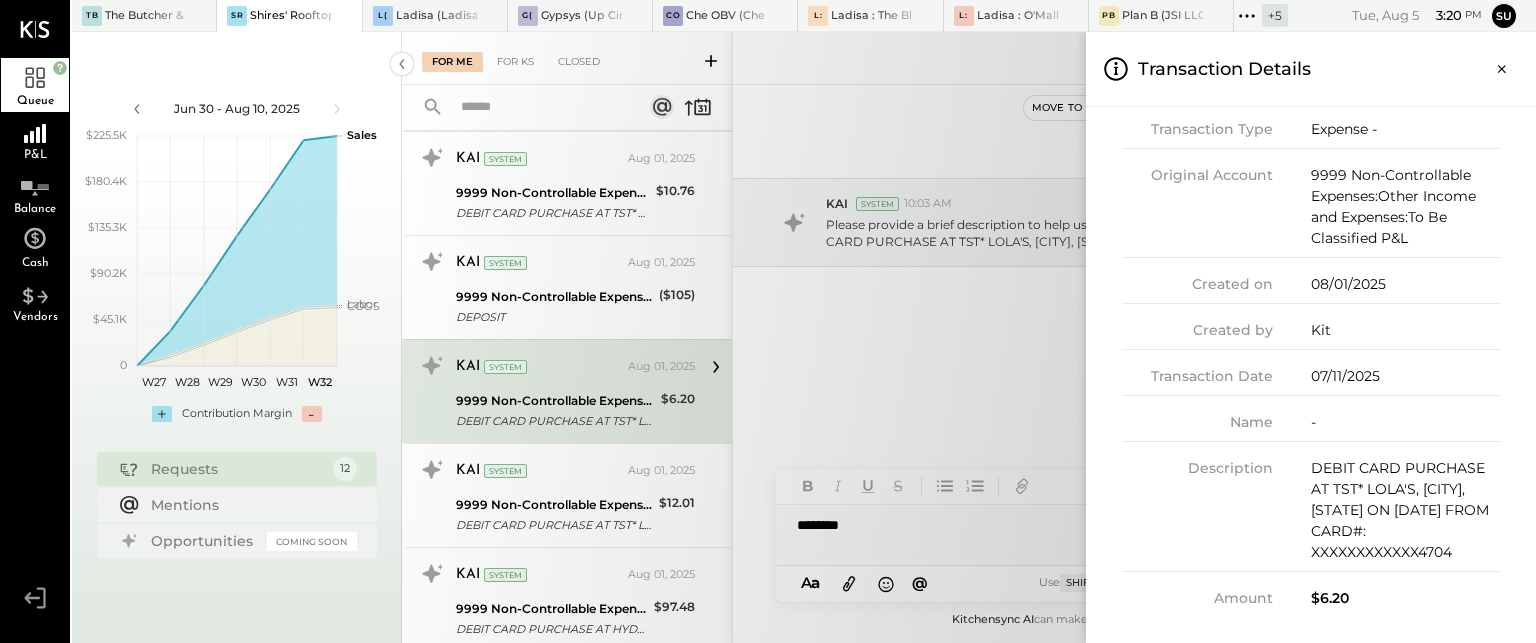 scroll, scrollTop: 123, scrollLeft: 0, axis: vertical 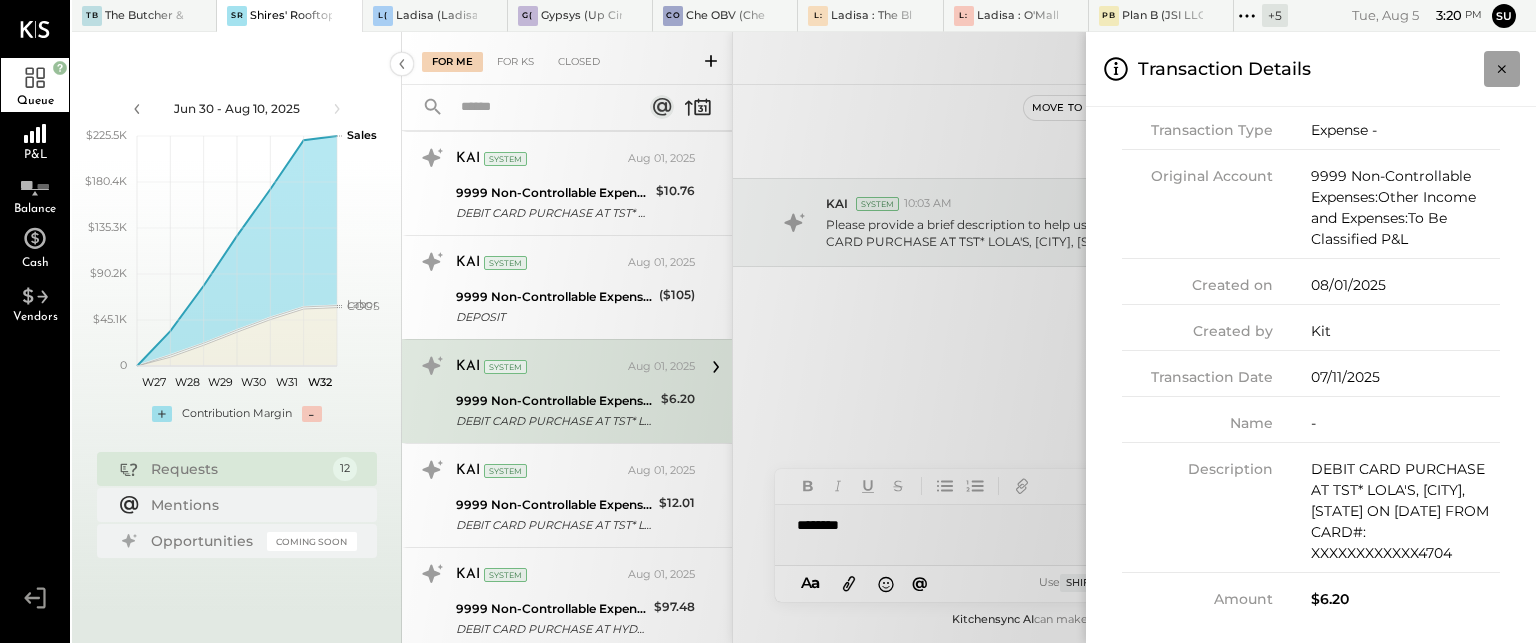 click 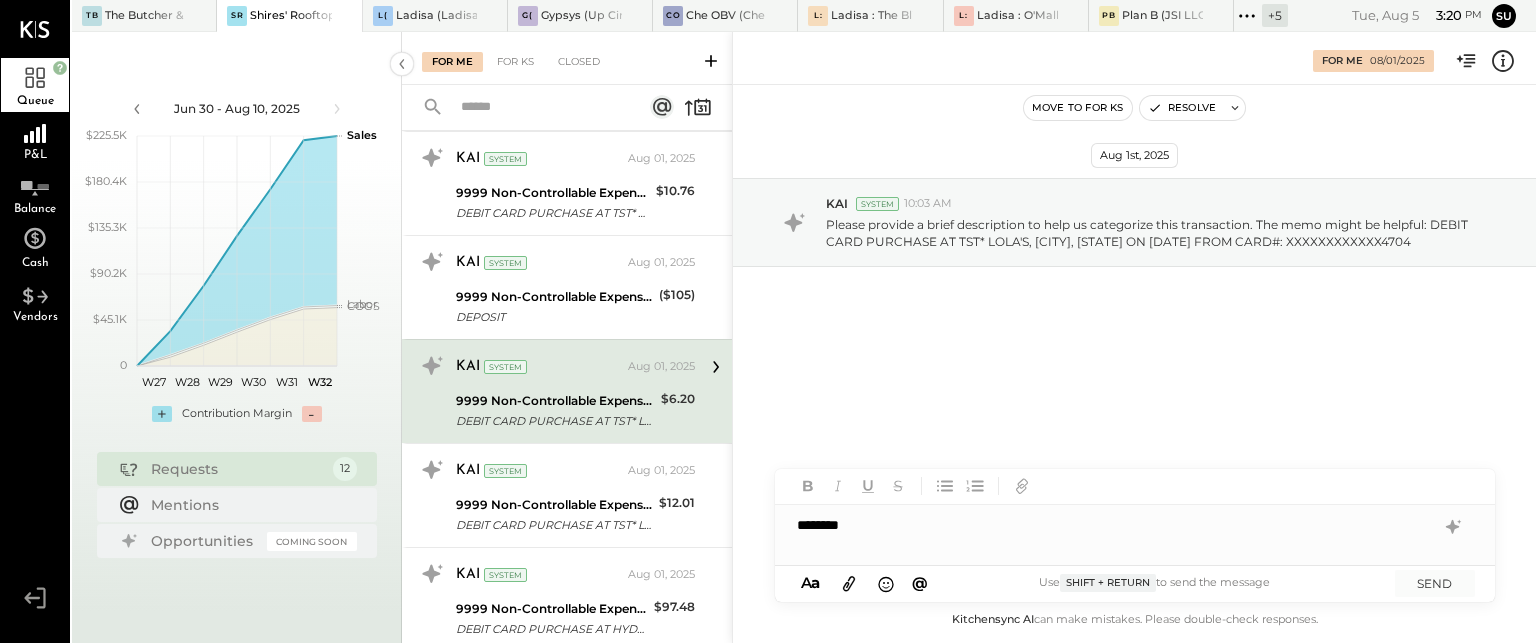 click on "*******" at bounding box center (1135, 525) 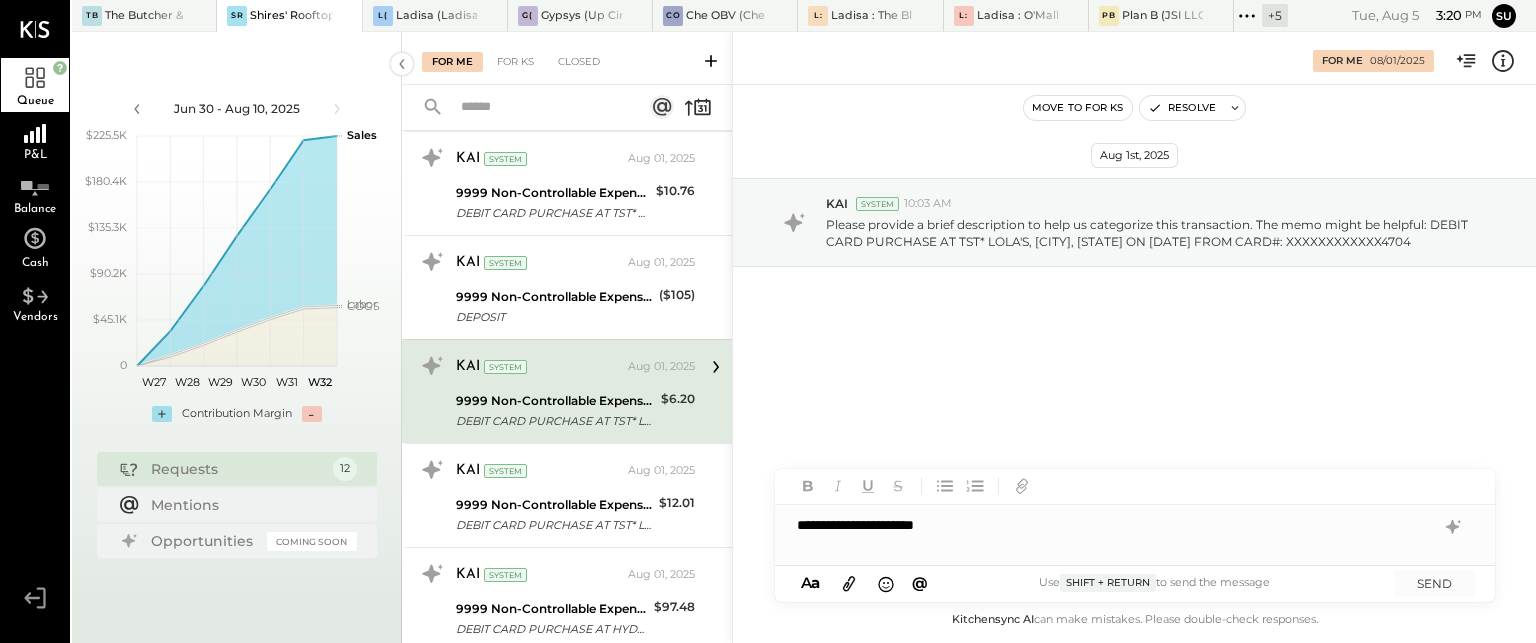 click on "**********" at bounding box center (1135, 525) 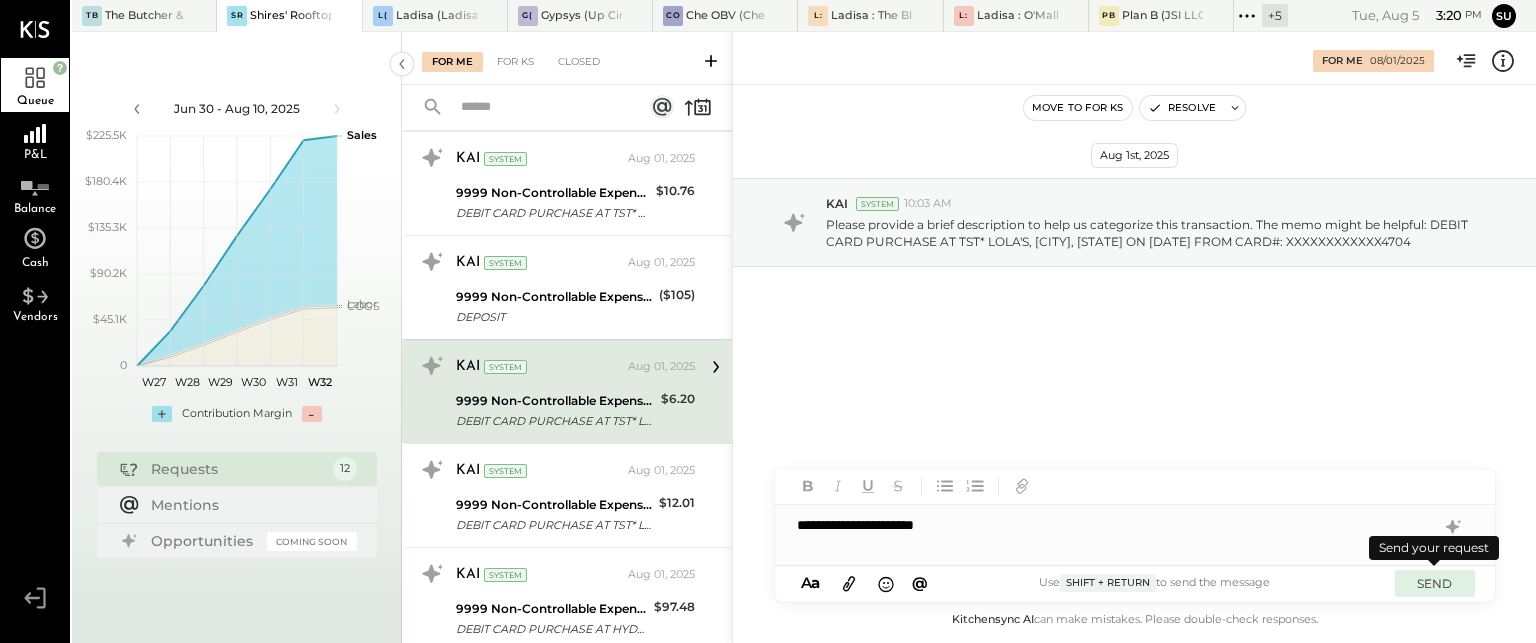 click on "SEND" at bounding box center (1435, 583) 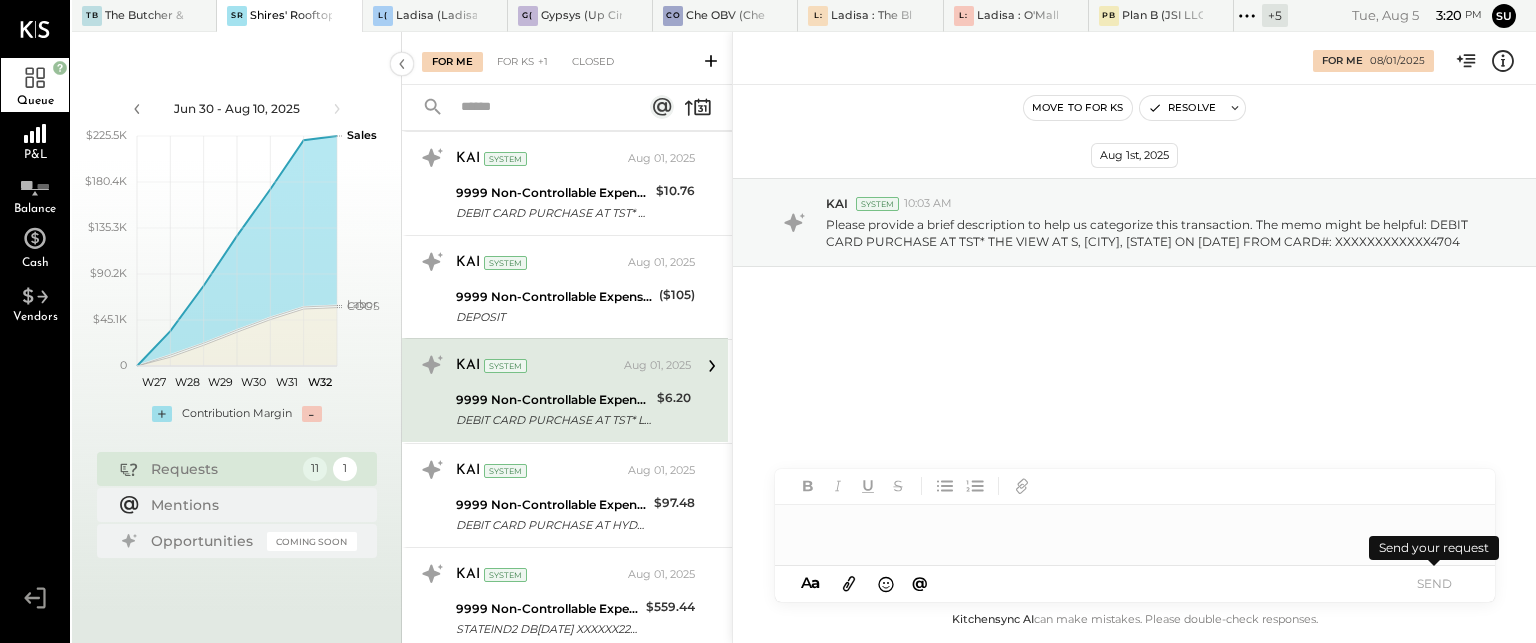 scroll, scrollTop: 0, scrollLeft: 0, axis: both 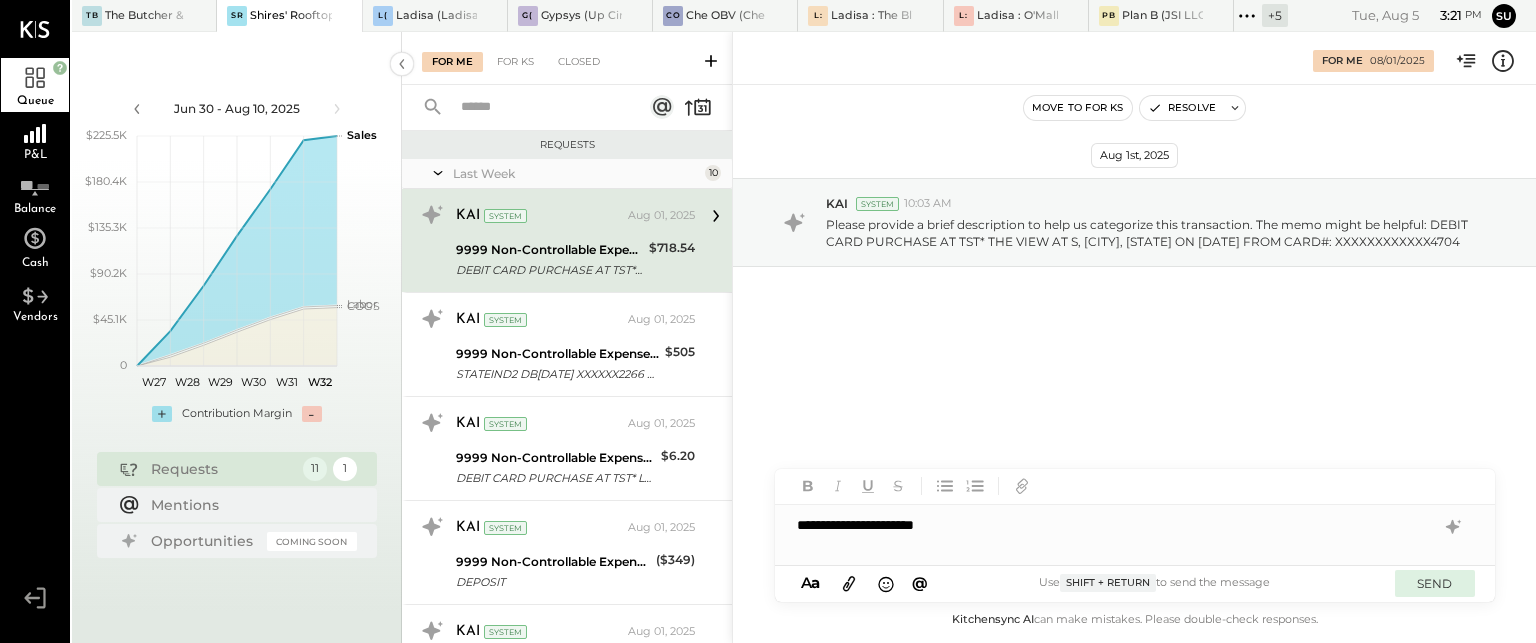 click on "SEND" at bounding box center [1435, 583] 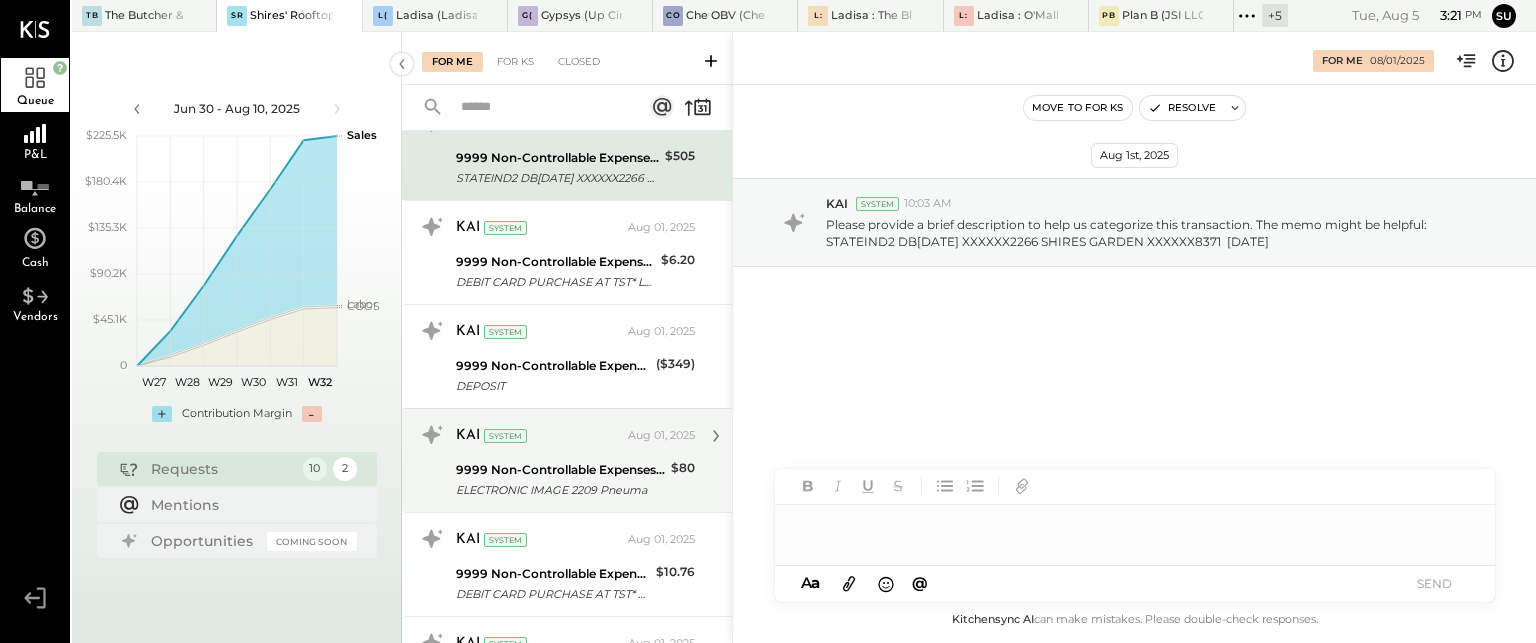 scroll, scrollTop: 0, scrollLeft: 0, axis: both 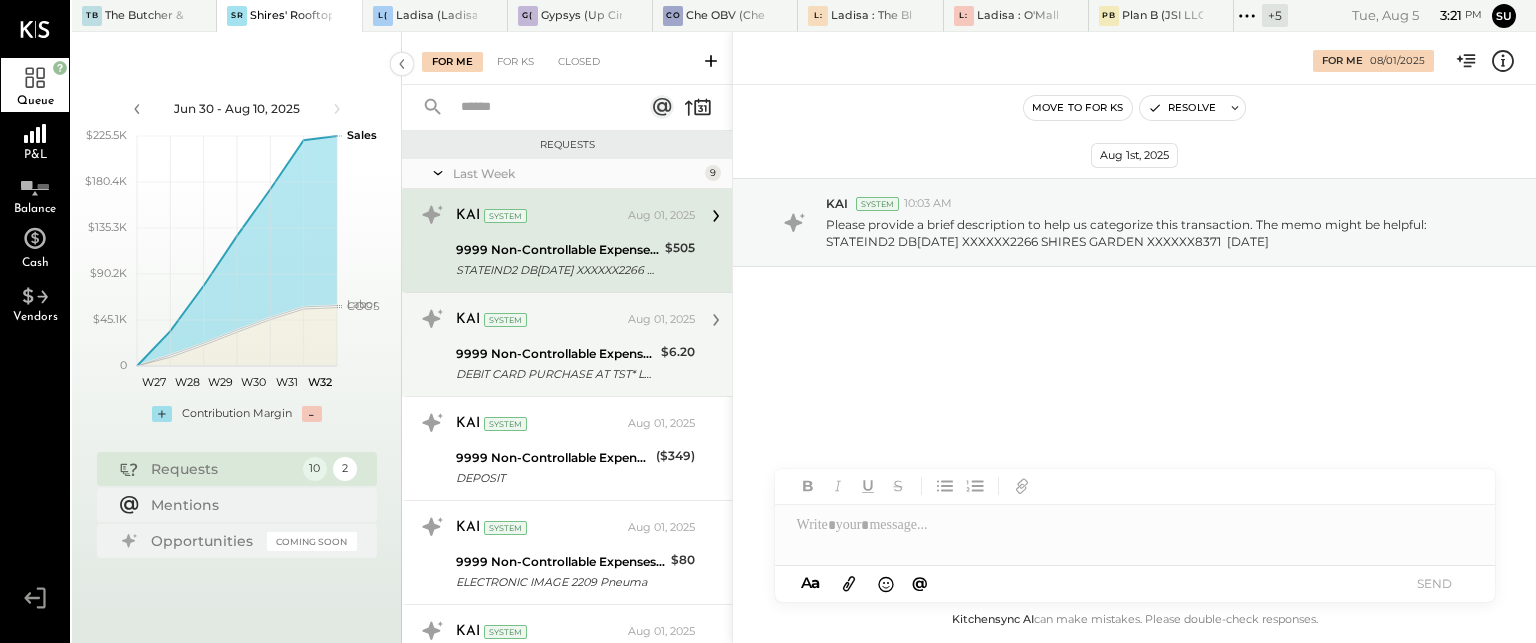 click on "DEBIT CARD PURCHASE AT TST* LOLA'S, [CITY], [STATE] ON [DATE] FROM CARD#: [CARD NUMBER]" at bounding box center [555, 374] 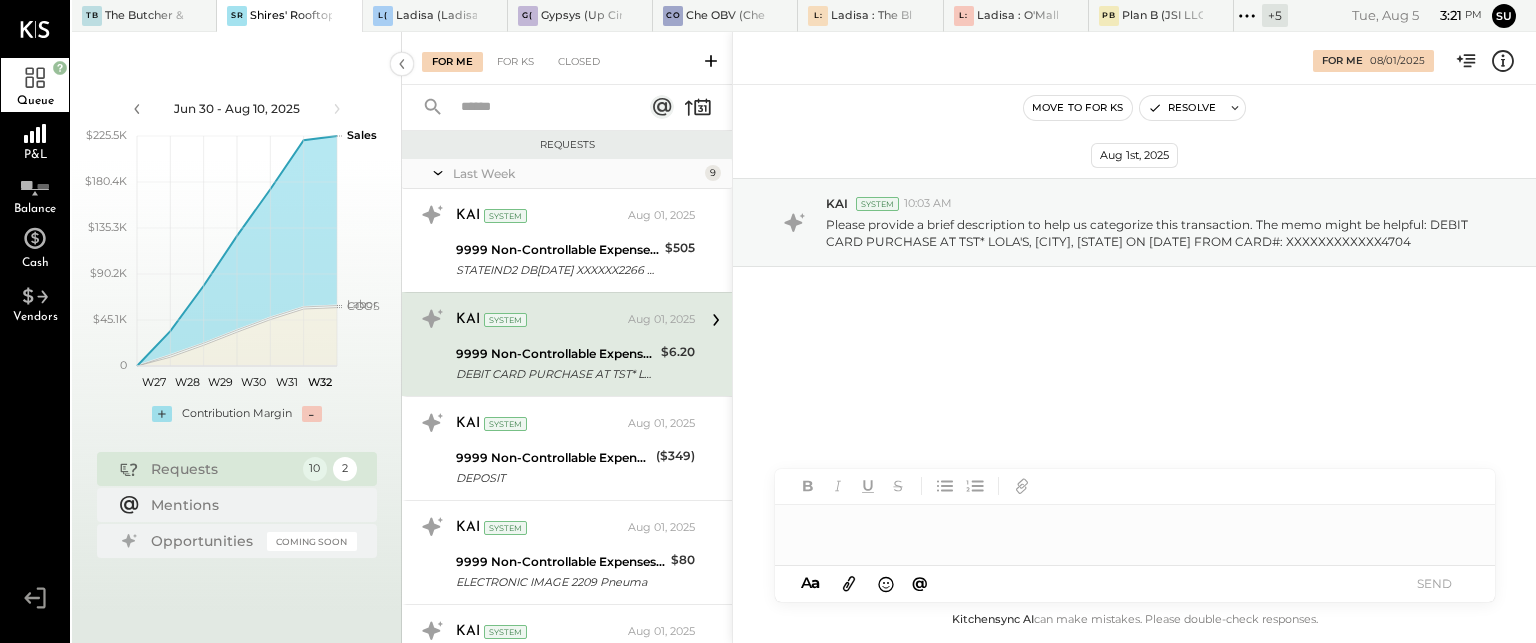 click at bounding box center (1135, 525) 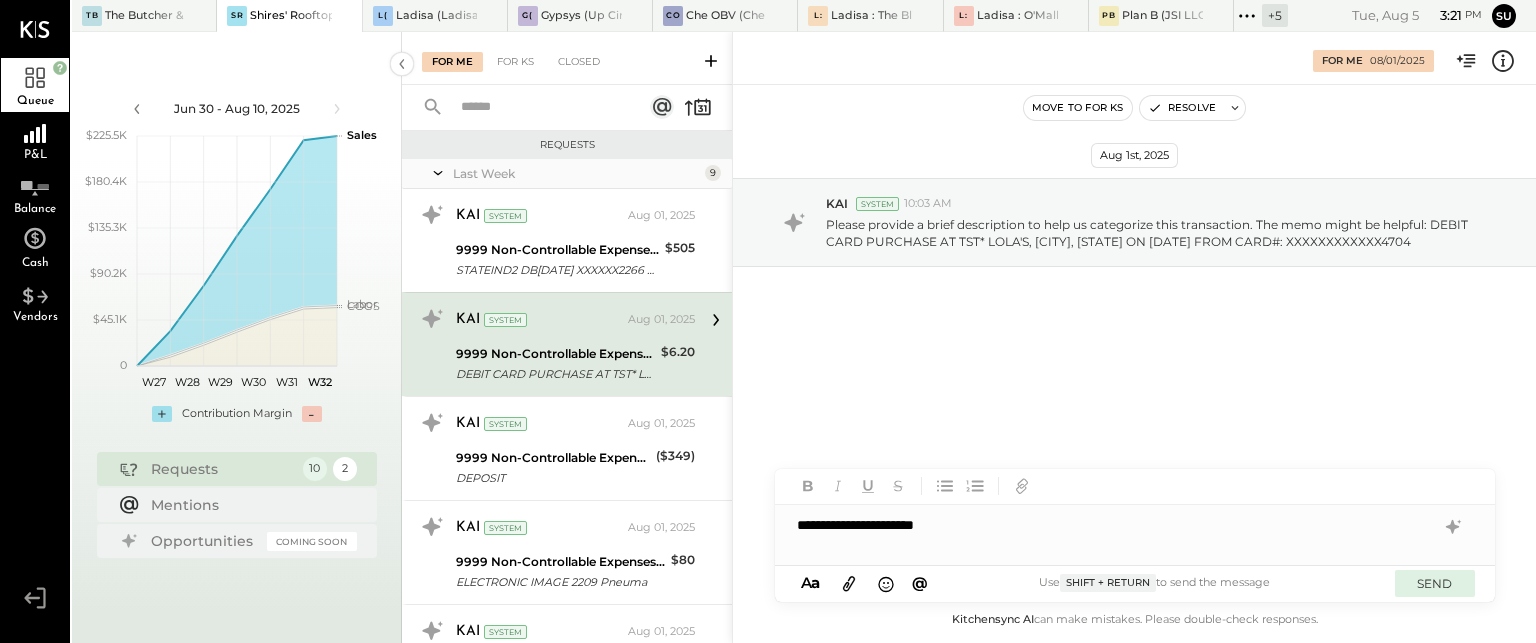 click on "SEND" at bounding box center (1435, 583) 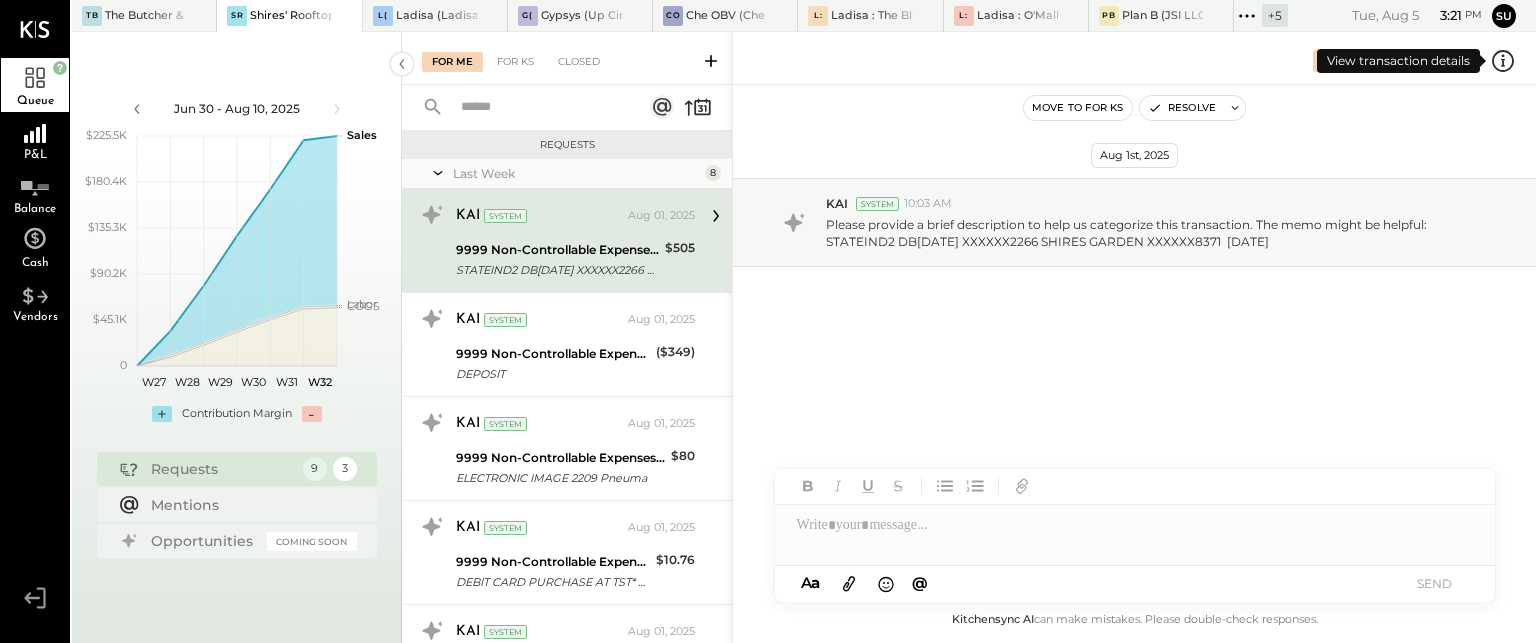 click 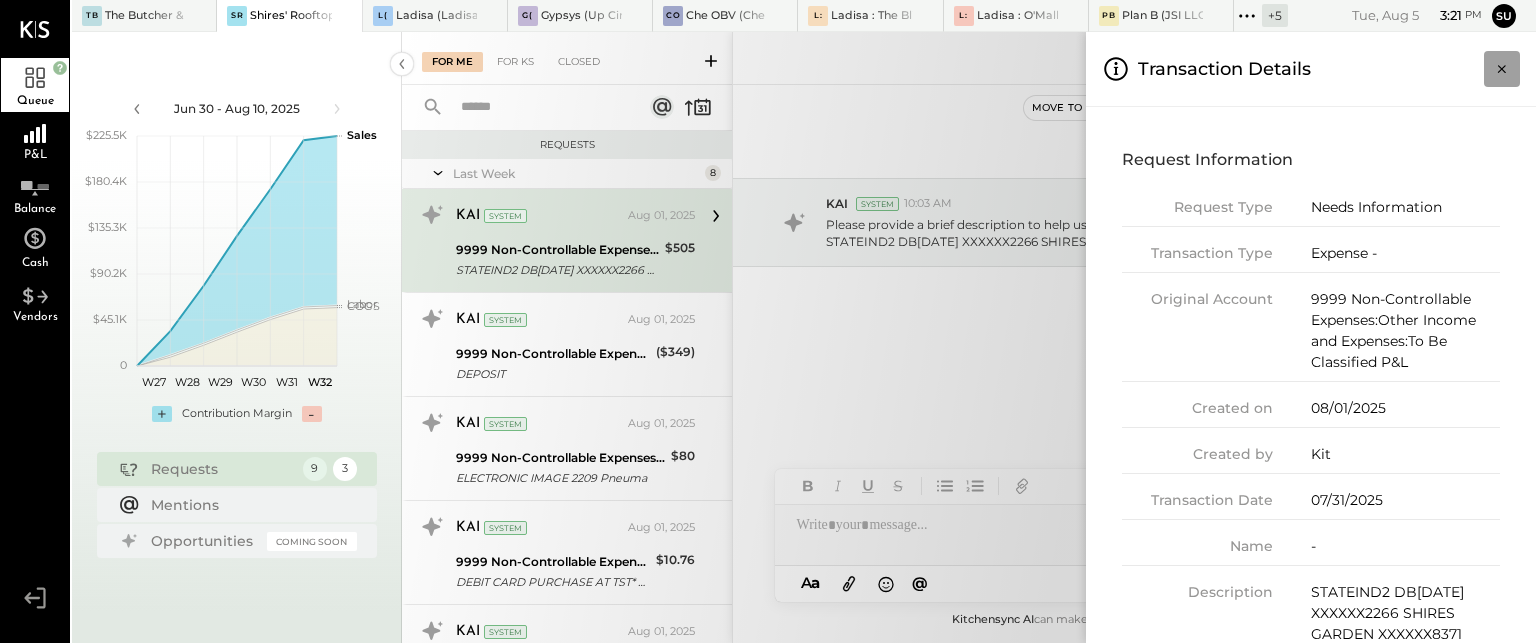 click 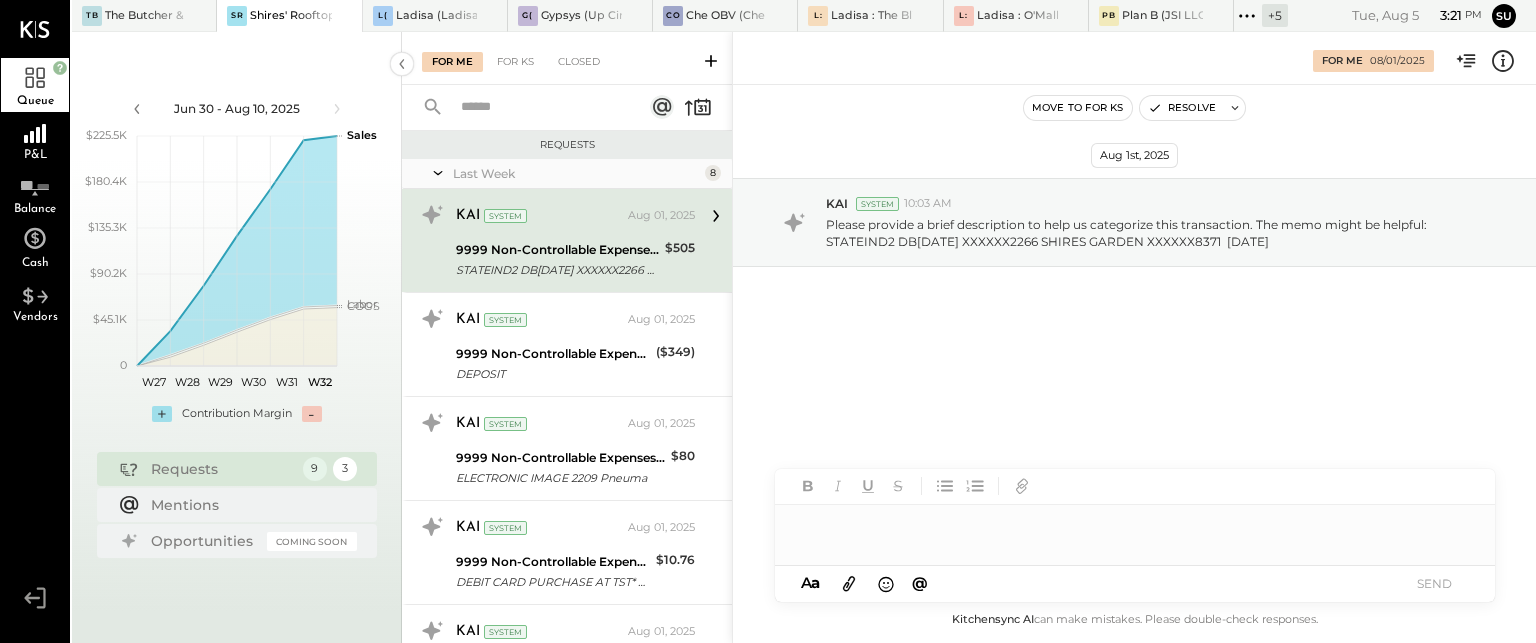 click at bounding box center [1135, 525] 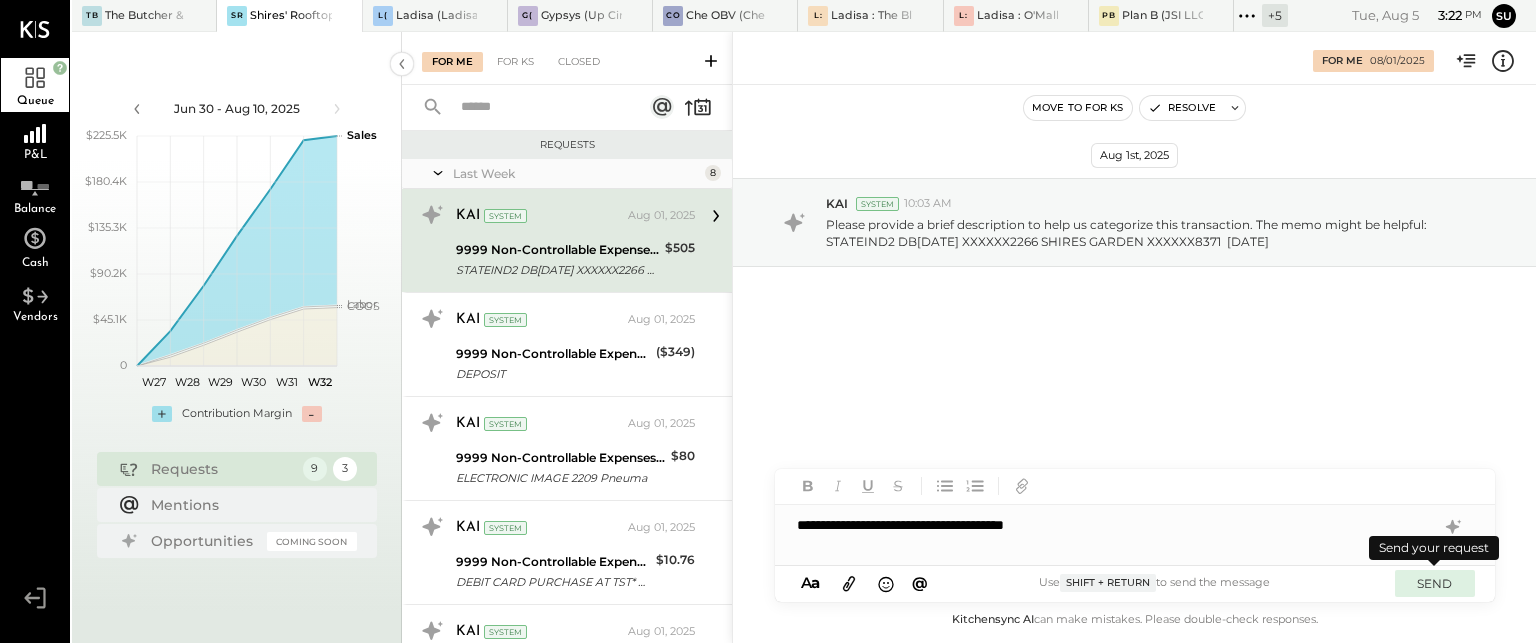 click on "SEND" at bounding box center (1435, 583) 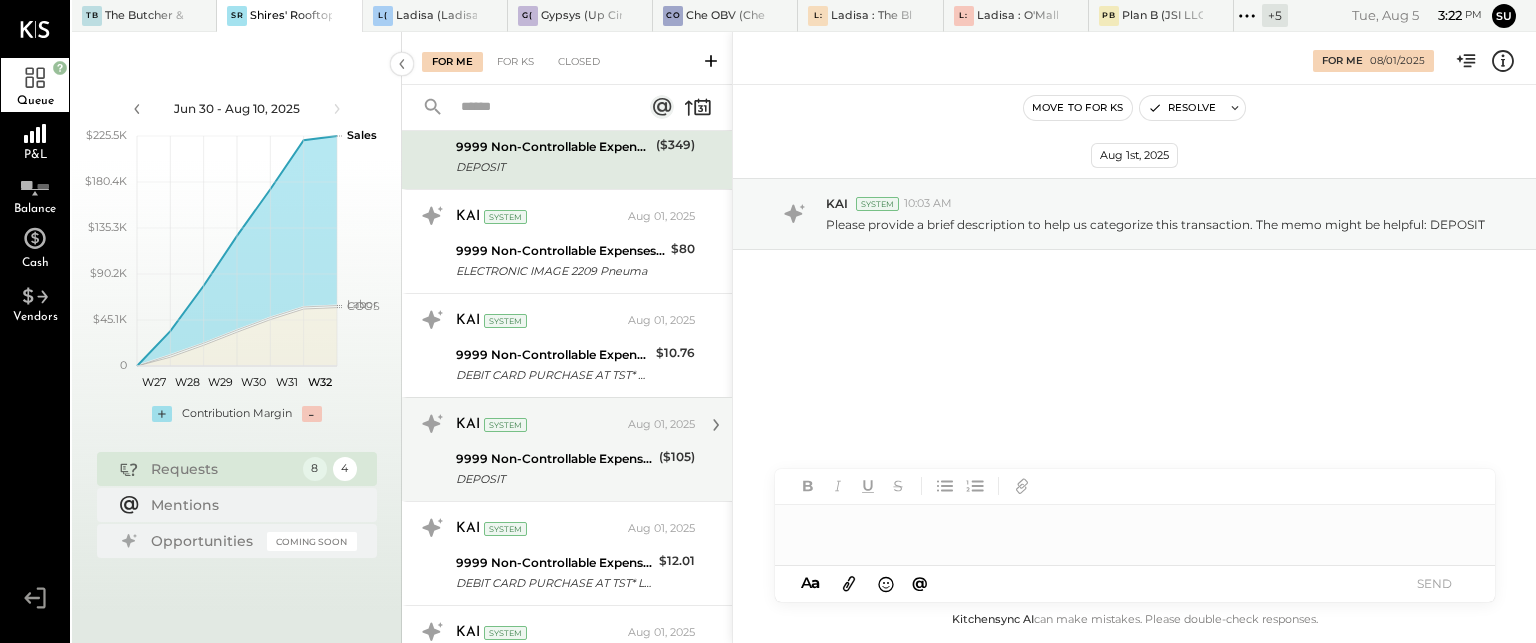 scroll, scrollTop: 0, scrollLeft: 0, axis: both 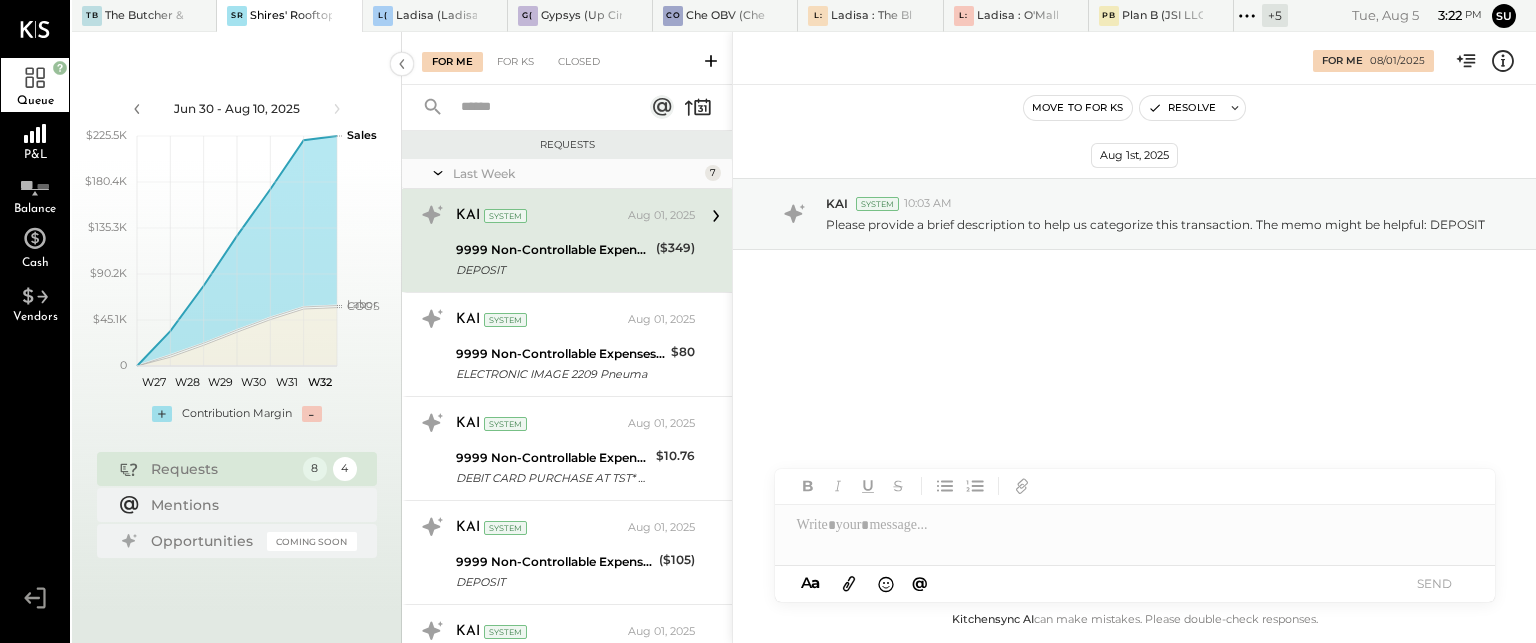 click on "KAI System Aug 01, 2025 9999 Non-Controllable Expenses:Other Income and Expenses:To Be Classified P&L DEPOSIT ($349) Please provide a brief description to help us categorize this transaction. The memo might be helpful: DEPOSIT" at bounding box center (575, 240) 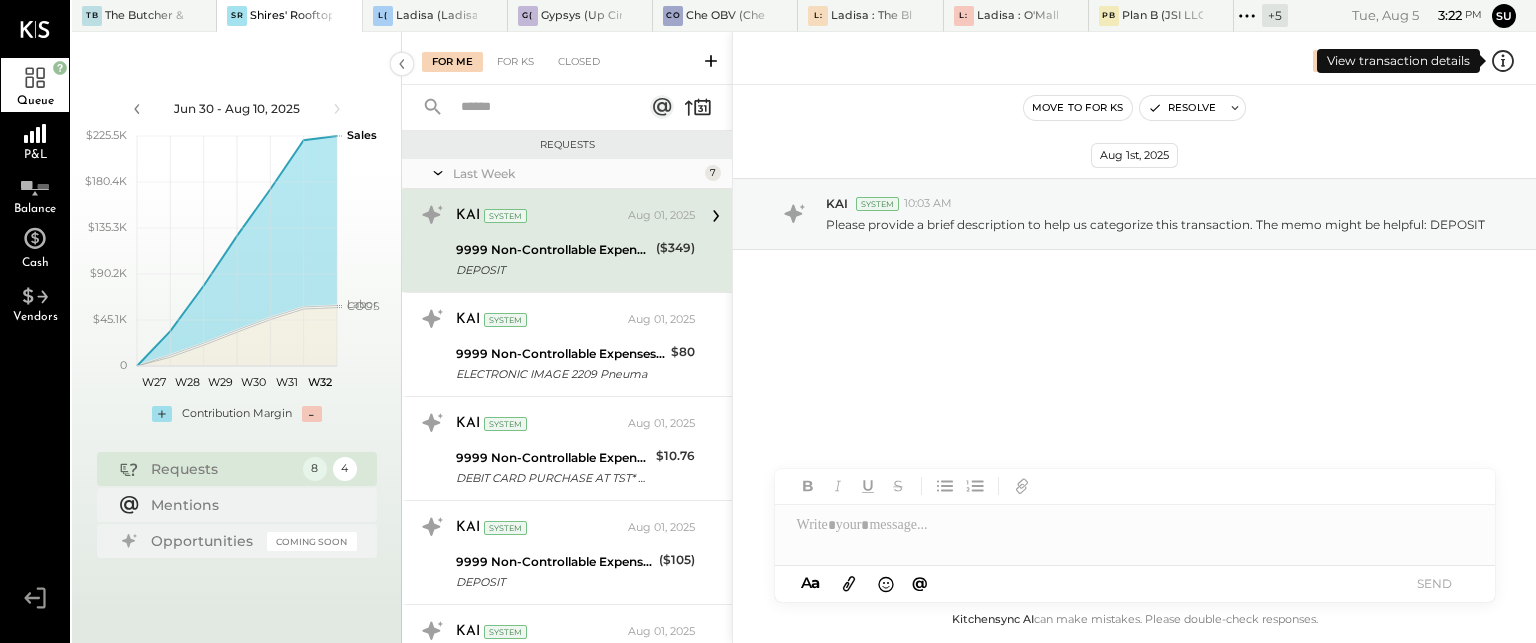 click 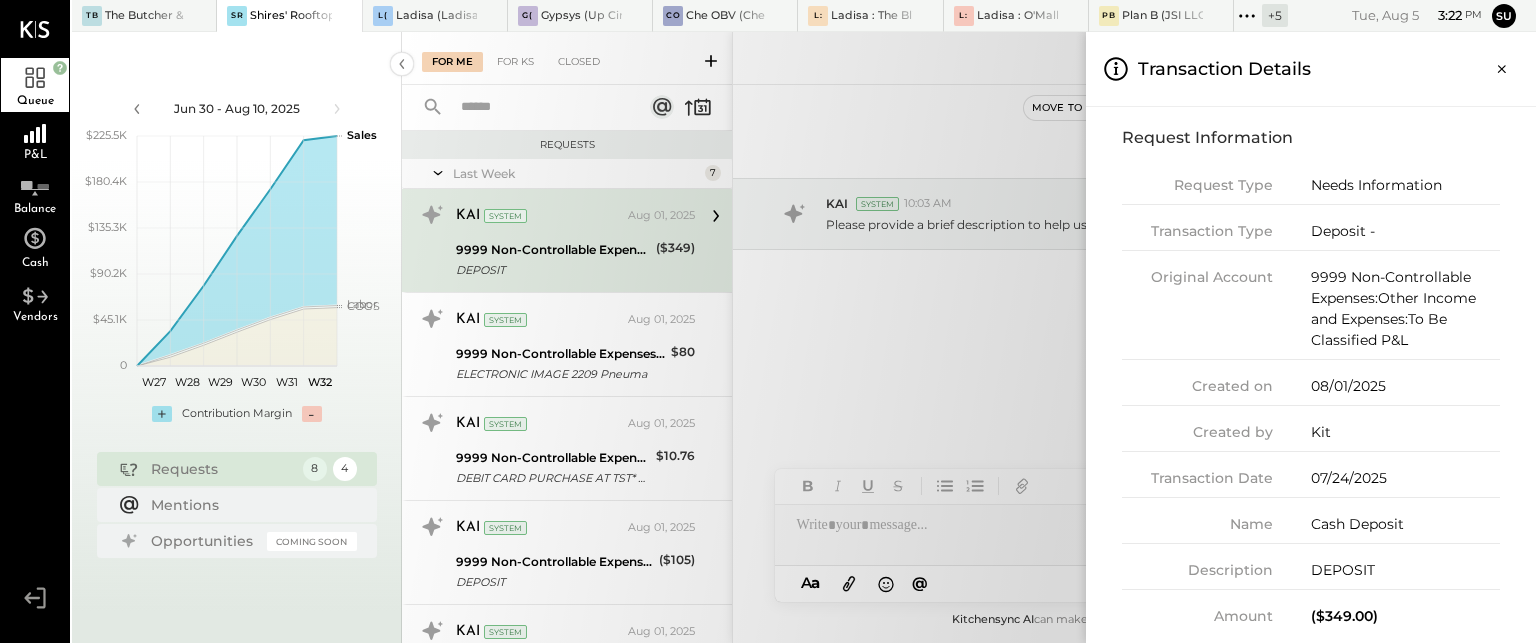 scroll, scrollTop: 0, scrollLeft: 0, axis: both 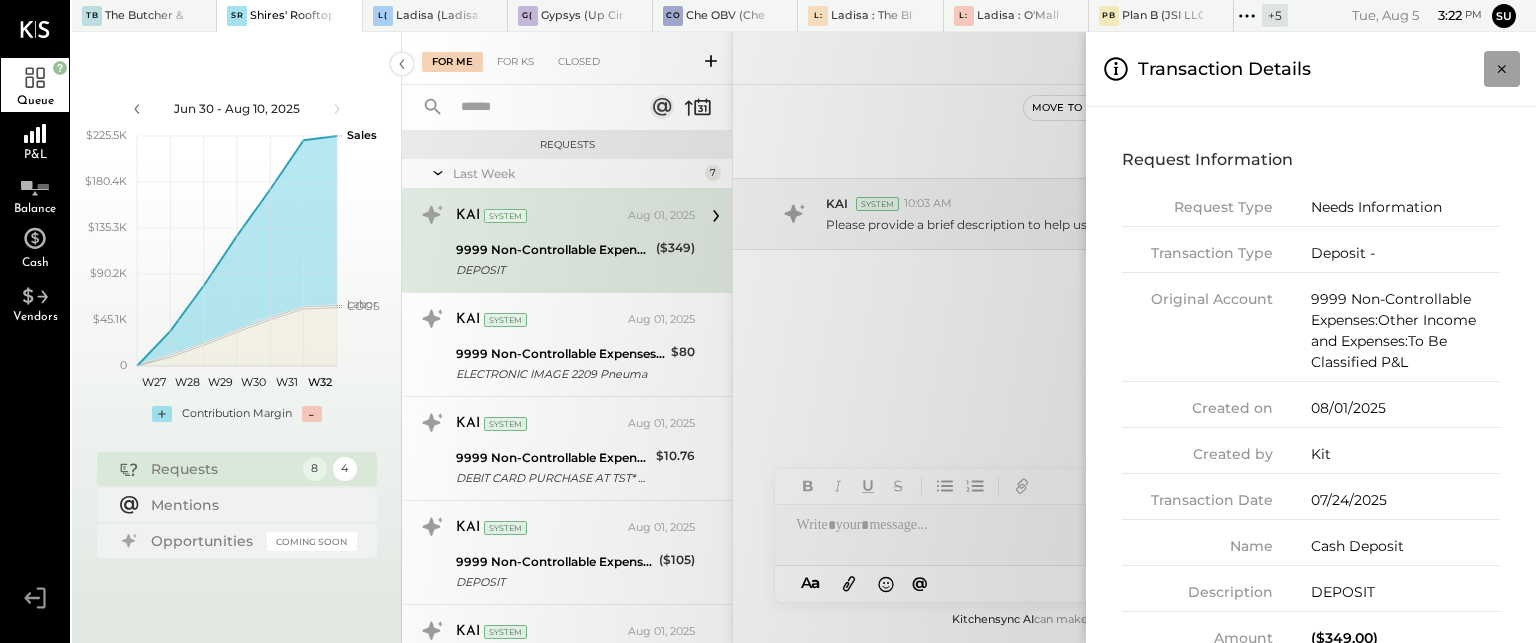 click 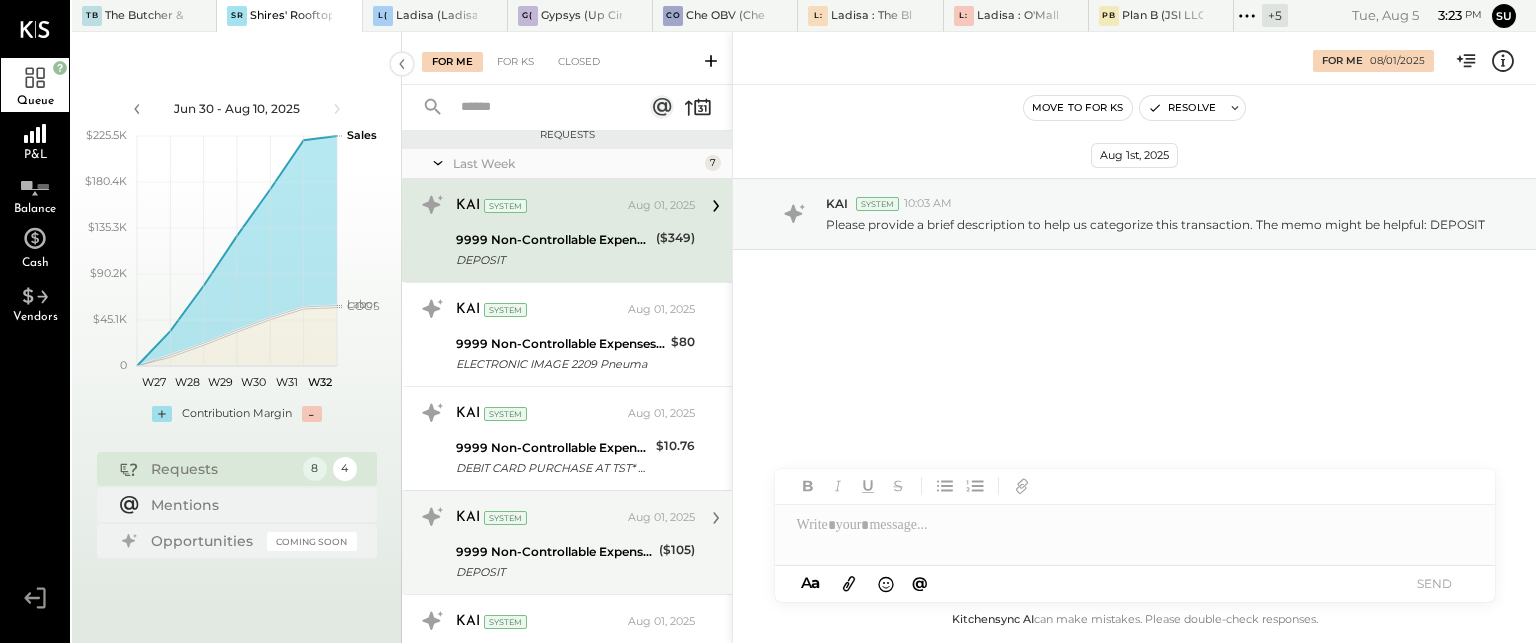 scroll, scrollTop: 0, scrollLeft: 0, axis: both 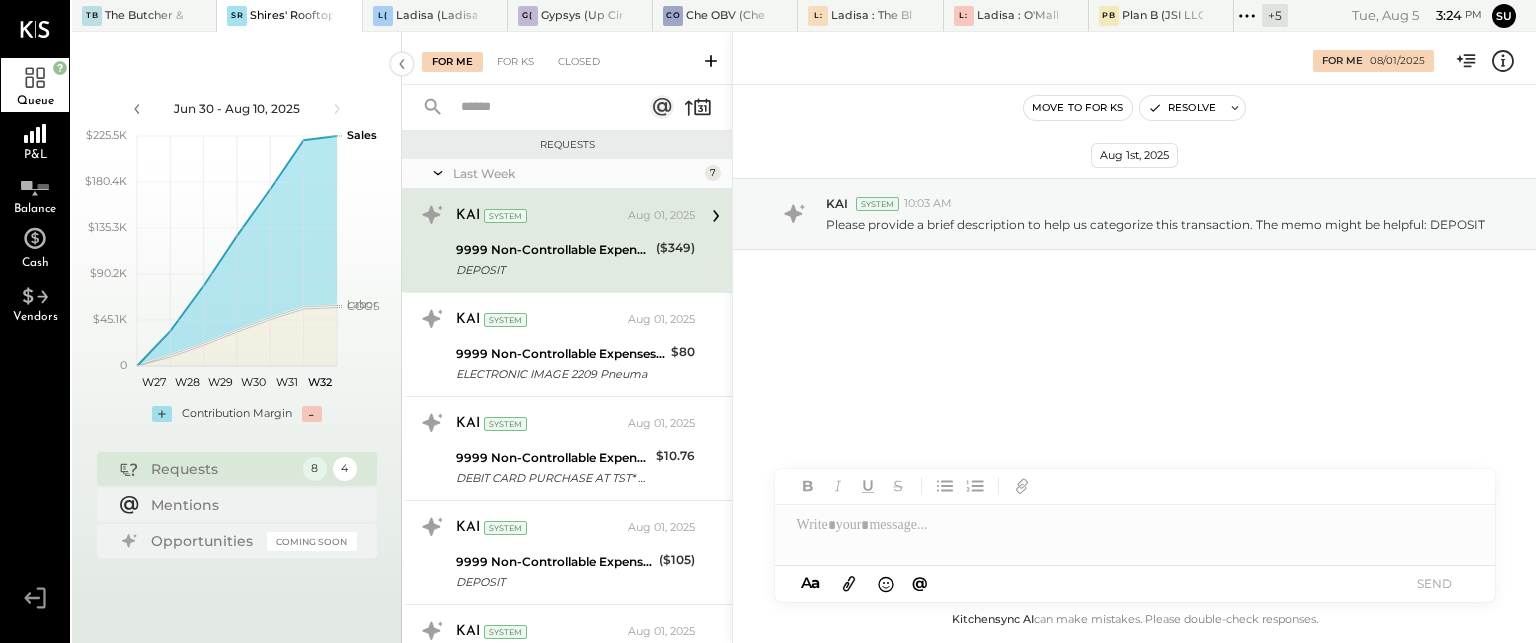 click on "9999 Non-Controllable Expenses:Other Income and Expenses:To Be Classified P&L" at bounding box center (553, 250) 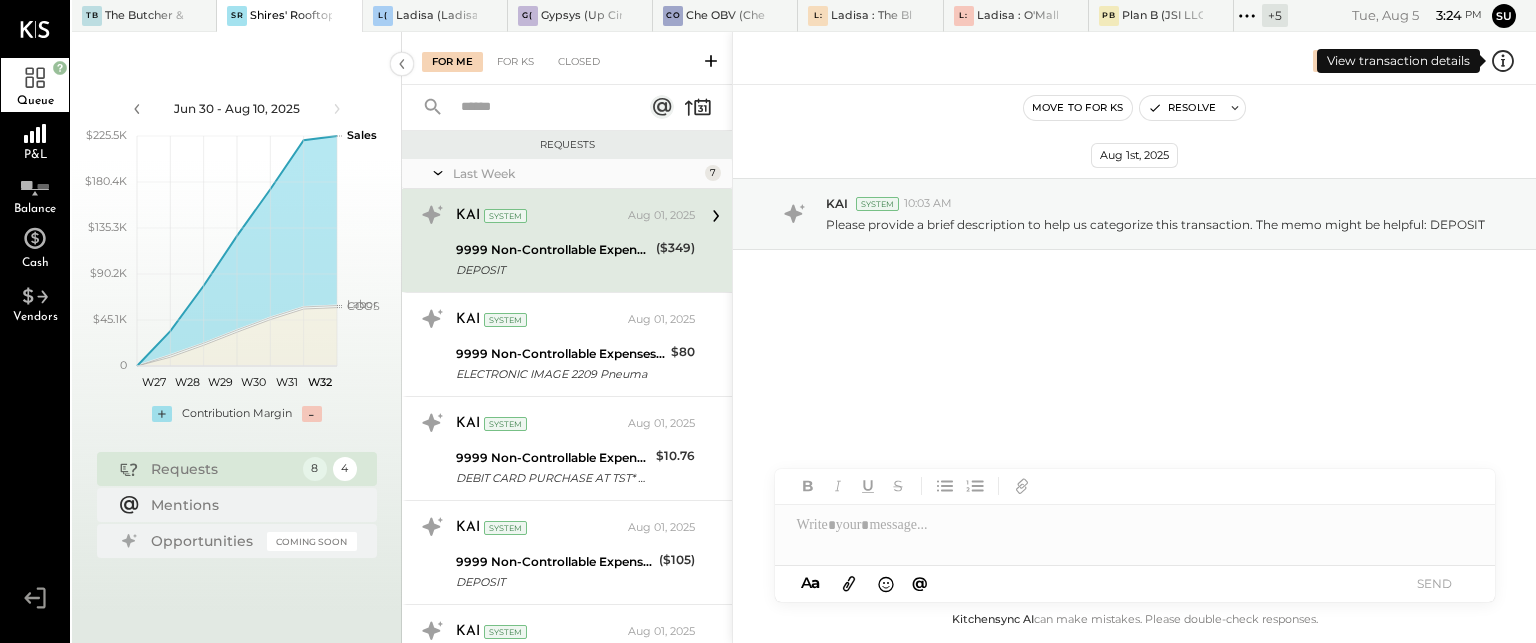 click 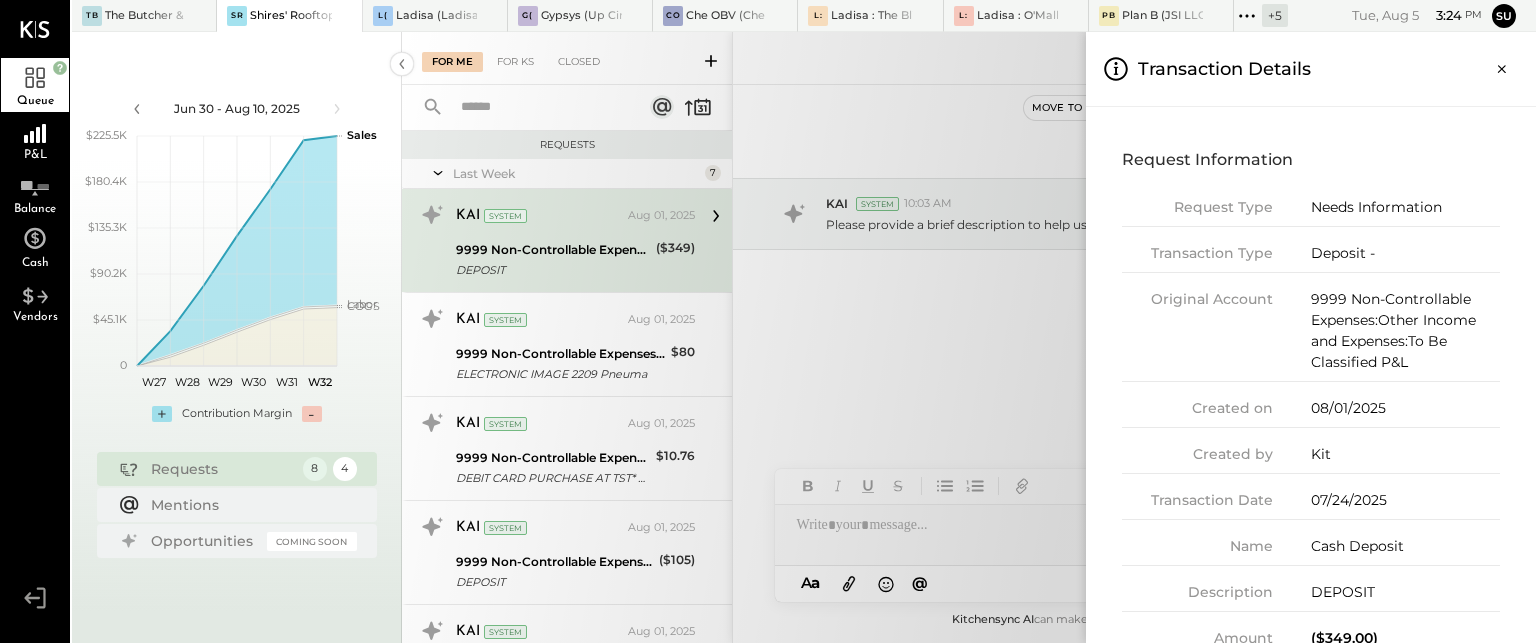 scroll, scrollTop: 40, scrollLeft: 0, axis: vertical 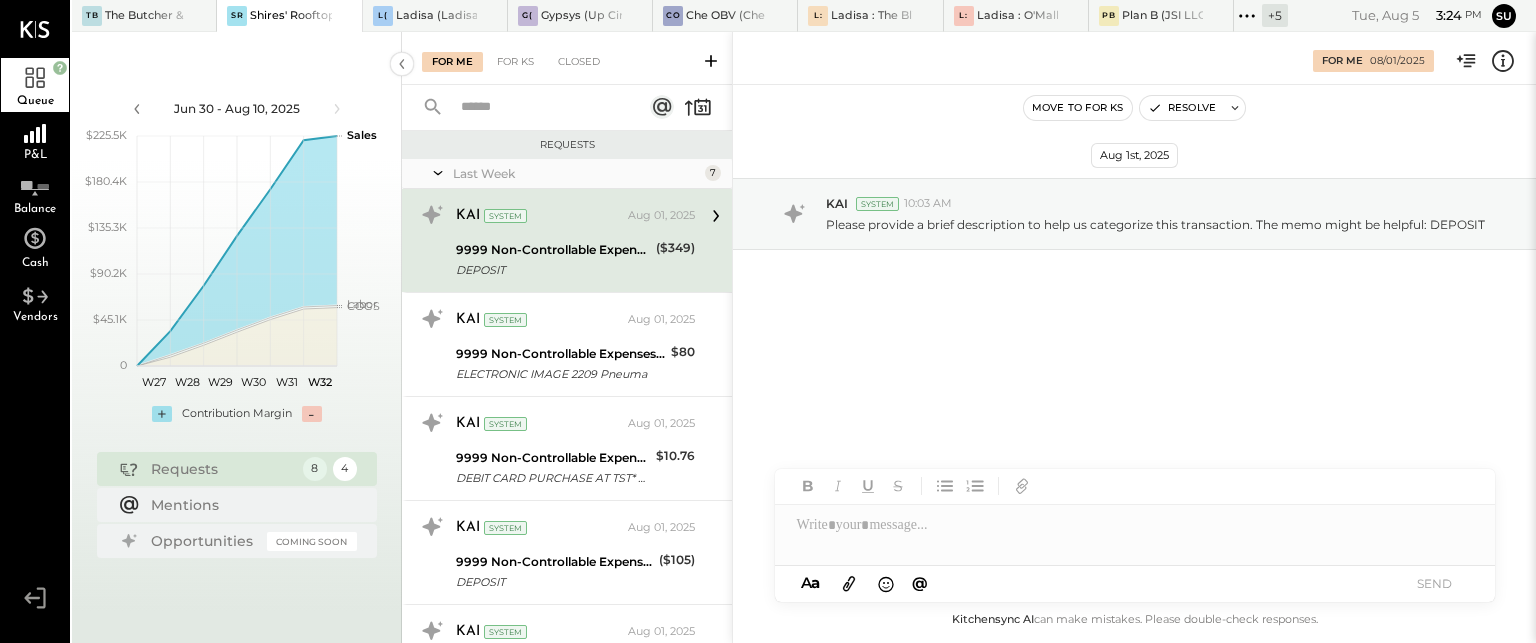 click on "For Me For KS Closed Requests Last Week 7 KAI System Aug 01, 2025 9999 Non-Controllable Expenses:Other Income and Expenses:To Be Classified P&L DEPOSIT ($349) Please provide a brief description to help us categorize this transaction. The memo might be helpful: DEPOSIT KAI System Aug 01, 2025 9999 Non-Controllable Expenses:Other Income and Expenses:To Be Classified P&L ELECTRONIC IMAGE 2209 Pneuma $80 Please provide a brief description to help us categorize this transaction. The memo might be helpful: ELECTRONIC IMAGE 2209 Pneuma KAI System Aug 01, 2025 9999 Non-Controllable Expenses:Other Income and Expenses:To Be Classified P&L DEBIT CARD PURCHASE AT TST* LOLA'S, CINCINNATI, OH ON 071025 FROM CARD#: XXXXXXXXXXXX4704 $10.76 Please provide a brief description to help us categorize this transaction. The memo might be helpful: DEBIT CARD PURCHASE AT TST* LOLA'S, CINCINNATI, OH ON 071025 FROM CARD#: XXXXXXXXXXXX4704 KAI System Aug 01, 2025 DEPOSIT ($105) KAI System Aug 01, 2025 $12.01 KAI System Aug 01, 2025 KAI" at bounding box center (969, 337) 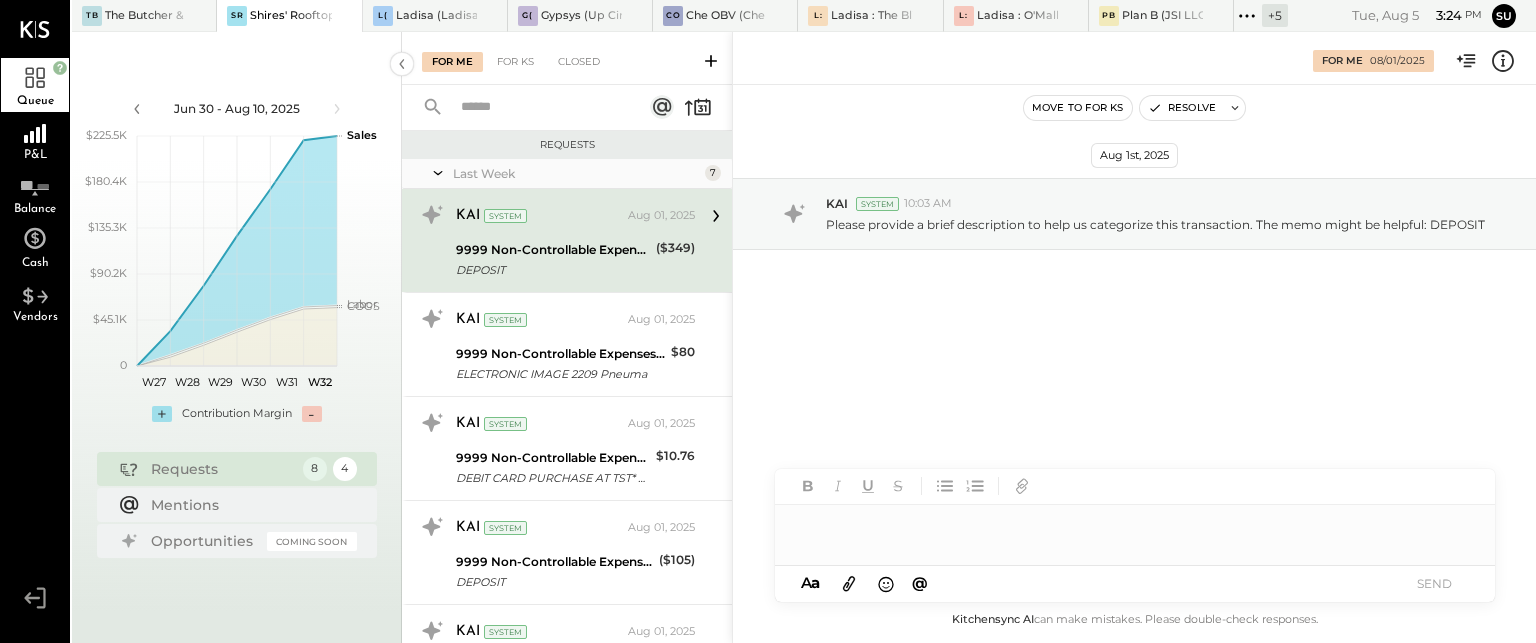 click at bounding box center (1135, 525) 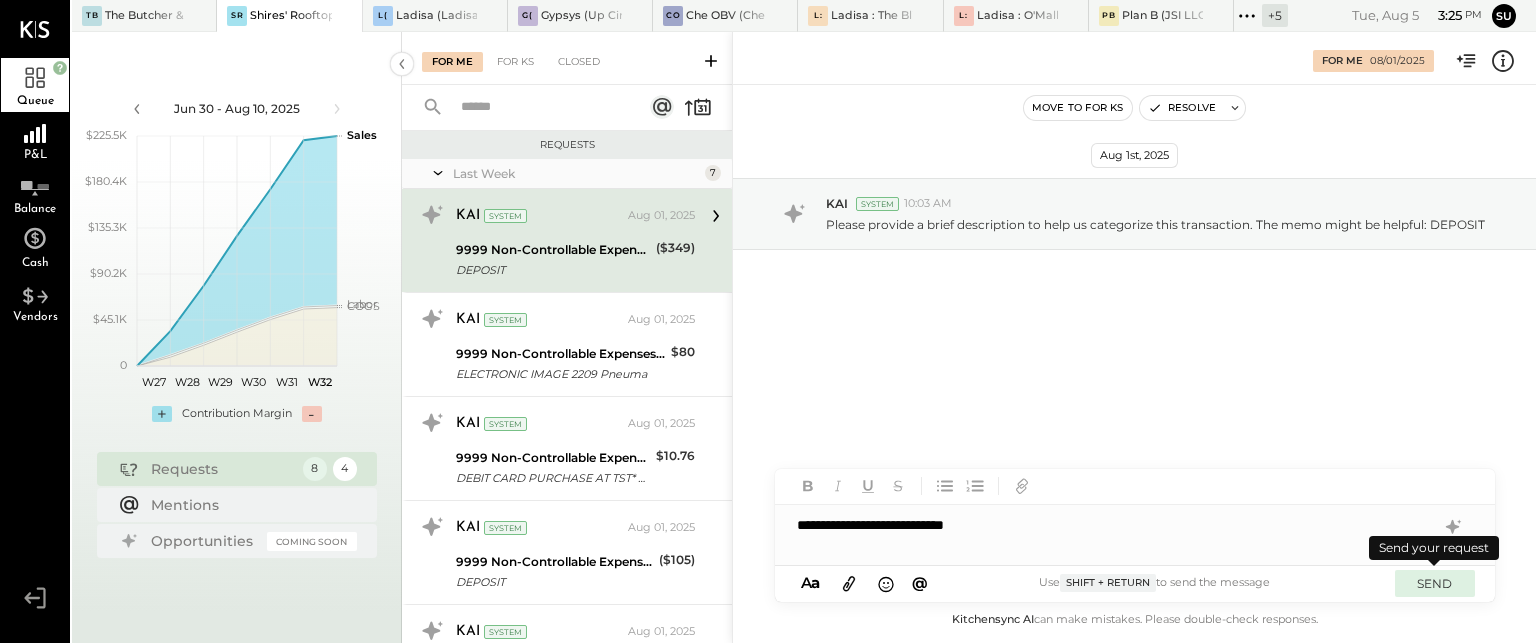 click on "SEND" at bounding box center [1435, 583] 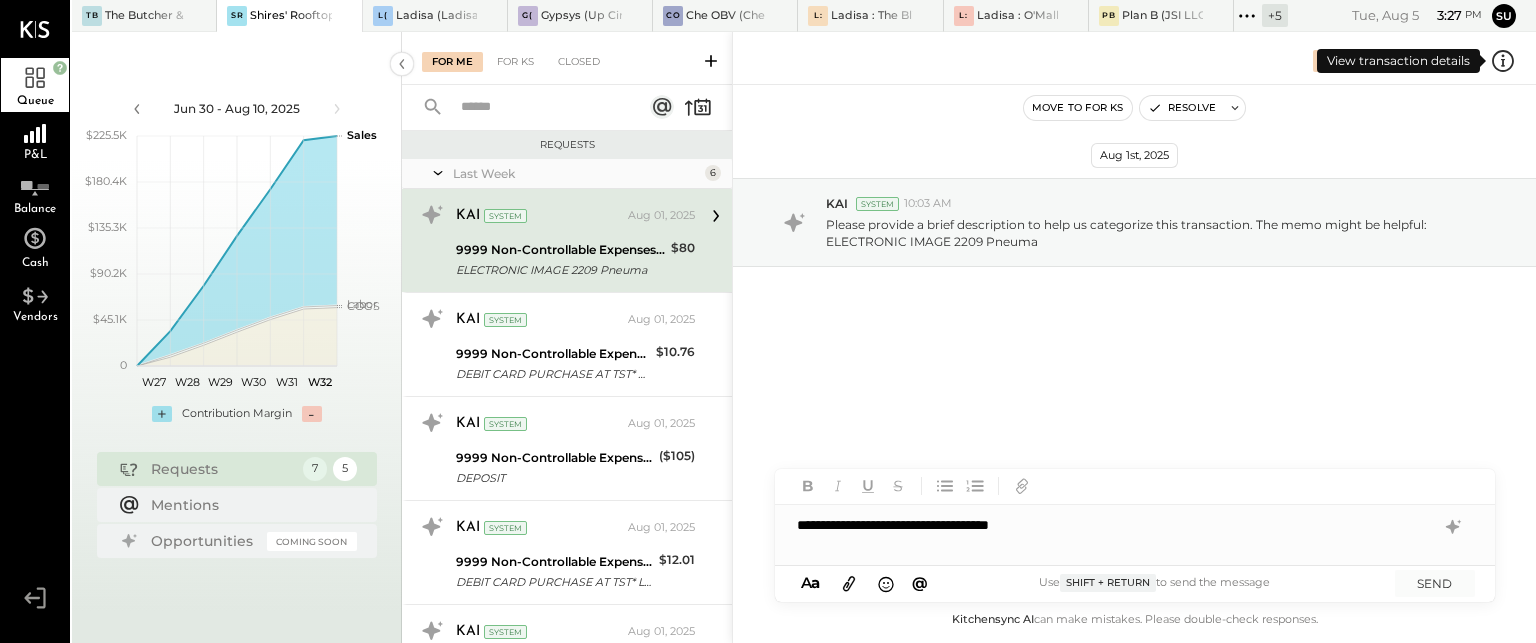 click 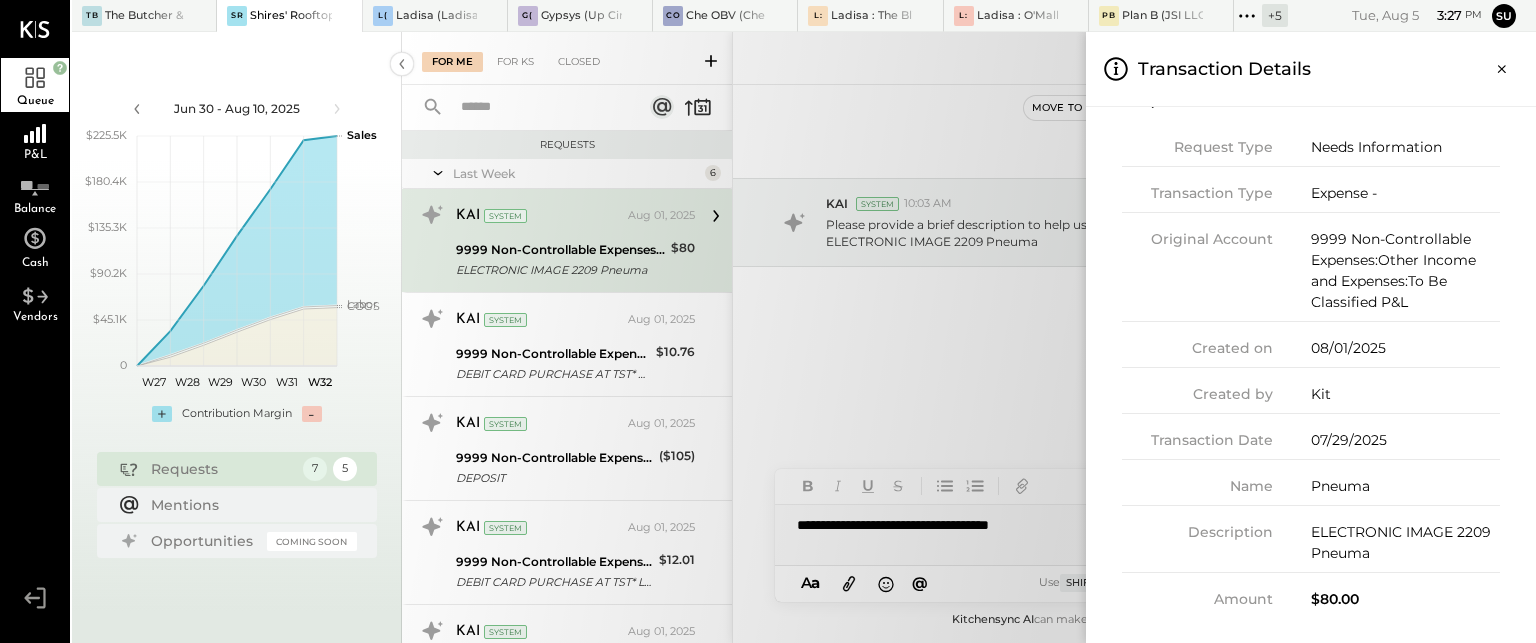 scroll, scrollTop: 0, scrollLeft: 0, axis: both 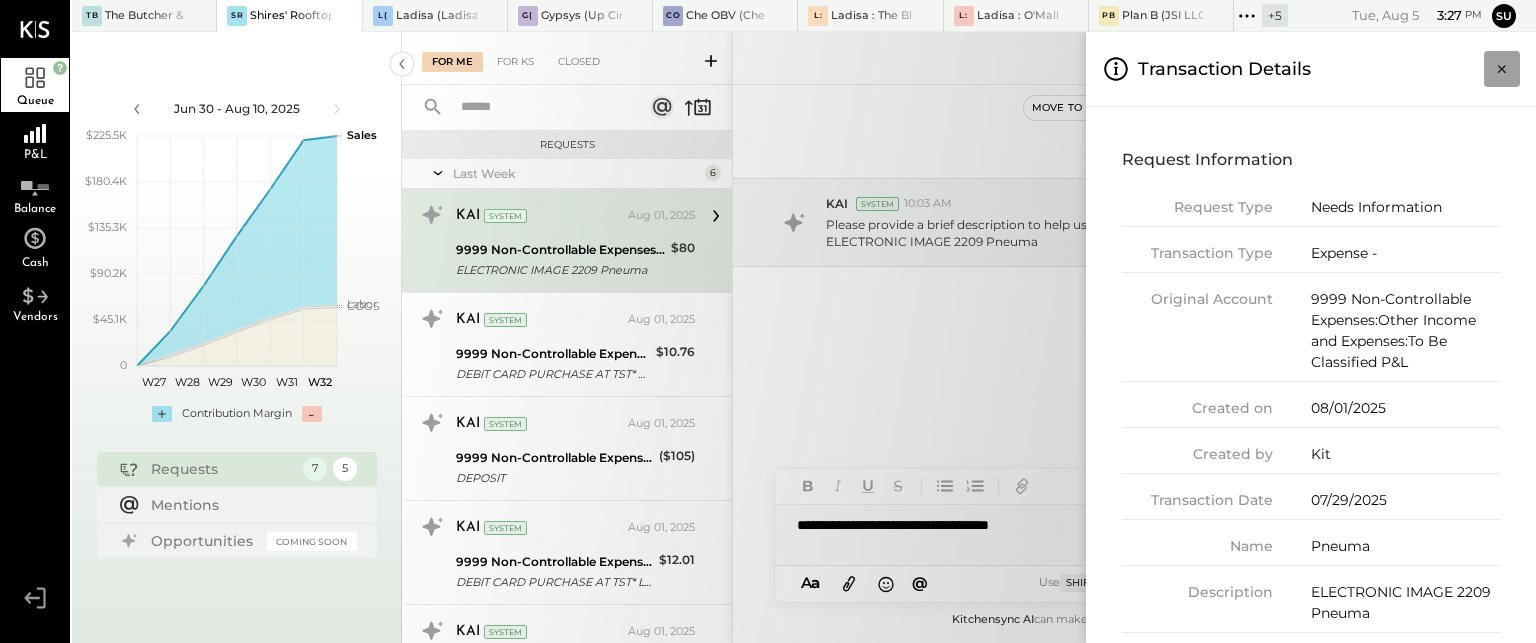 click 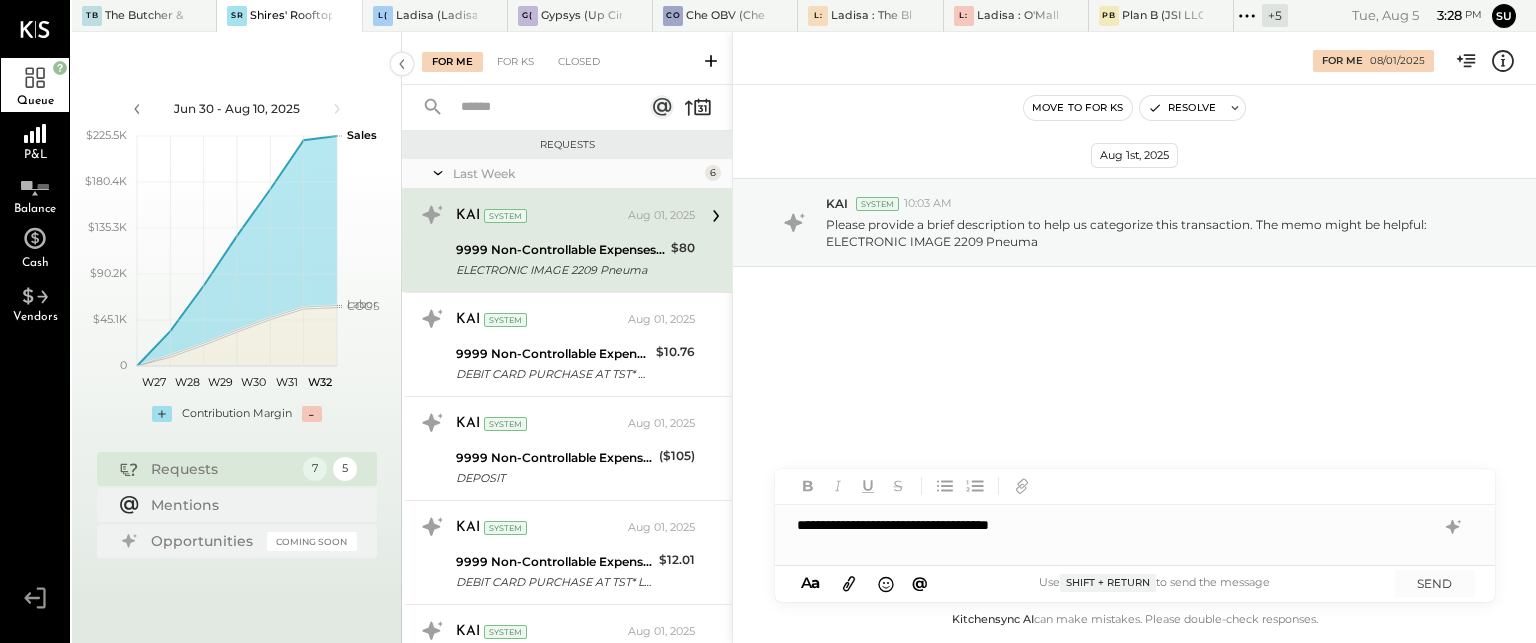 click on "**********" at bounding box center (1135, 525) 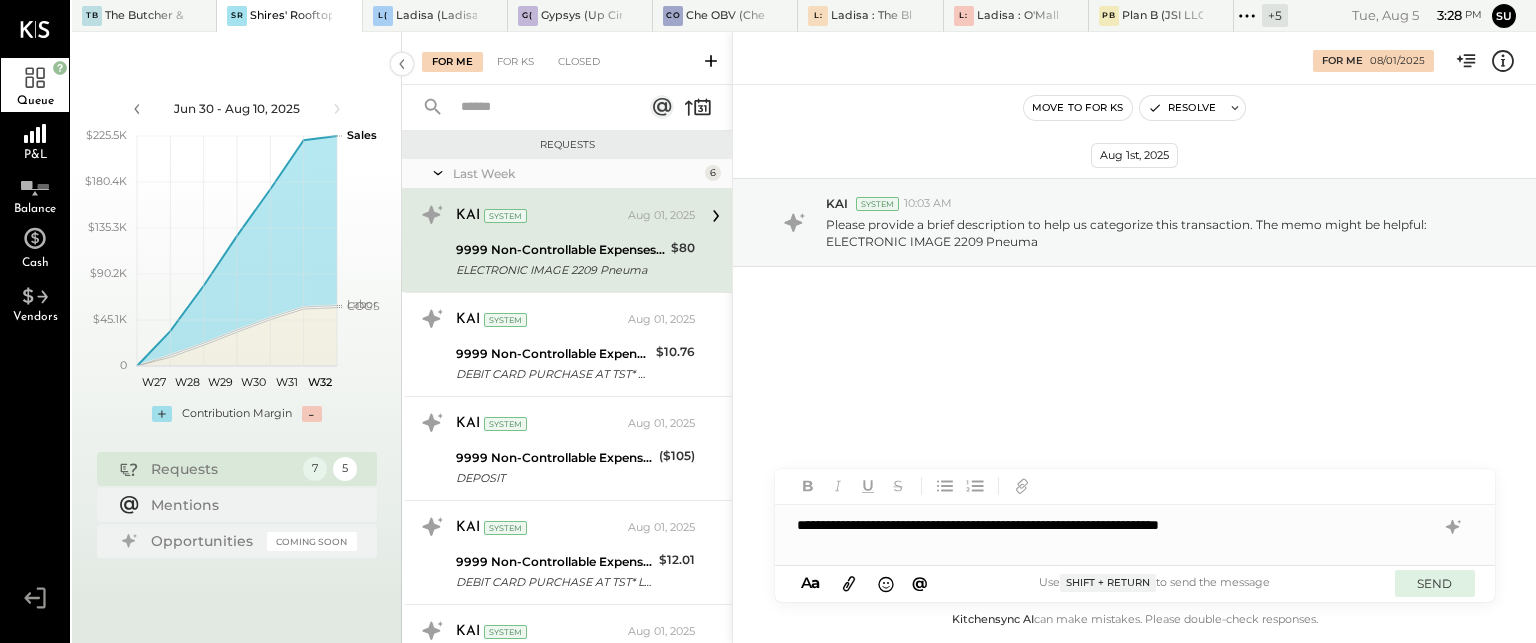 click on "SEND" at bounding box center (1435, 583) 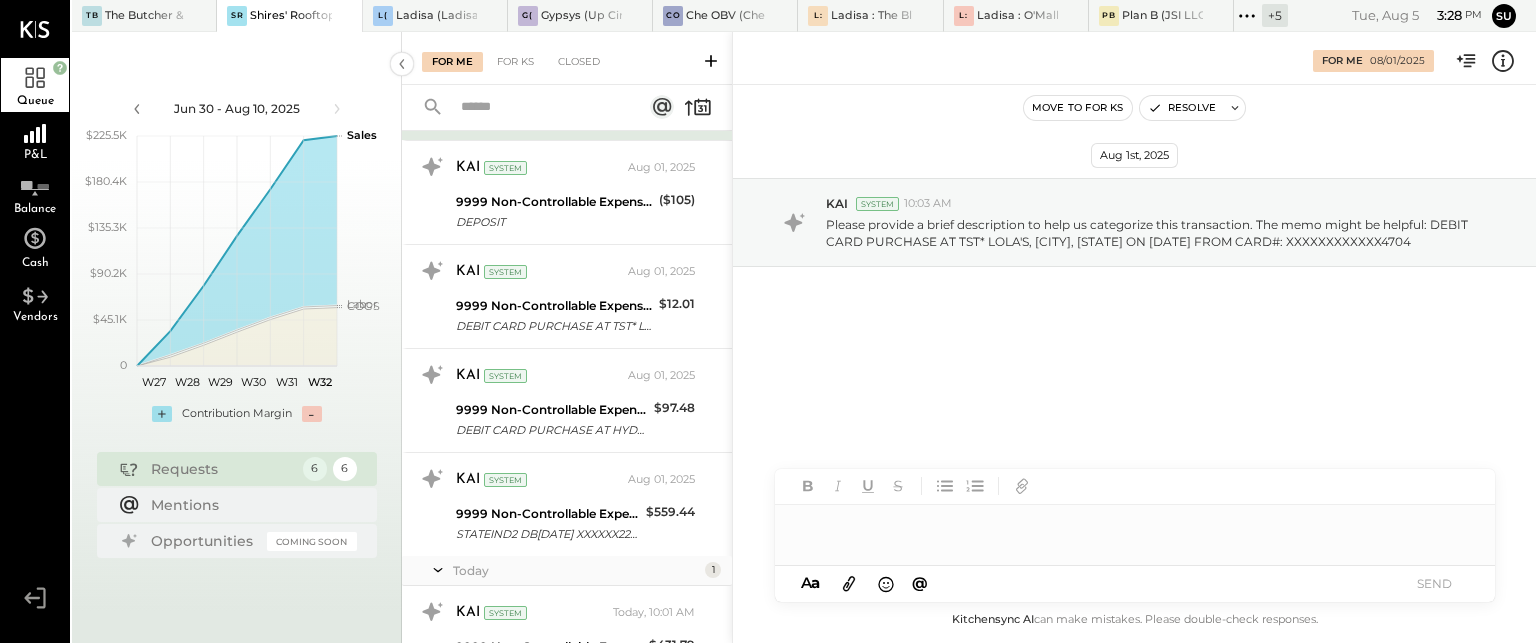 scroll, scrollTop: 152, scrollLeft: 0, axis: vertical 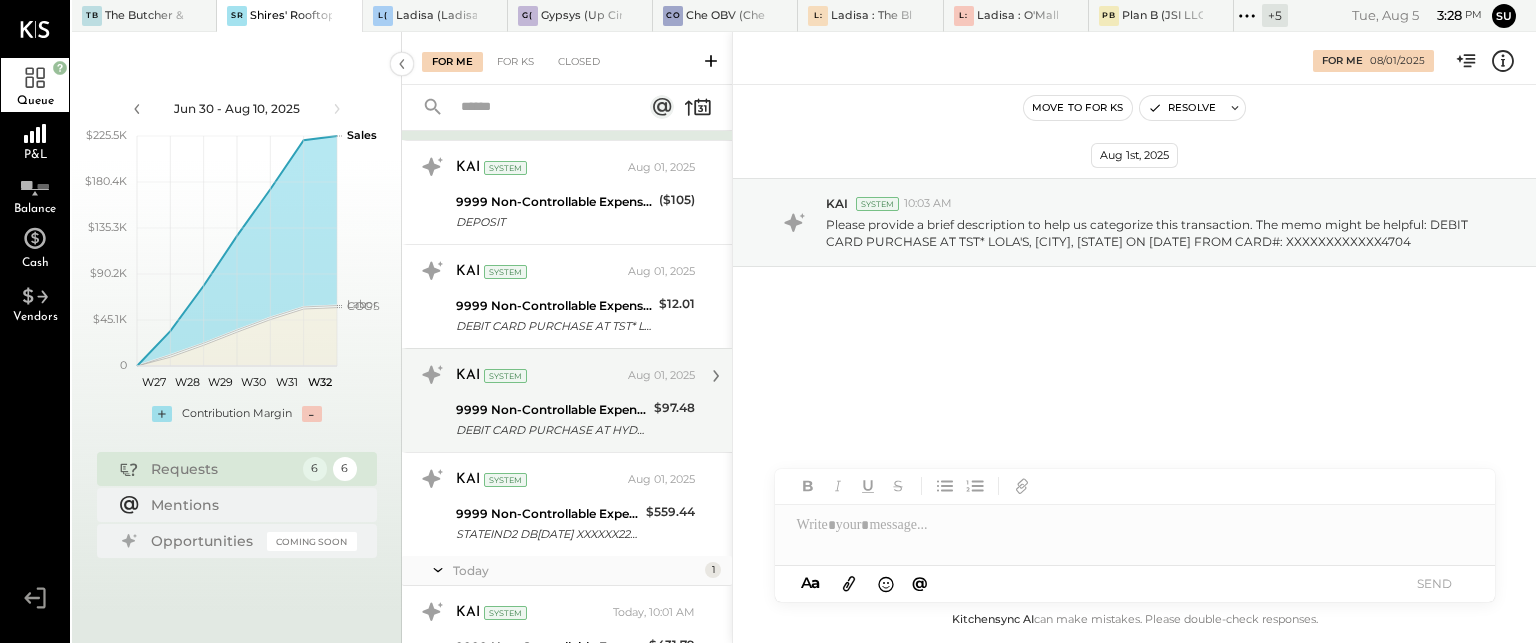 click on "KAI System Aug 01, 2025 9999 Non-Controllable Expenses:Other Income and Expenses:To Be Classified P&L DEBIT CARD PURCHASE AT HYDE PARK WINE AND, CINCINNATI, OH ON 072125 FROM CARD#: XXXXXXXXXXXX4704 $97.48 Please provide a brief description to help us categorize this transaction. The memo might be helpful: DEBIT CARD PURCHASE AT HYDE PARK WINE AND, CINCINNATI, OH ON 072125 FROM CARD#: XXXXXXXXXXXX4704" at bounding box center (575, 400) 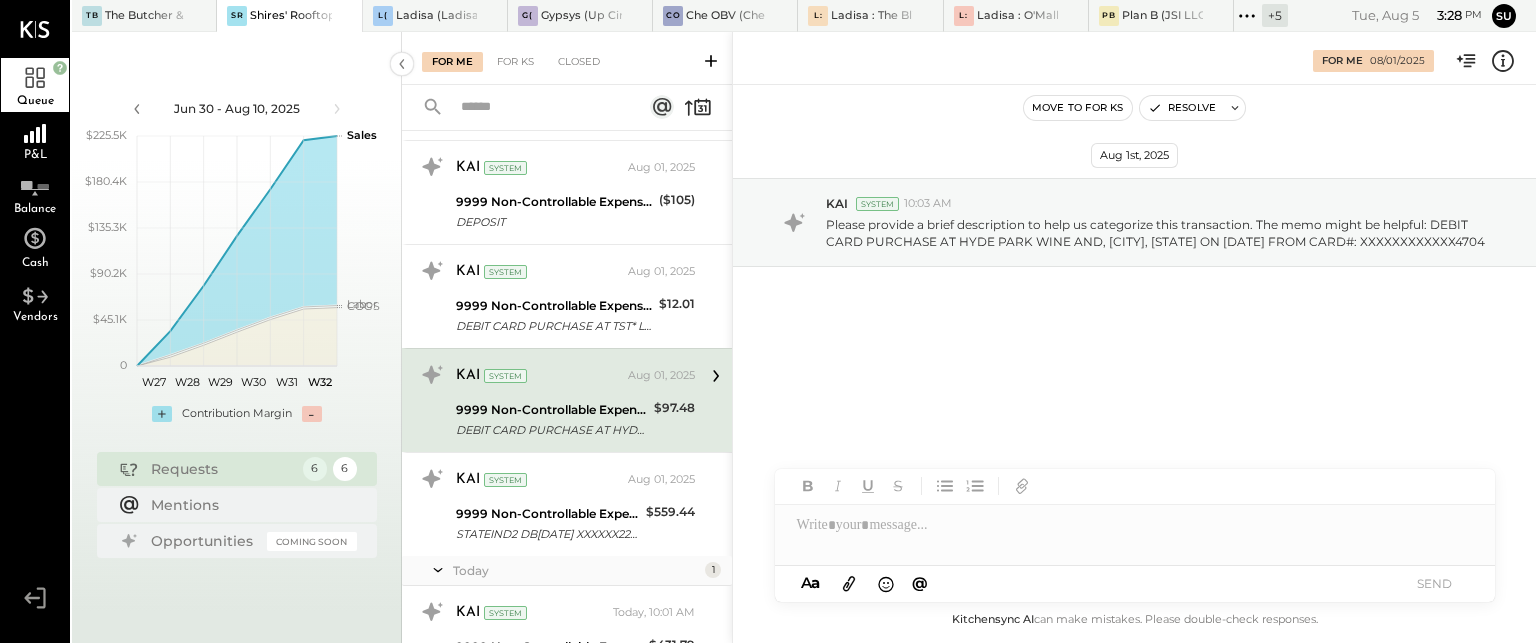click at bounding box center [1135, 525] 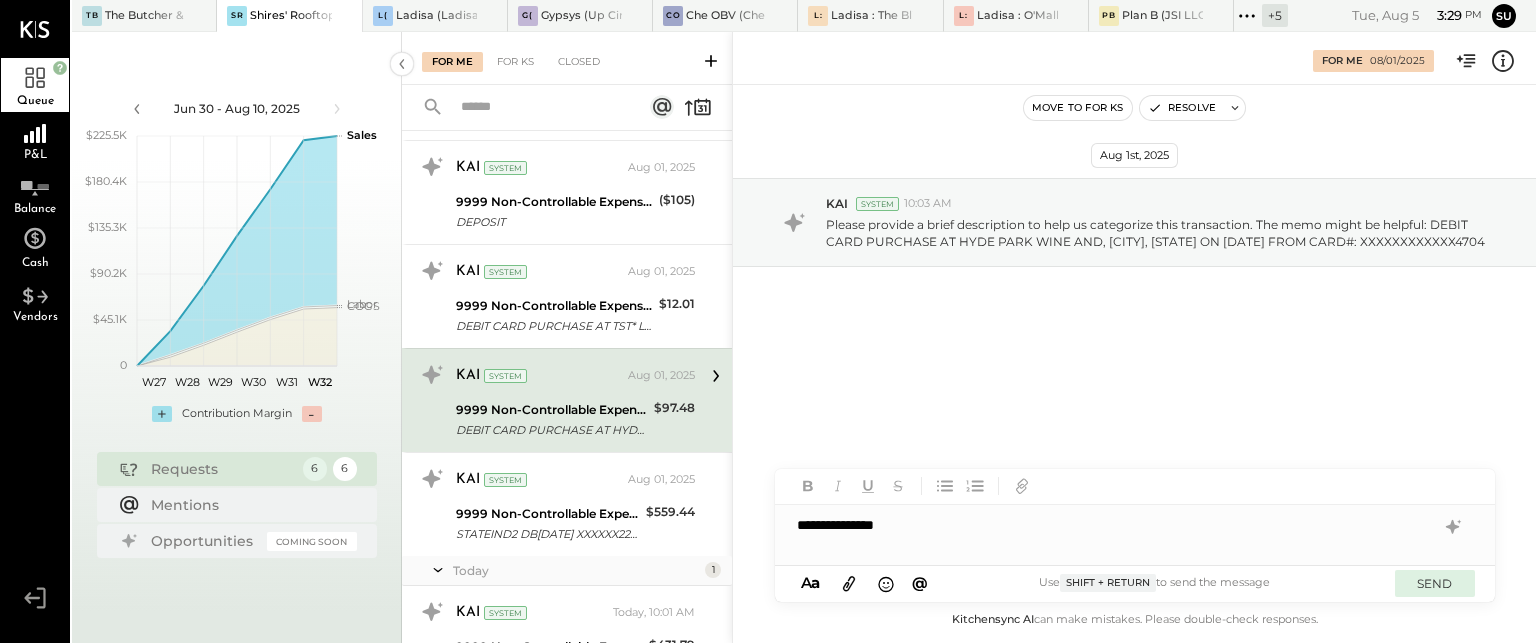 click on "SEND" at bounding box center (1435, 583) 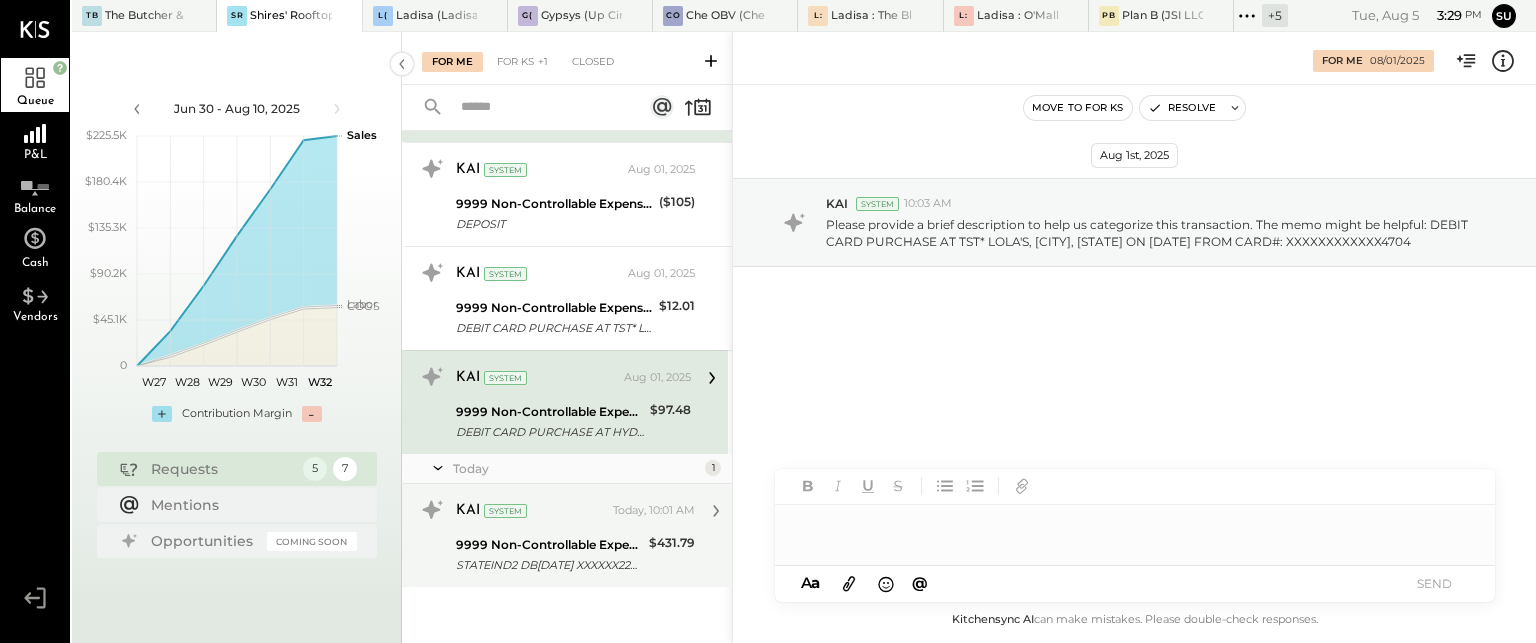 scroll, scrollTop: 0, scrollLeft: 0, axis: both 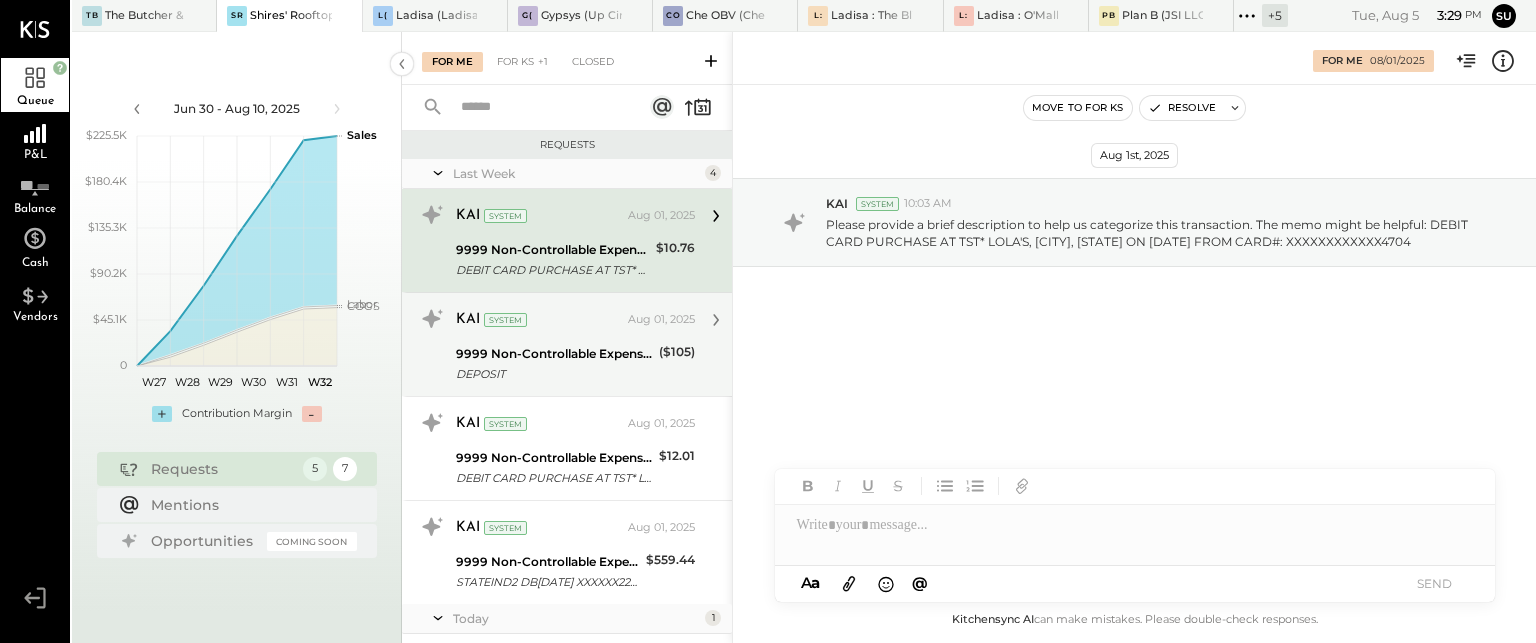 click on "9999 Non-Controllable Expenses:Other Income and Expenses:To Be Classified P&L" at bounding box center [554, 354] 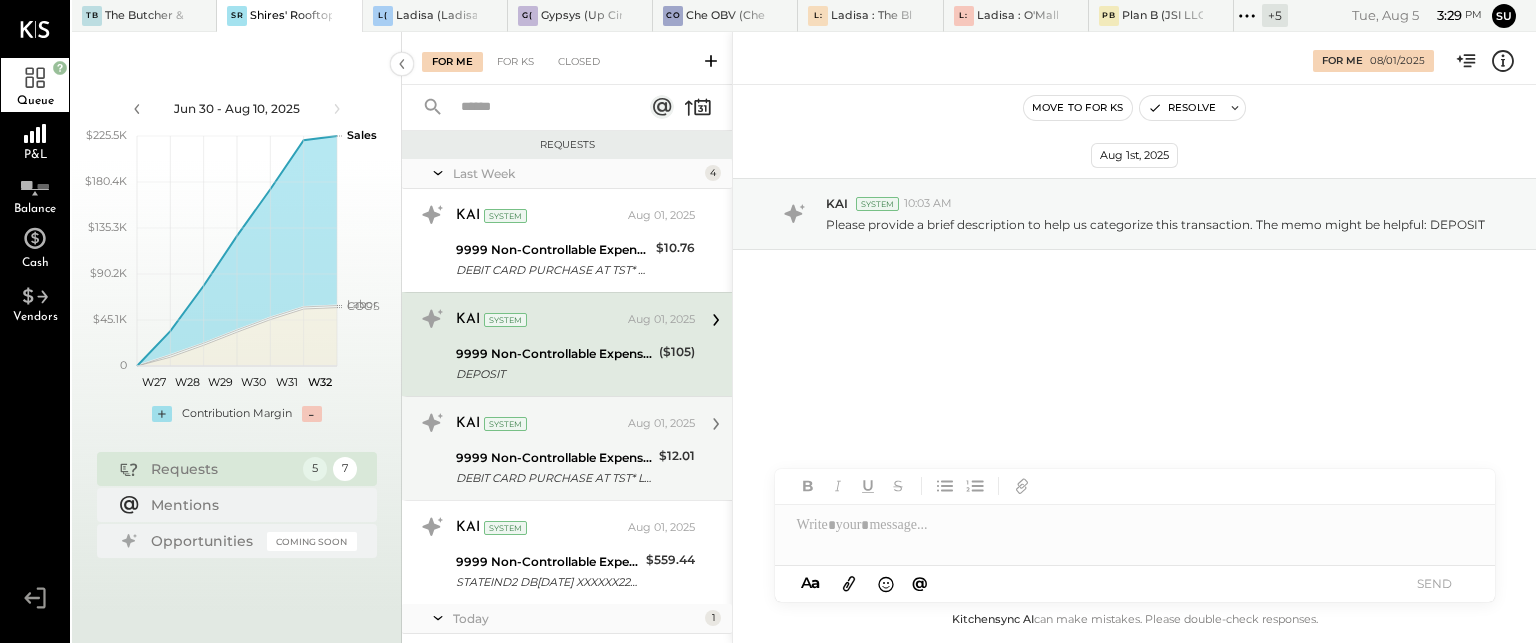 click on "DEBIT CARD PURCHASE AT TST* LOLA'S, [CITY], [STATE] ON [DATE] FROM CARD#: [CARD NUMBER]" at bounding box center [554, 478] 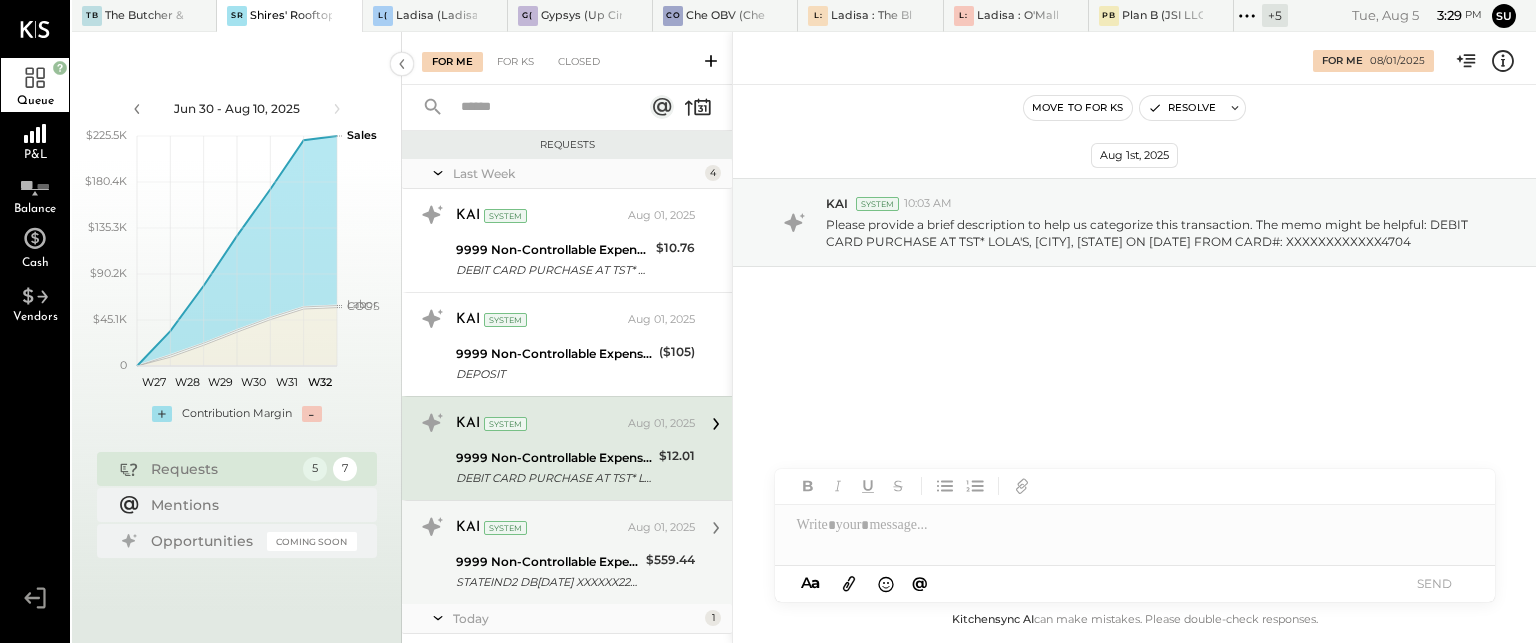 click on "9999 Non-Controllable Expenses:Other Income and Expenses:To Be Classified P&L" at bounding box center [548, 562] 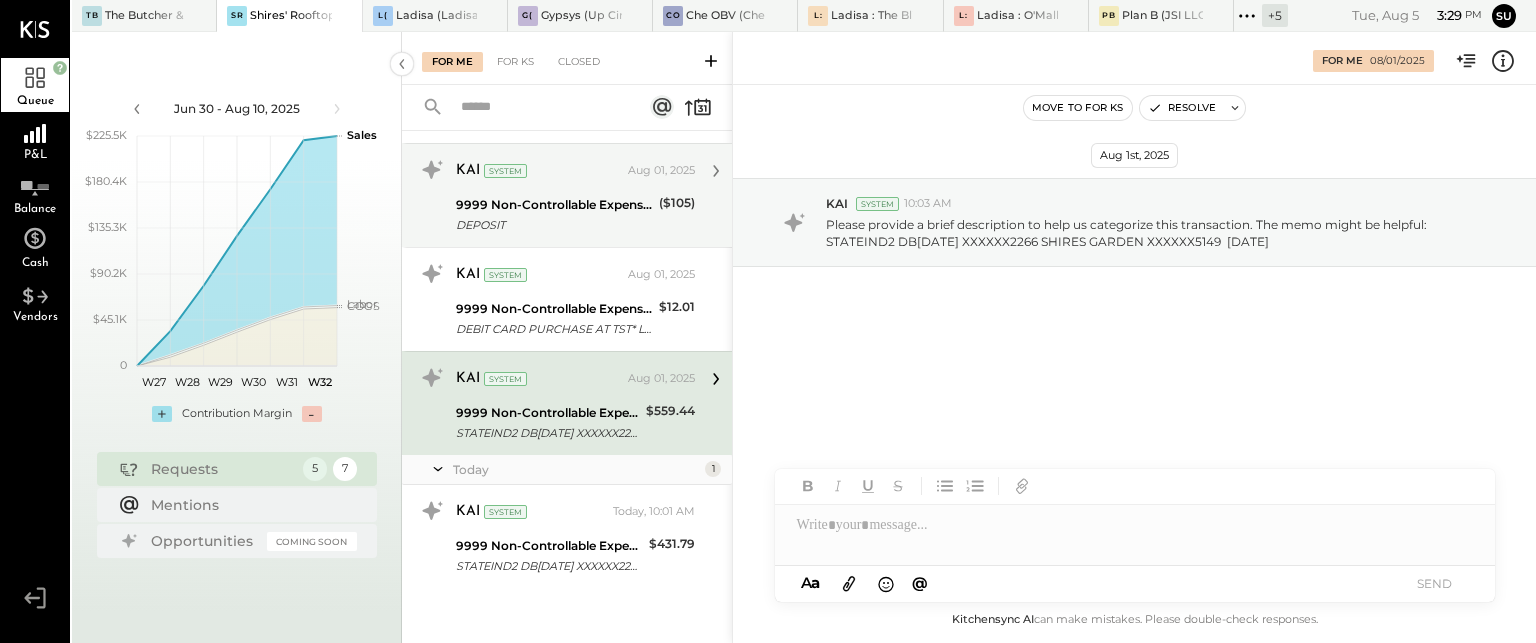 scroll, scrollTop: 0, scrollLeft: 0, axis: both 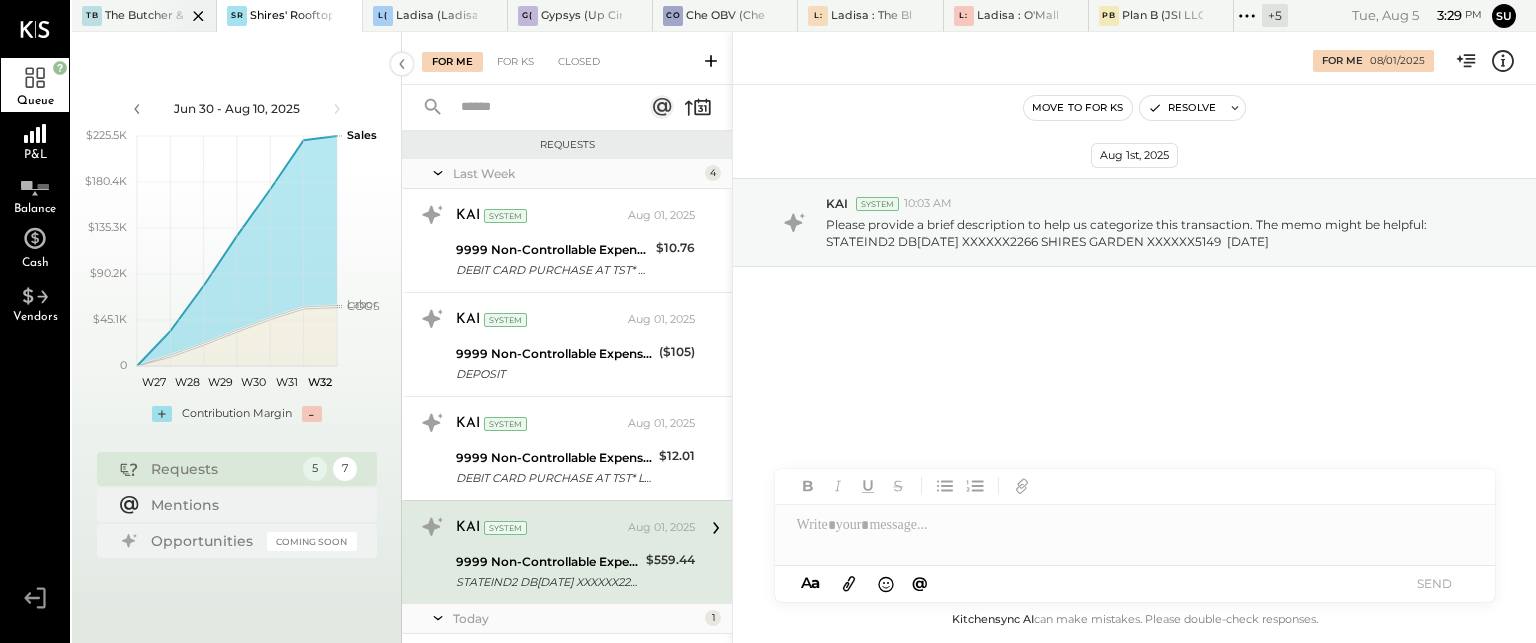click on "The Butcher & Barrel (L Argento LLC) - Ignite" at bounding box center [145, 16] 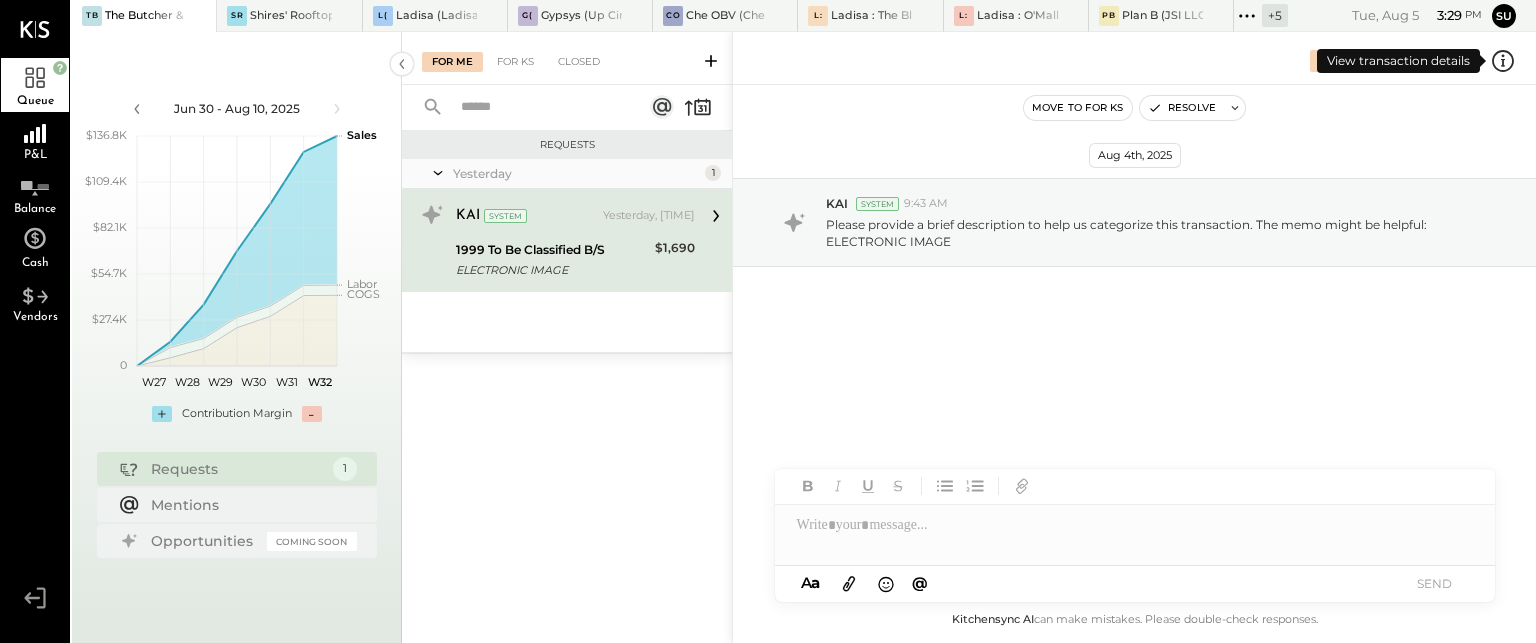 click 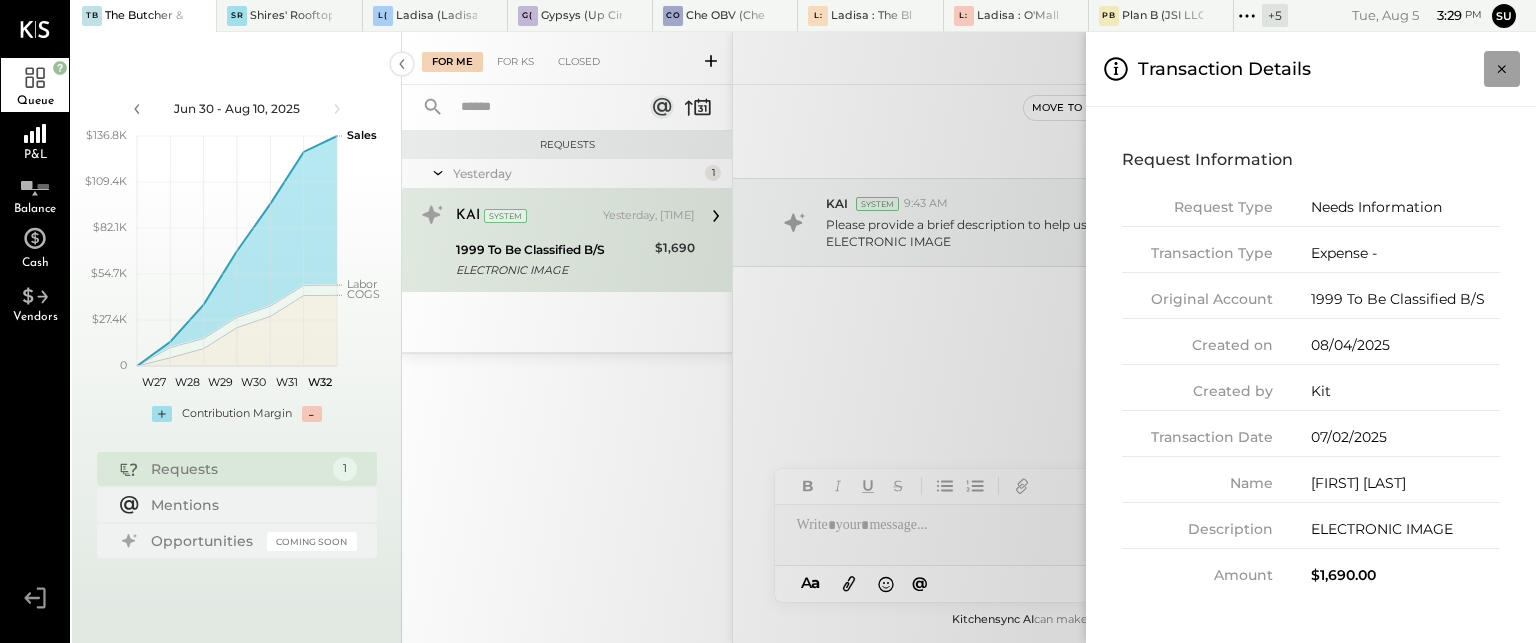 click 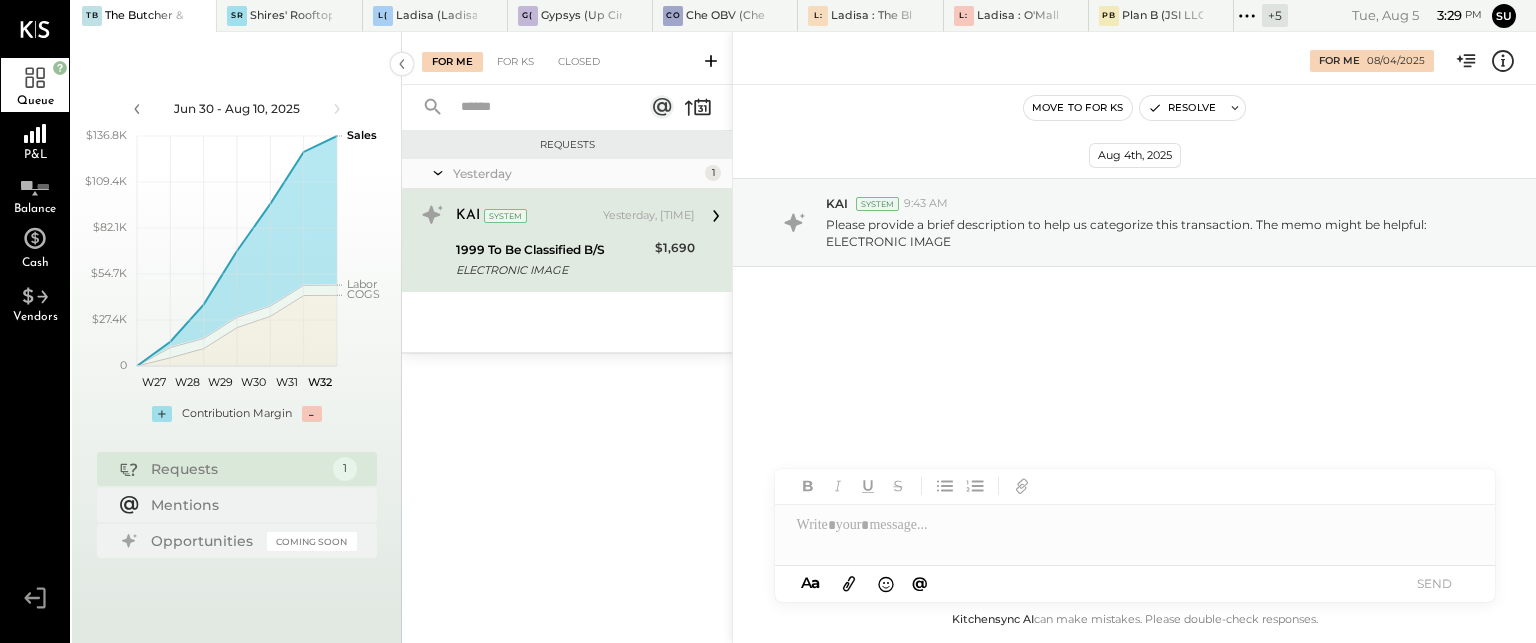 click at bounding box center (1135, 525) 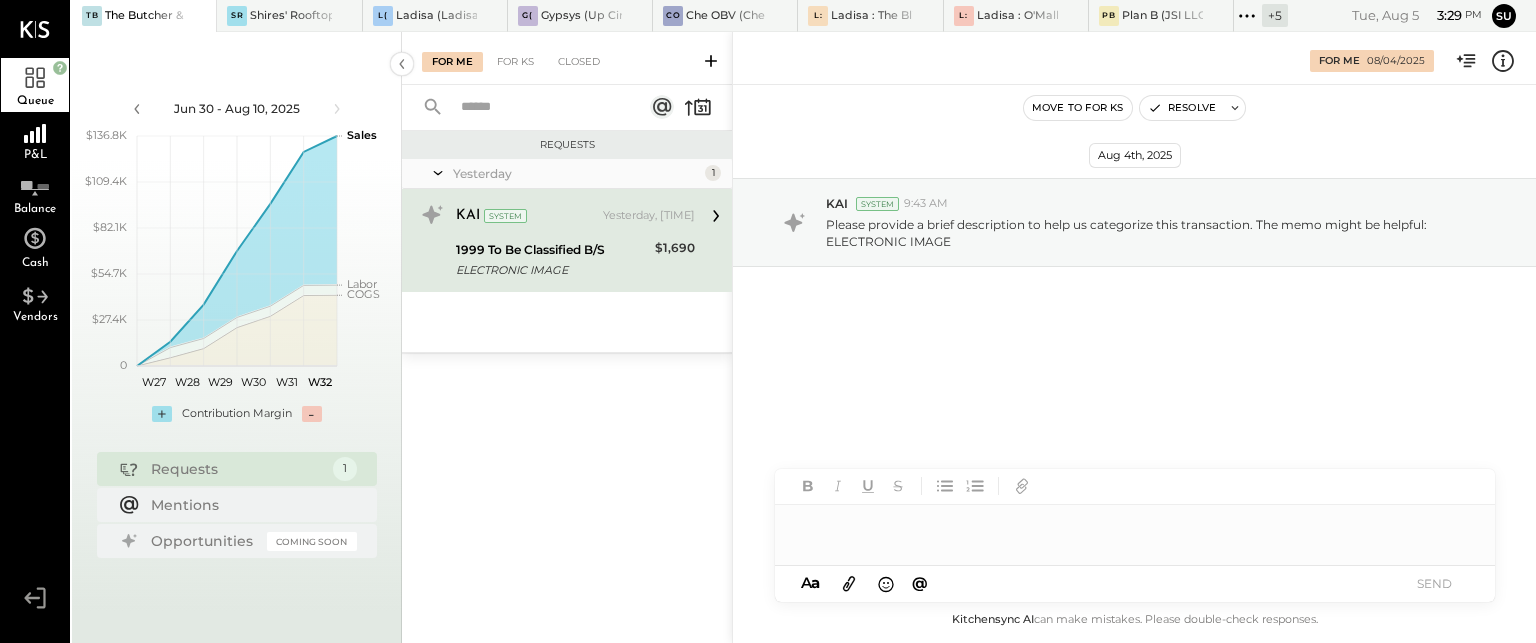 type 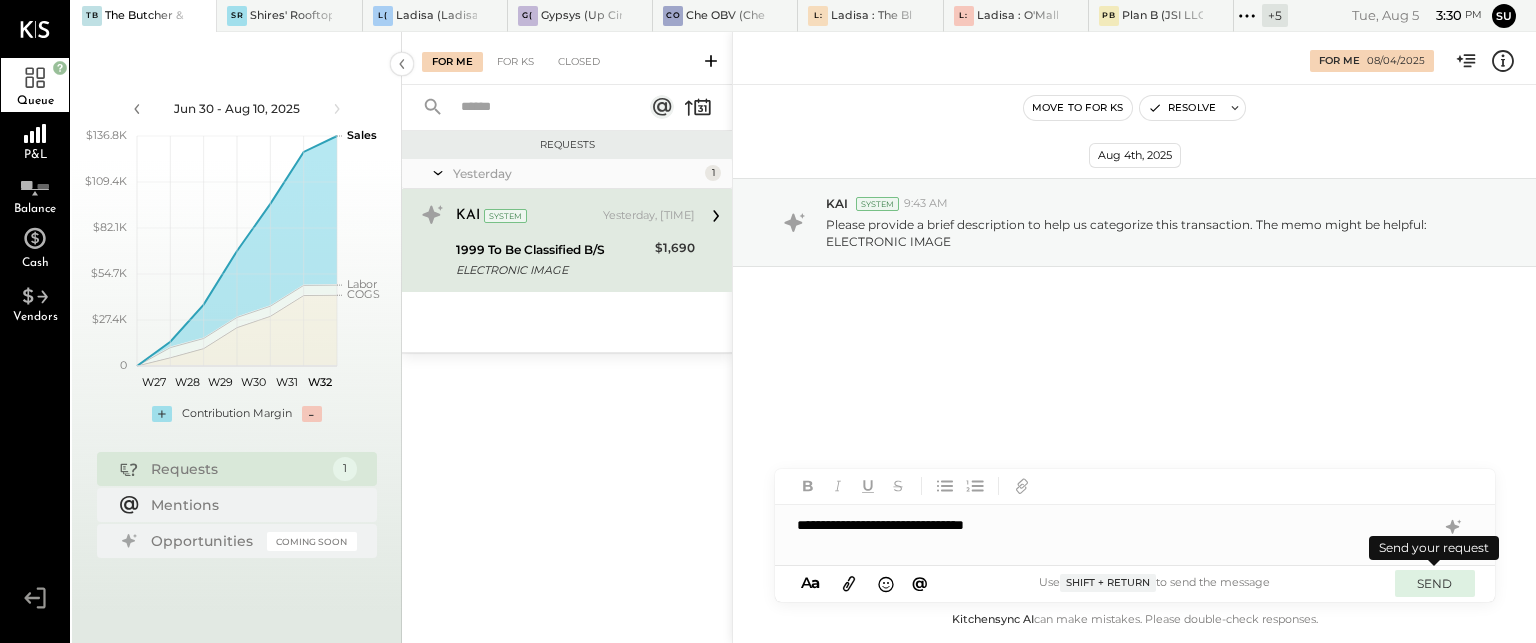click on "SEND" at bounding box center (1435, 583) 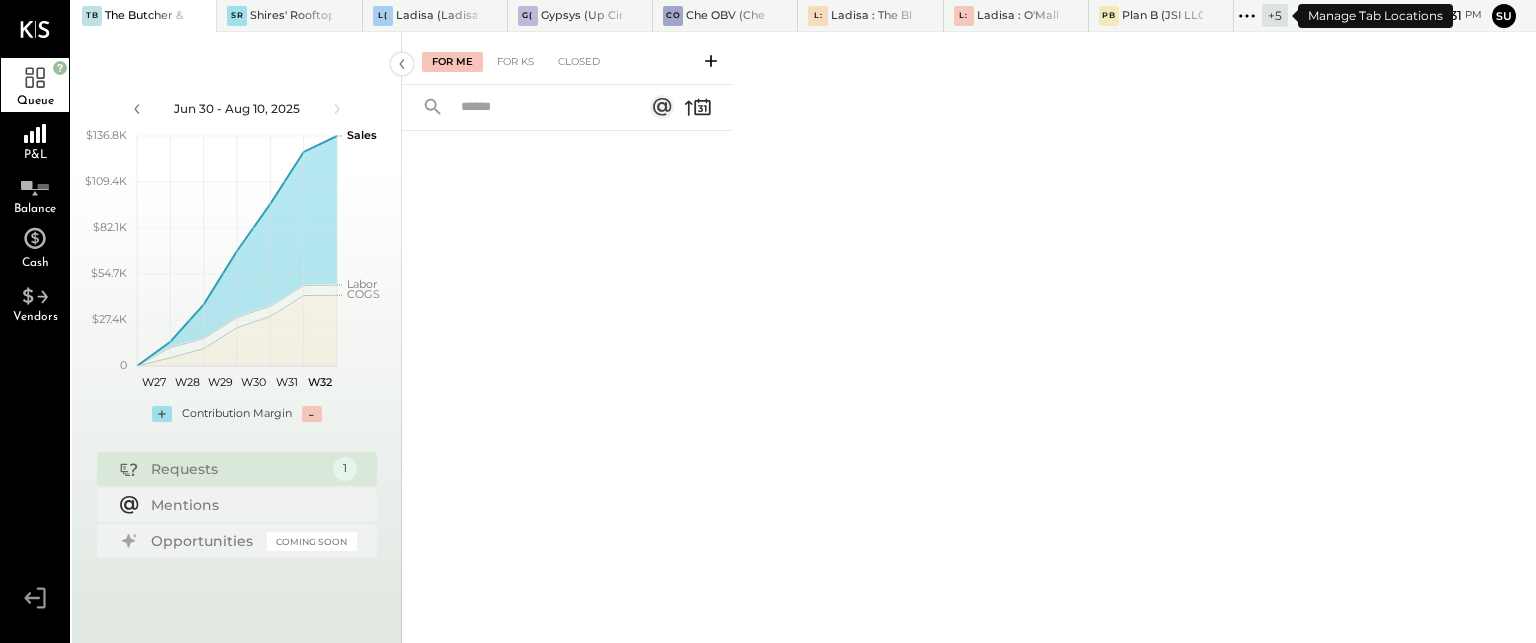 click 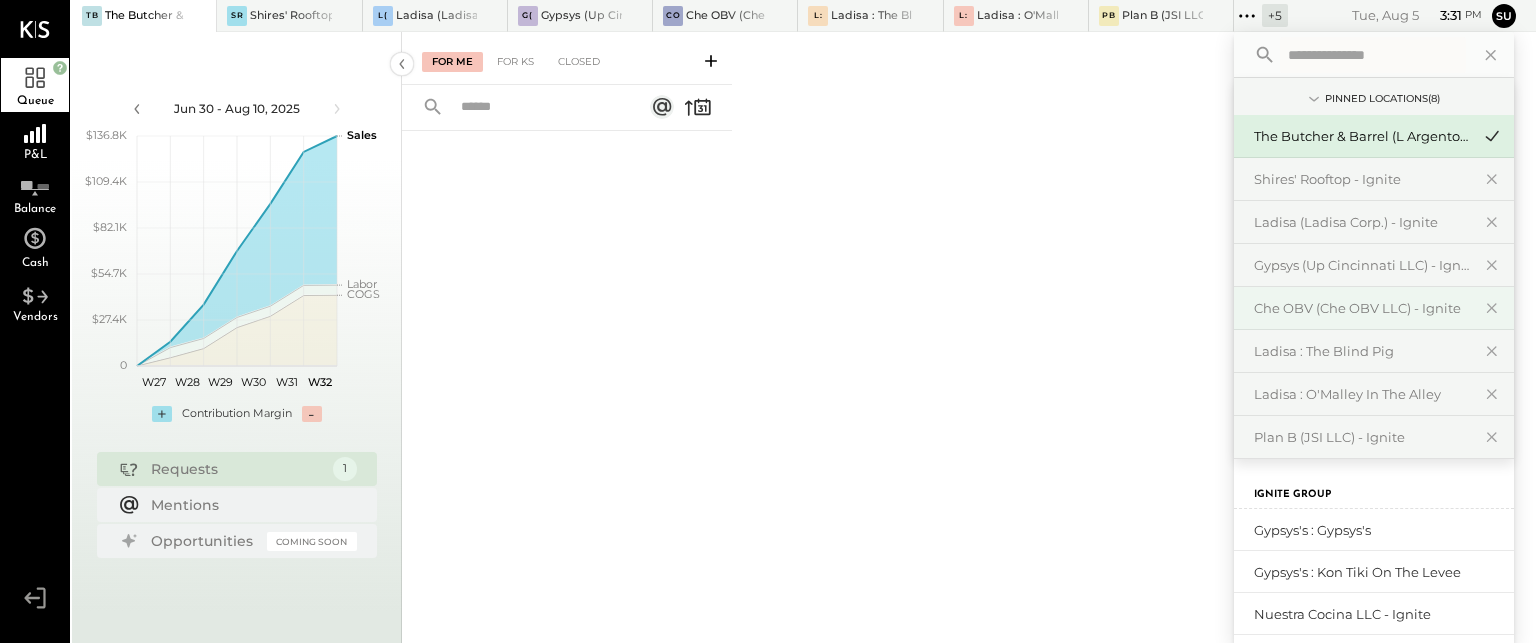 click on "Che OBV (Che OBV LLC) - Ignite" at bounding box center (1362, 308) 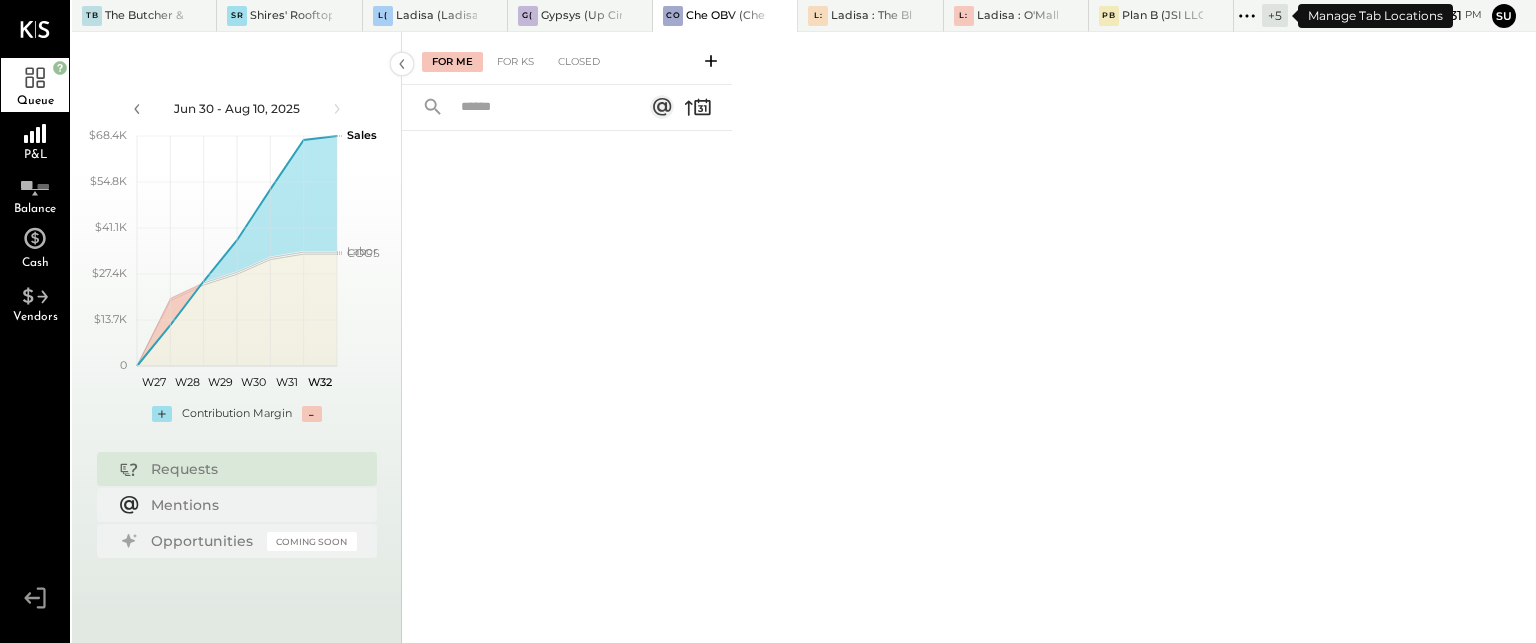 click 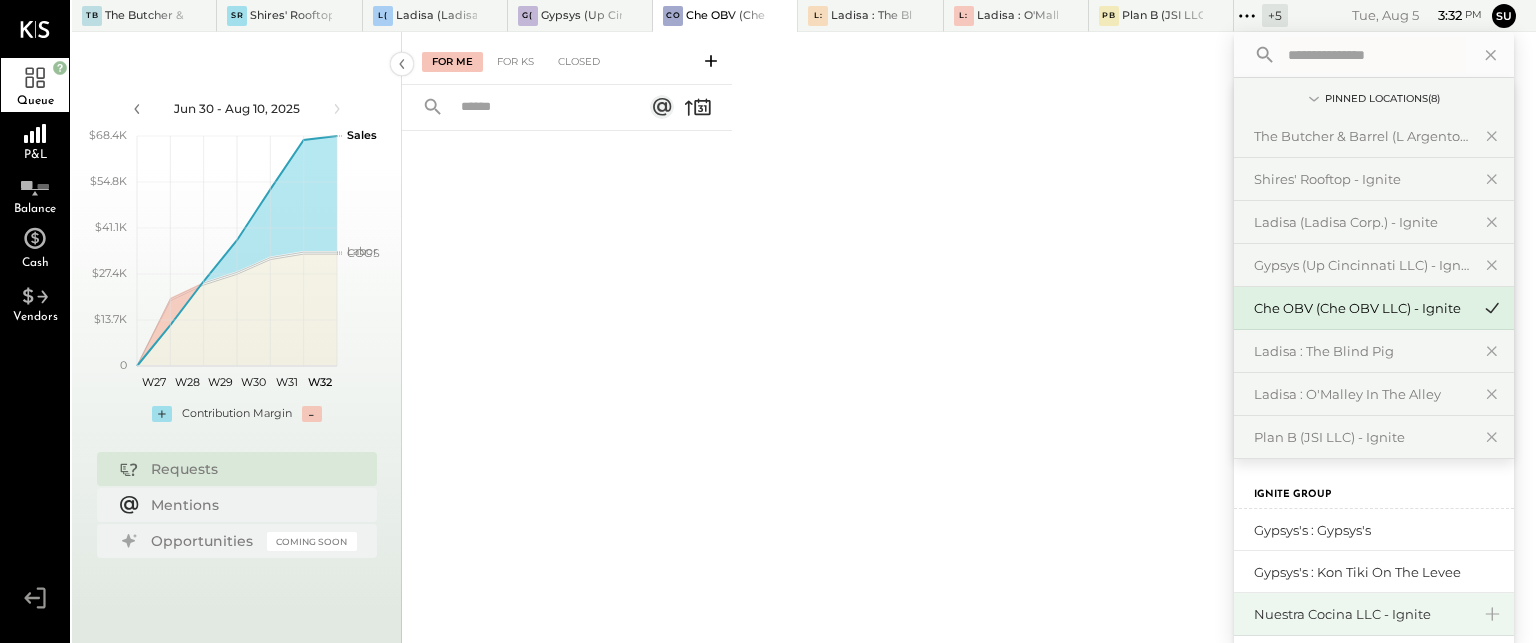 click on "Nuestra Cocina LLC - Ignite" at bounding box center (1362, 614) 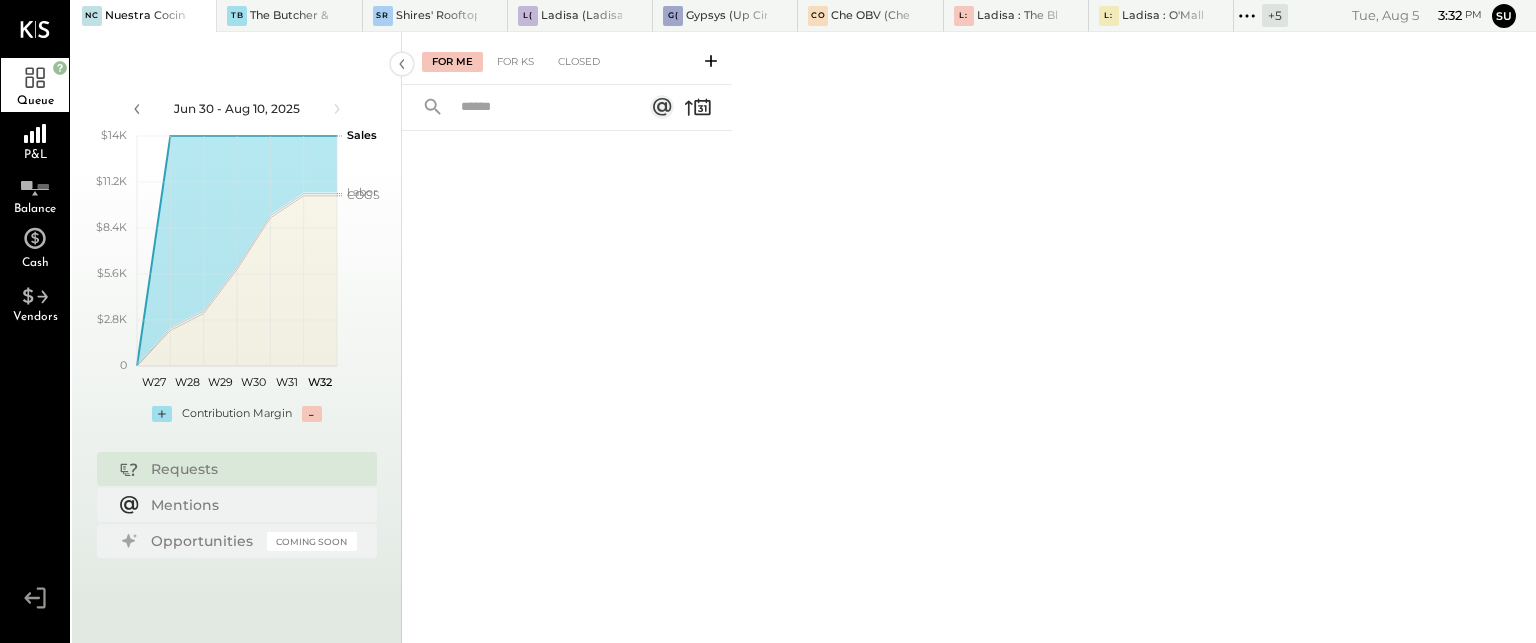 click 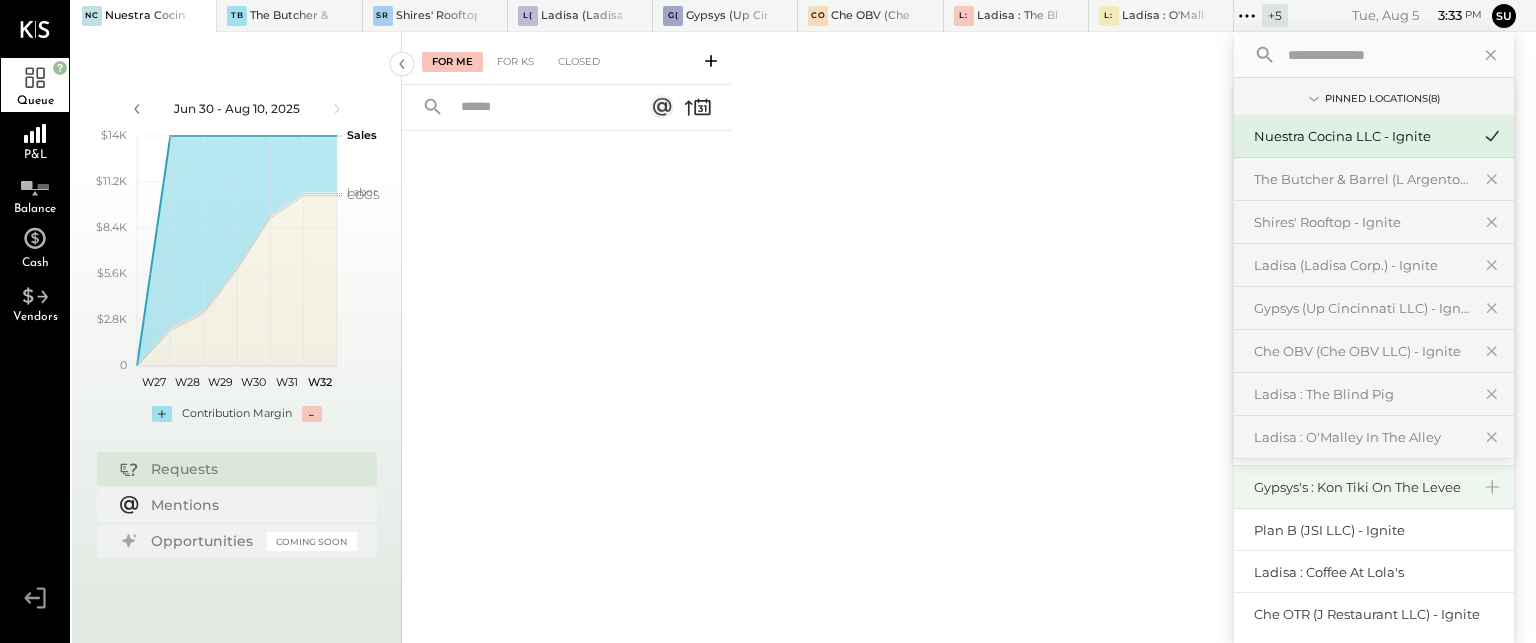 scroll, scrollTop: 86, scrollLeft: 0, axis: vertical 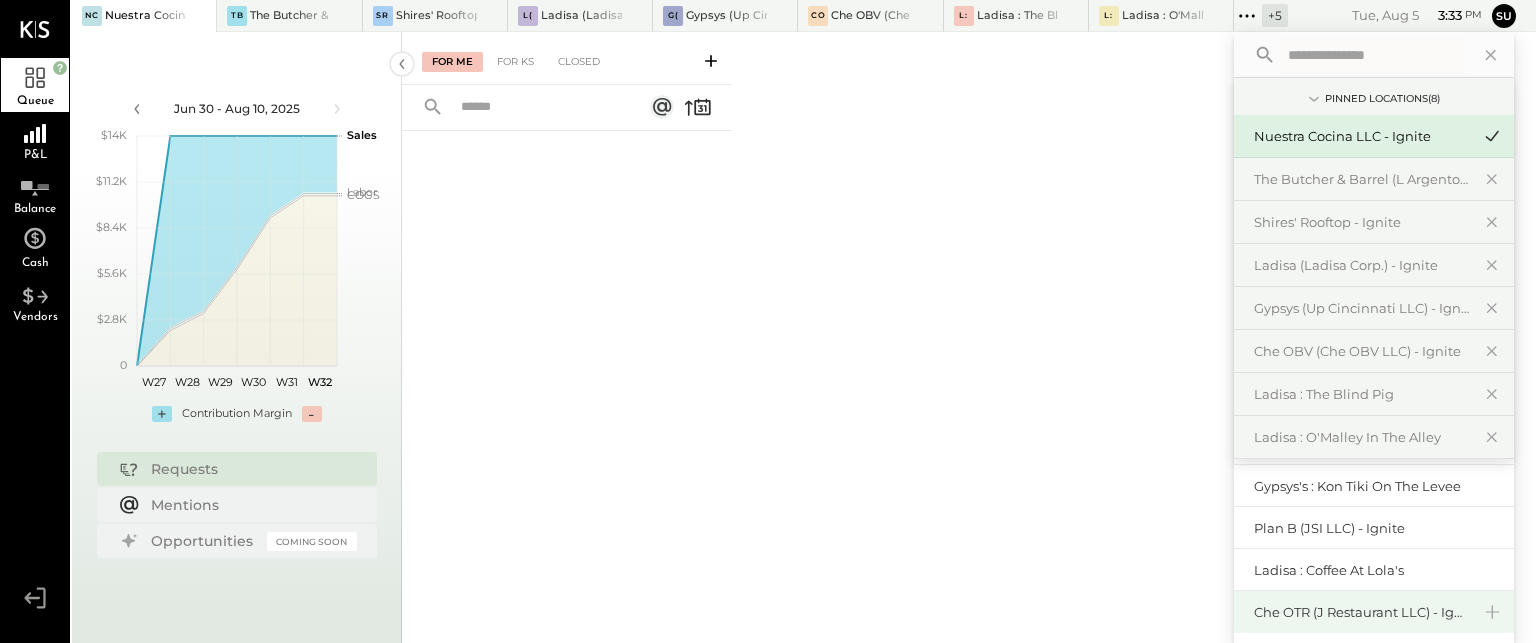 click on "Che OTR (J Restaurant LLC) - Ignite" at bounding box center [1362, 612] 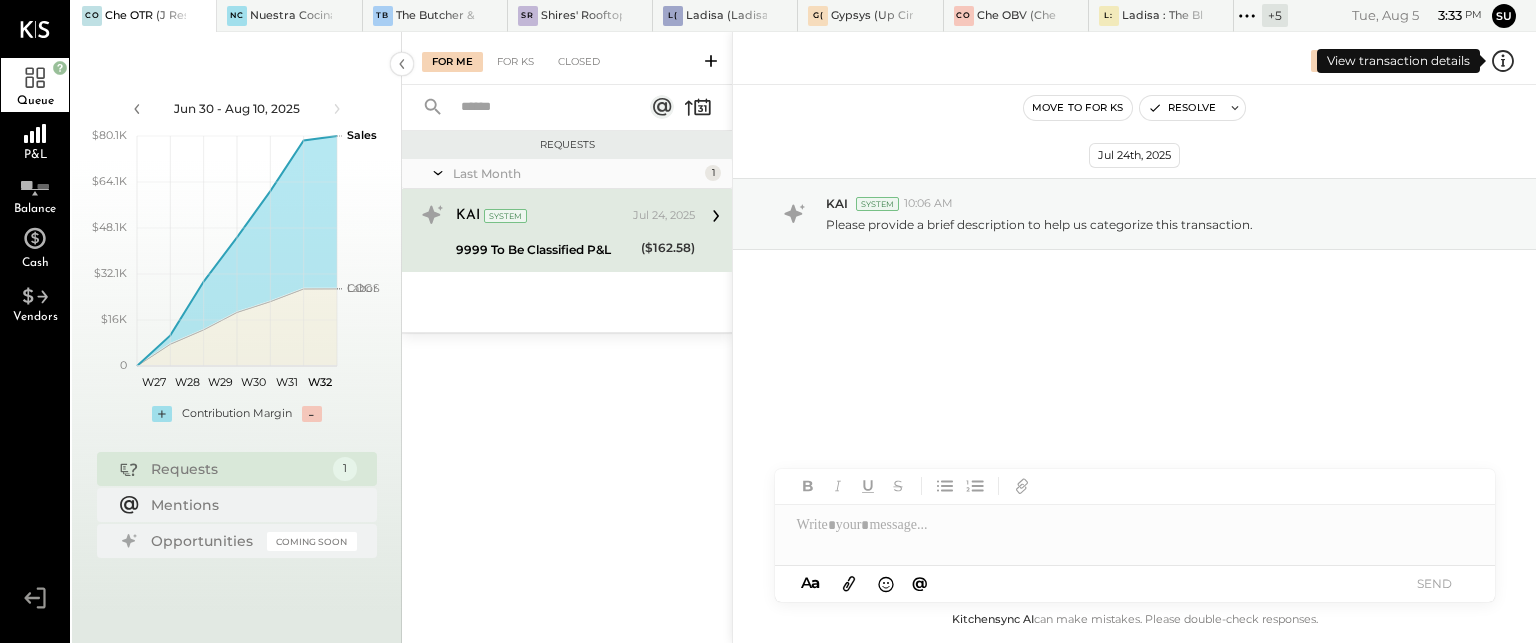 click 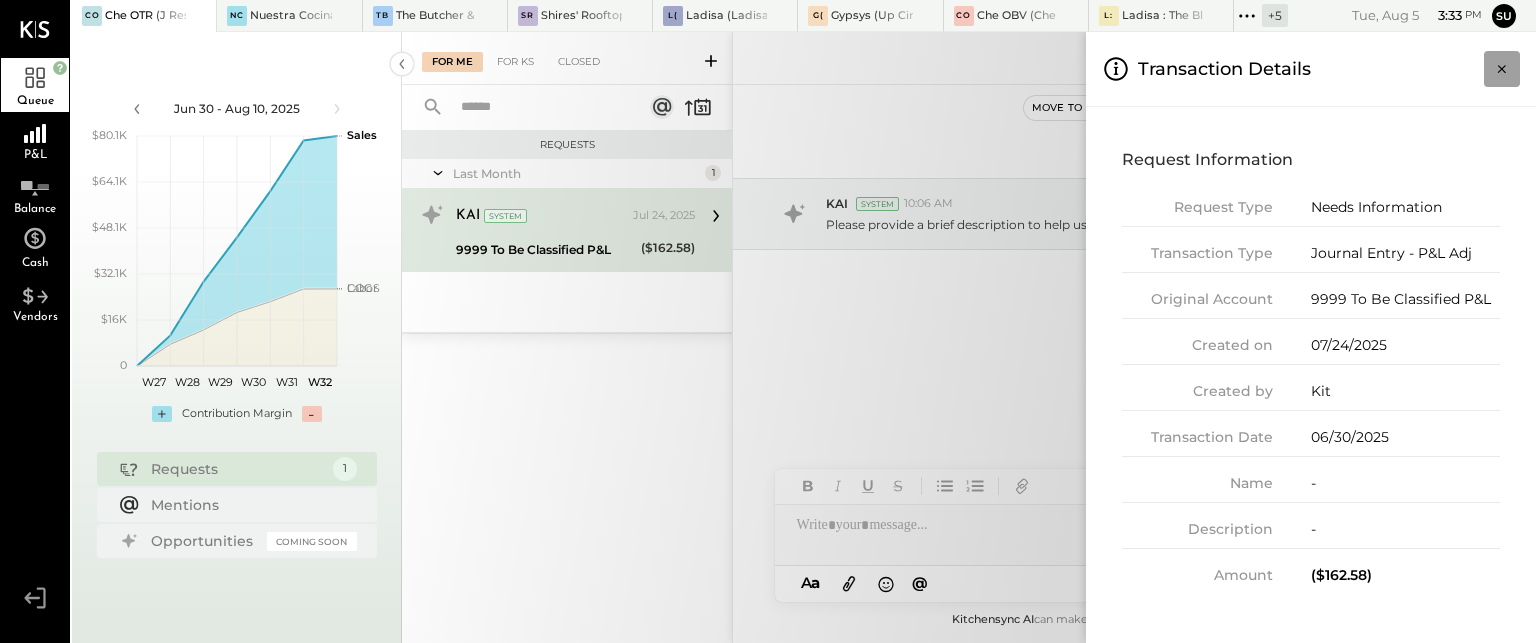 click 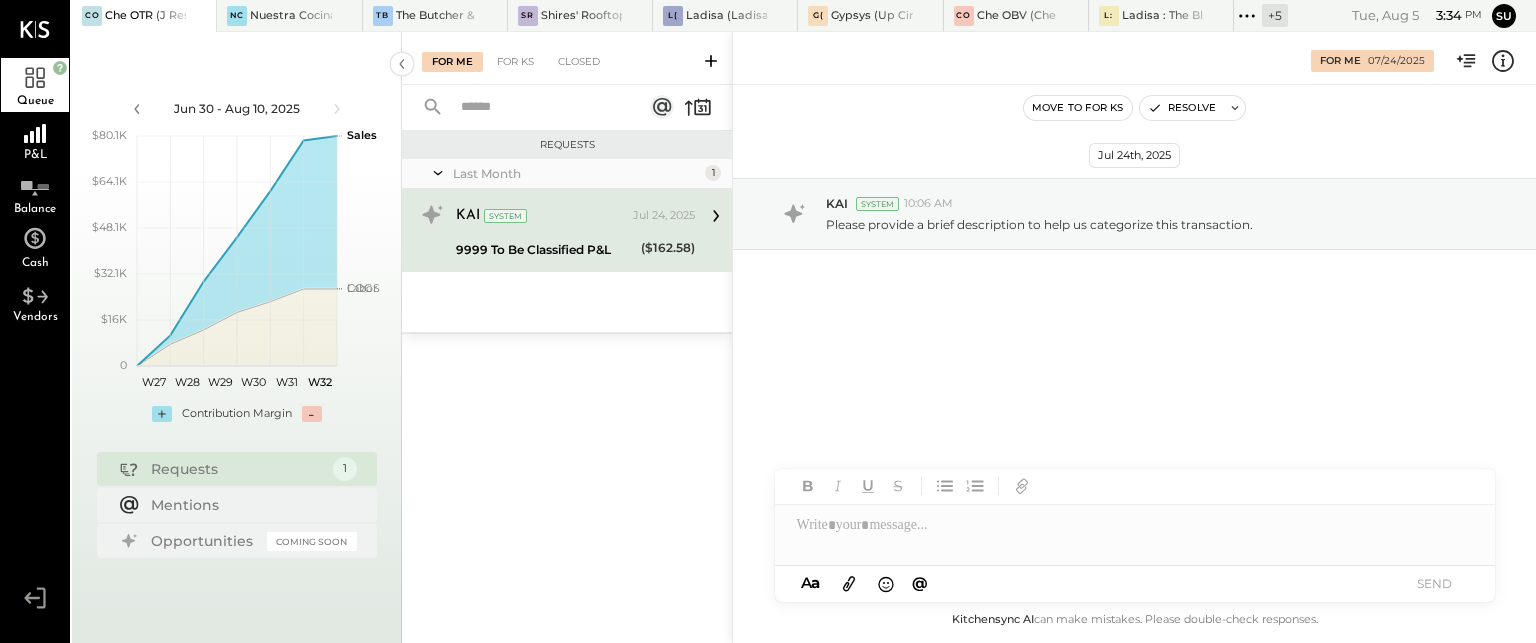 click on "Move to for ks" at bounding box center [1078, 108] 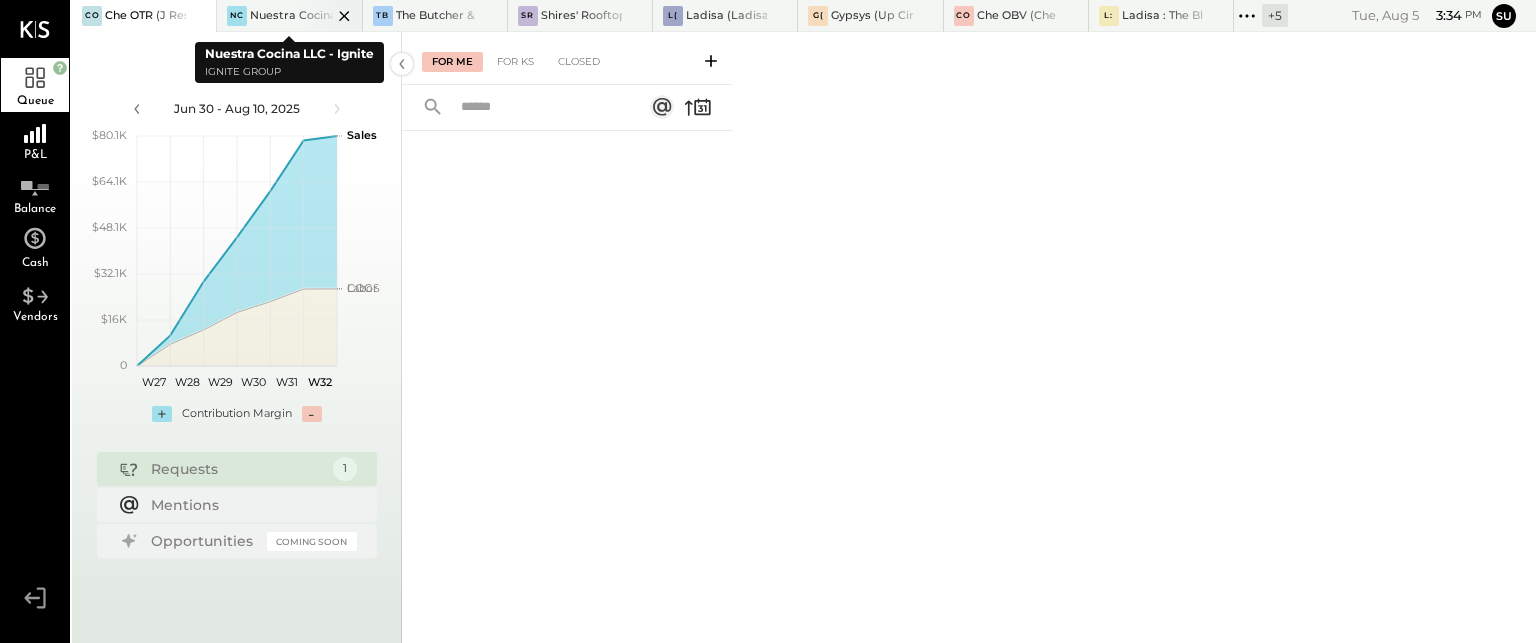 click on "Nuestra Cocina LLC - Ignite" at bounding box center (290, 16) 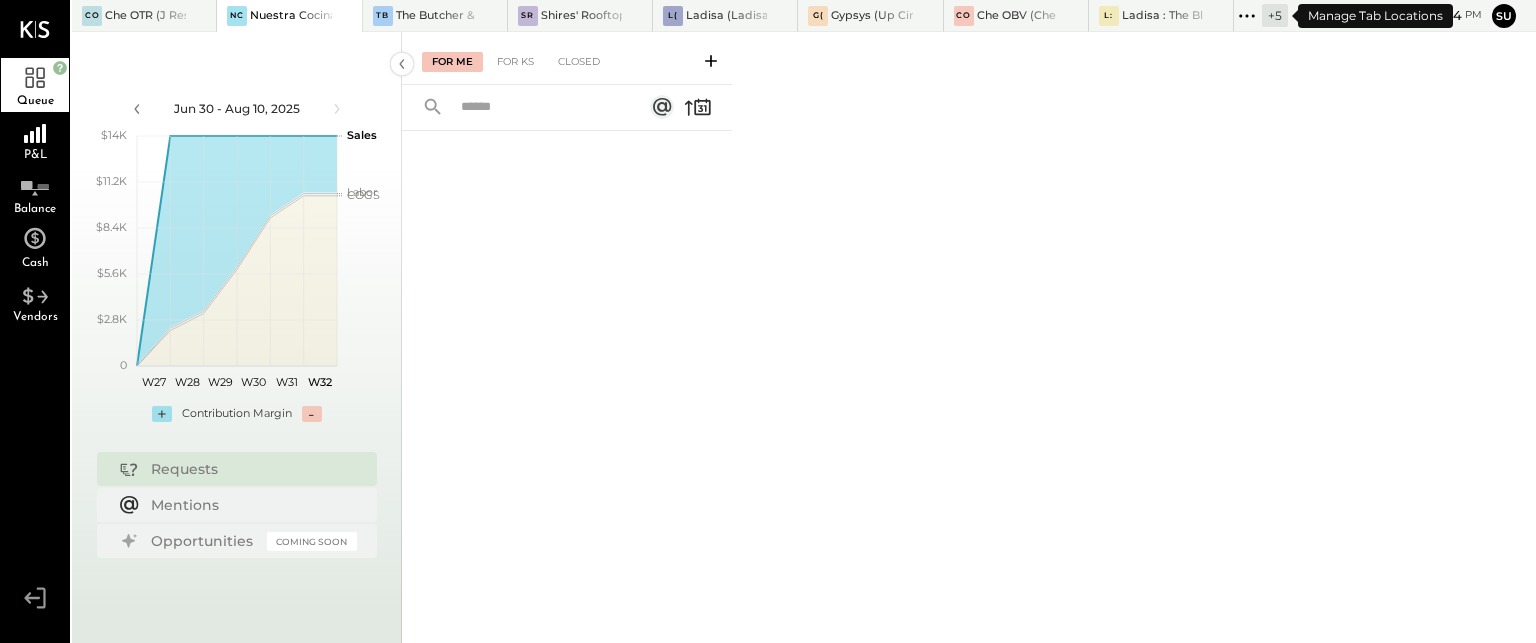 click 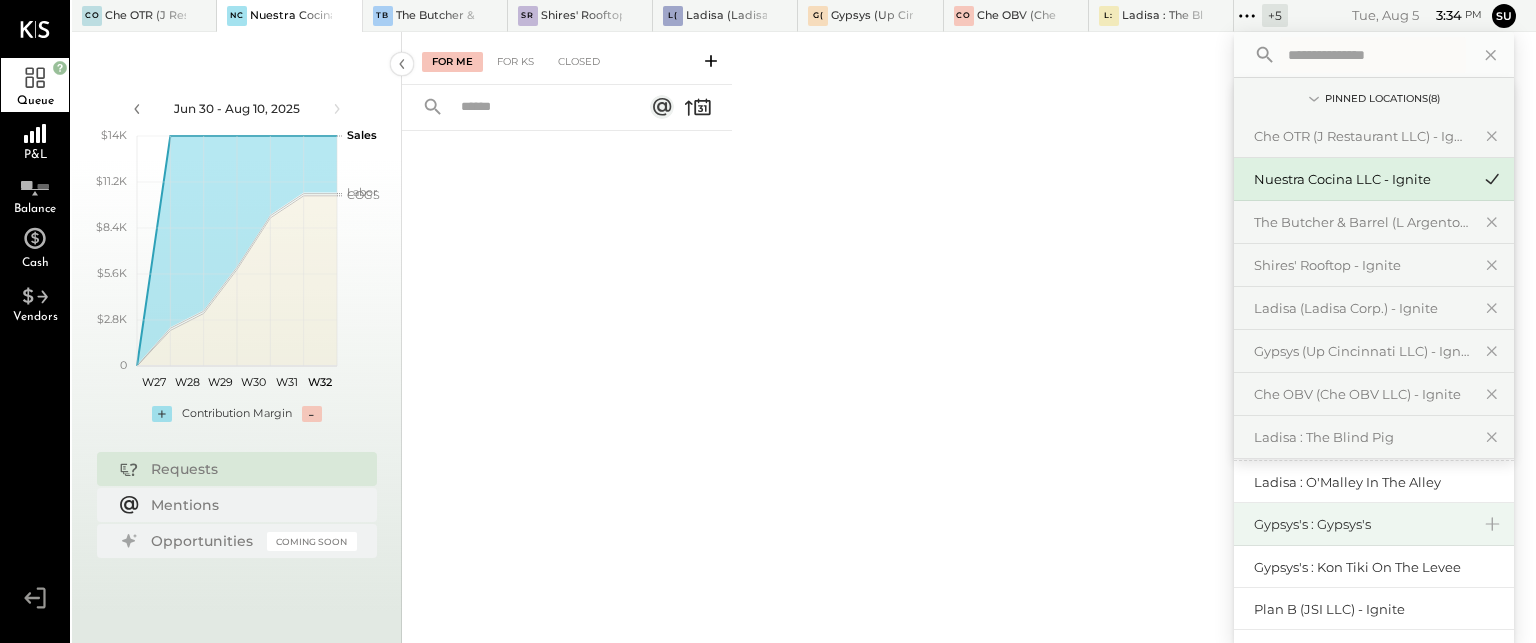 scroll, scrollTop: 46, scrollLeft: 0, axis: vertical 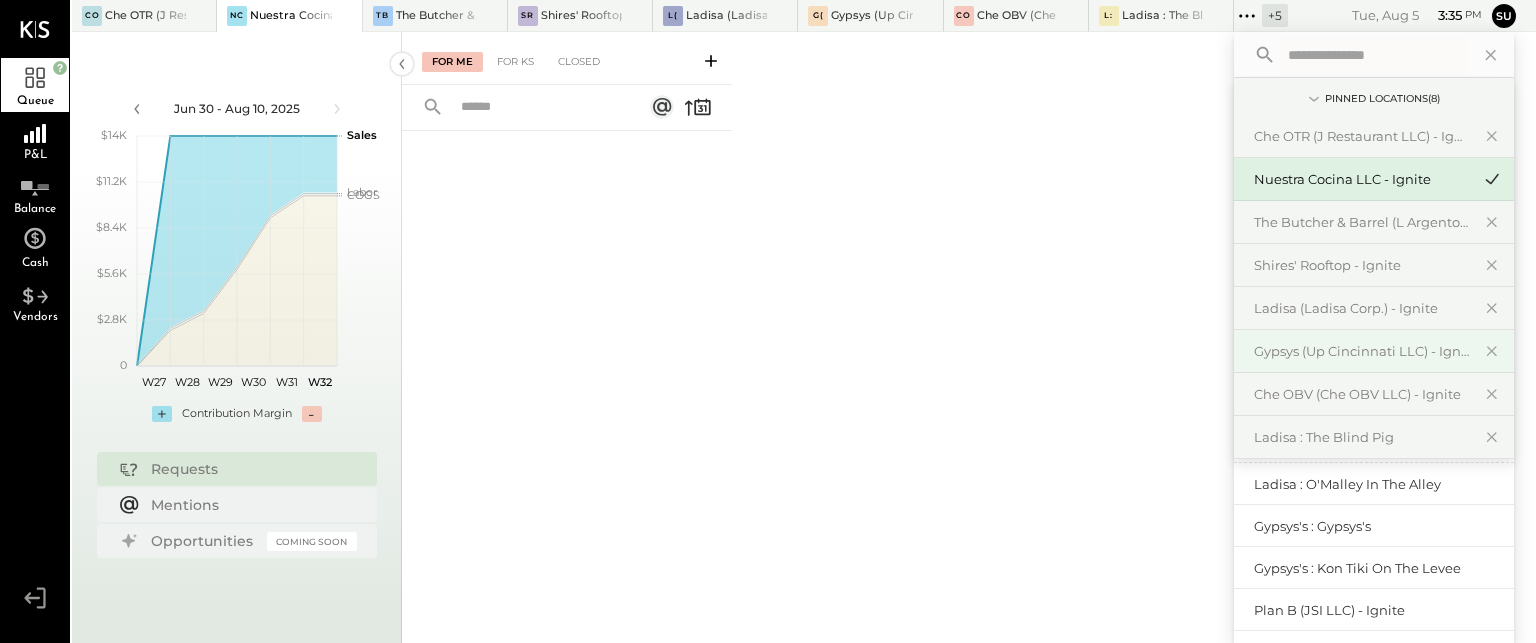 click on "Gypsys (Up Cincinnati LLC) - Ignite" at bounding box center (1362, 351) 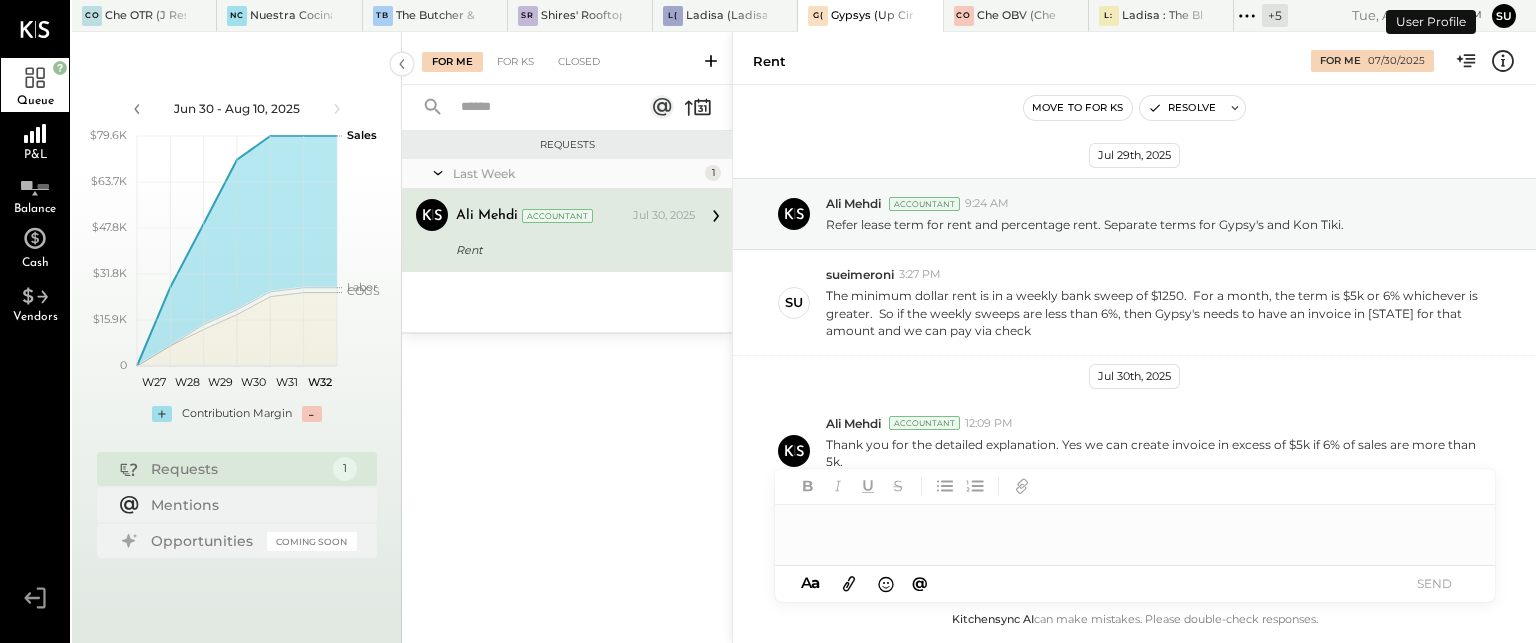 scroll, scrollTop: 58, scrollLeft: 0, axis: vertical 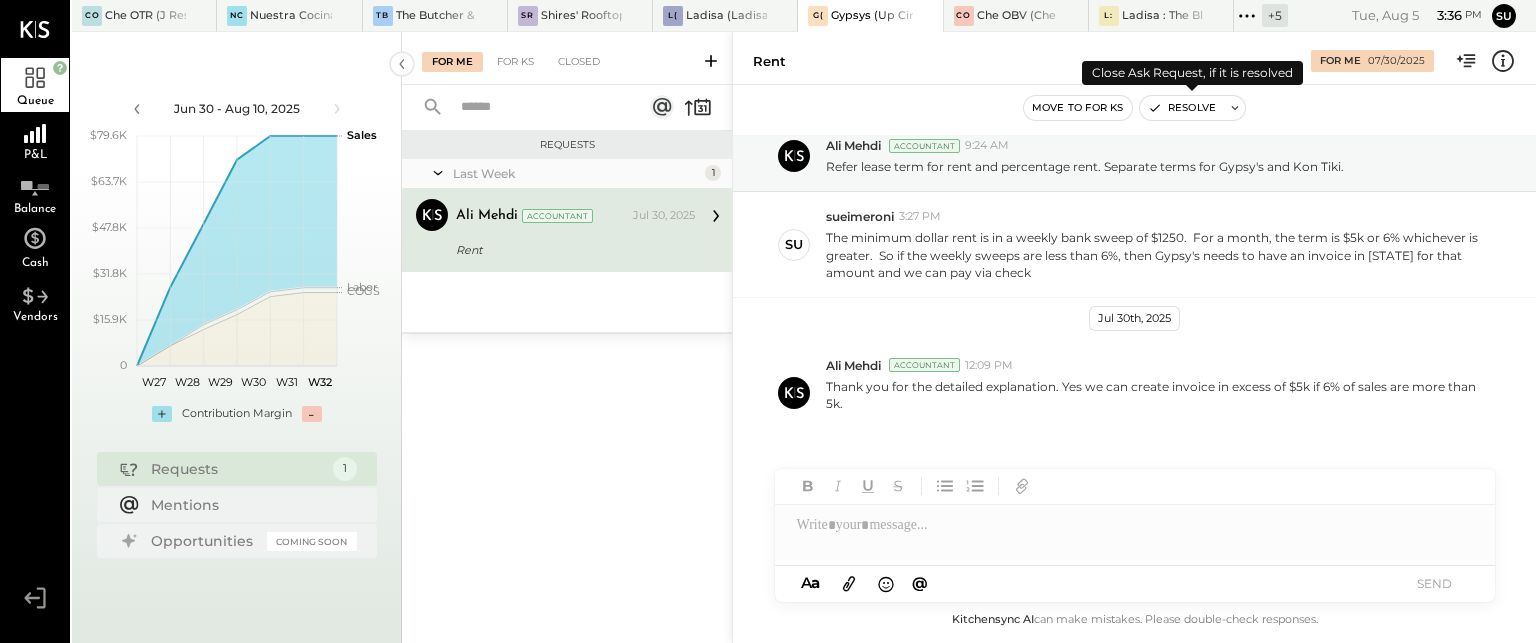 click on "Resolve" at bounding box center (1182, 108) 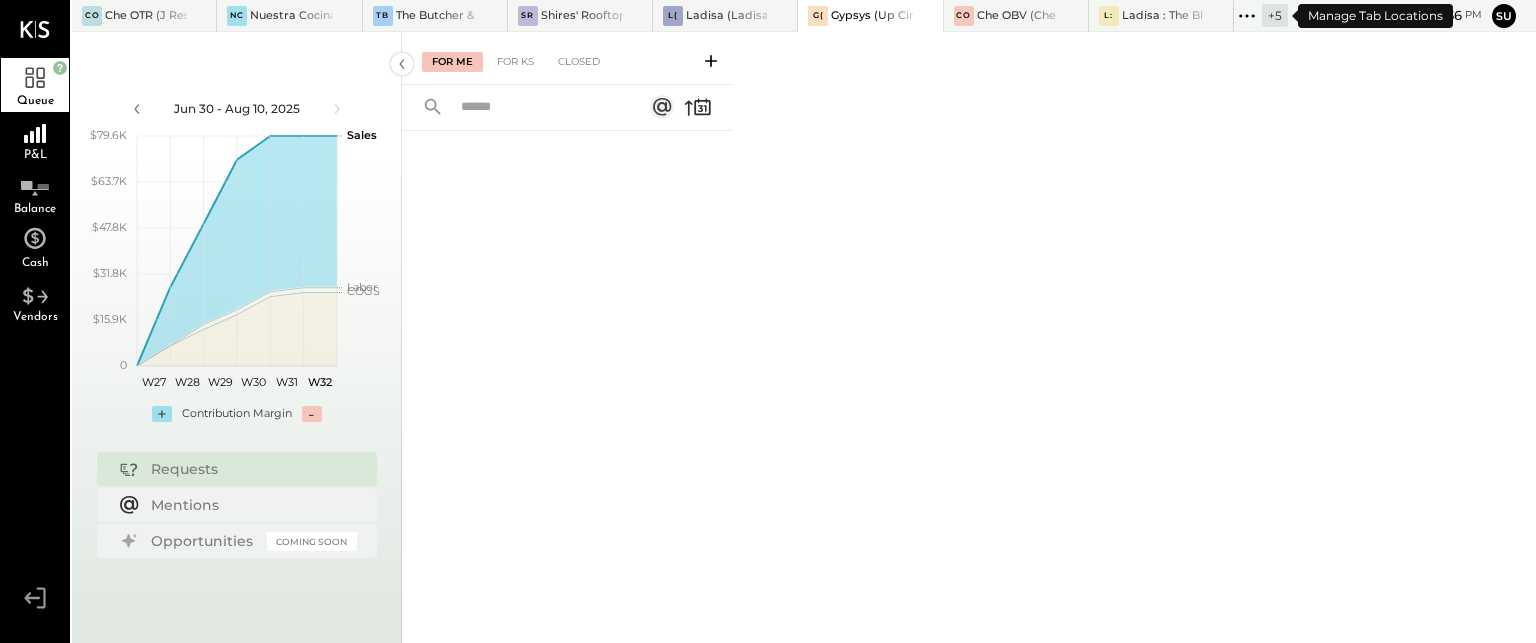 click 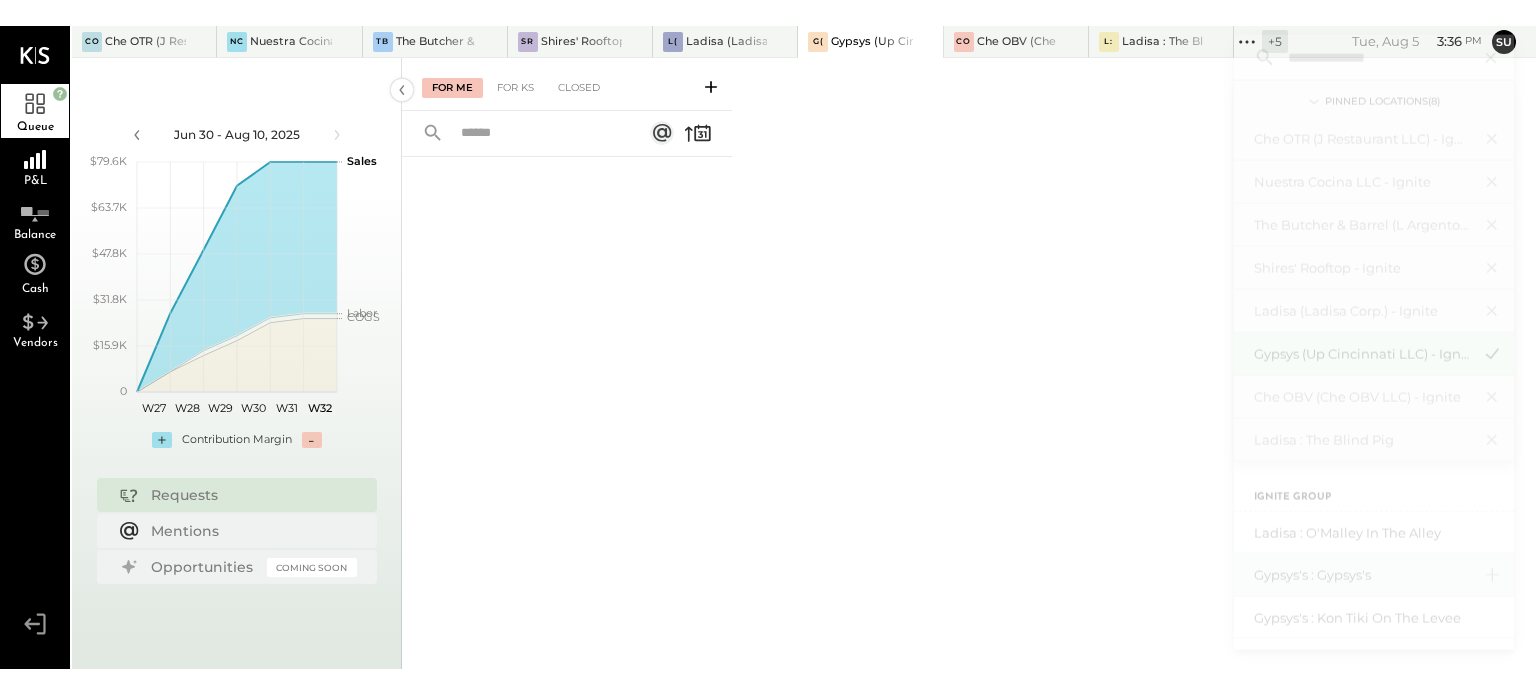 scroll, scrollTop: 86, scrollLeft: 0, axis: vertical 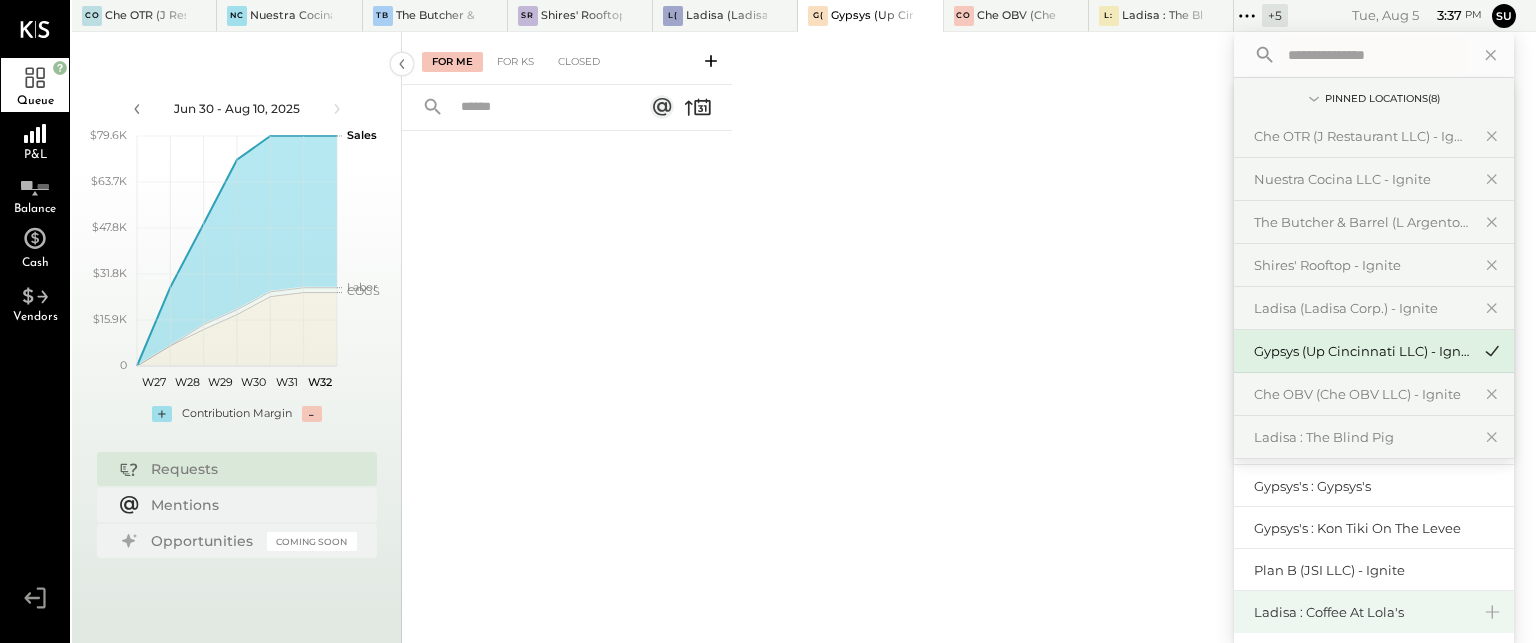 click on "Ladisa : Coffee at Lola's" at bounding box center [1362, 612] 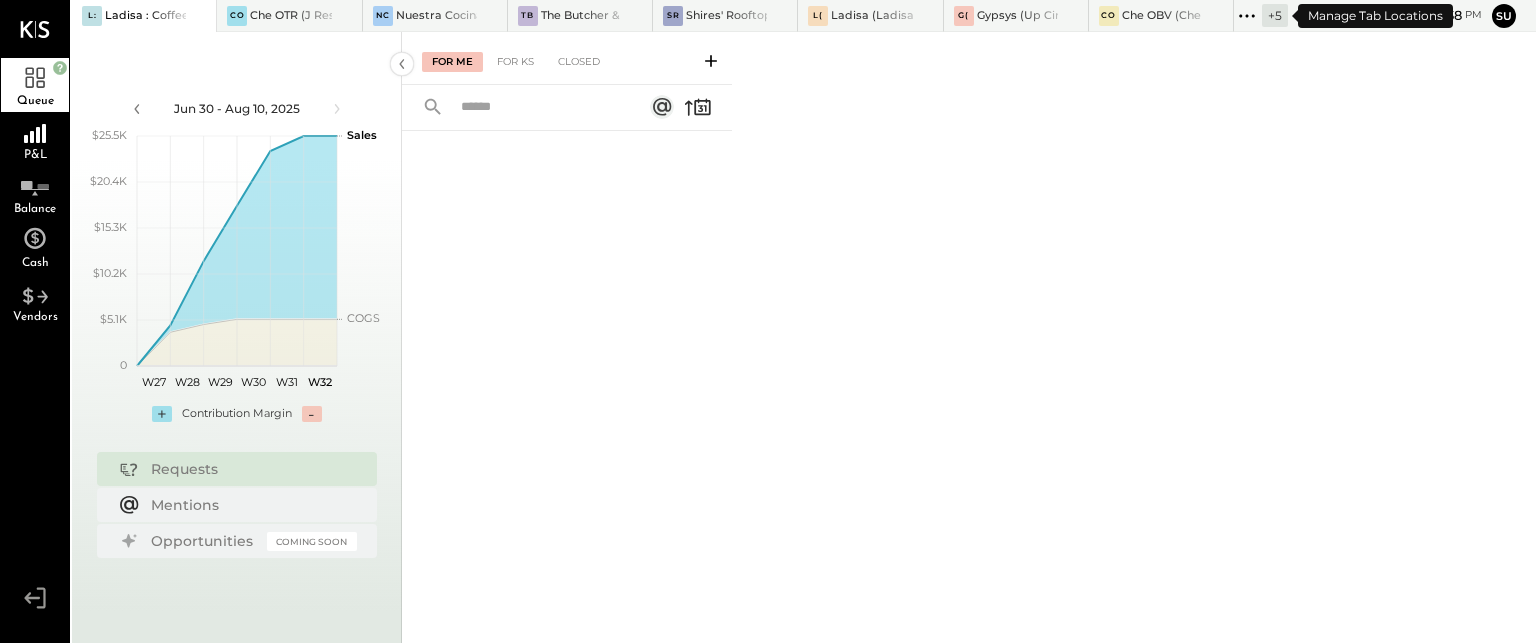 click 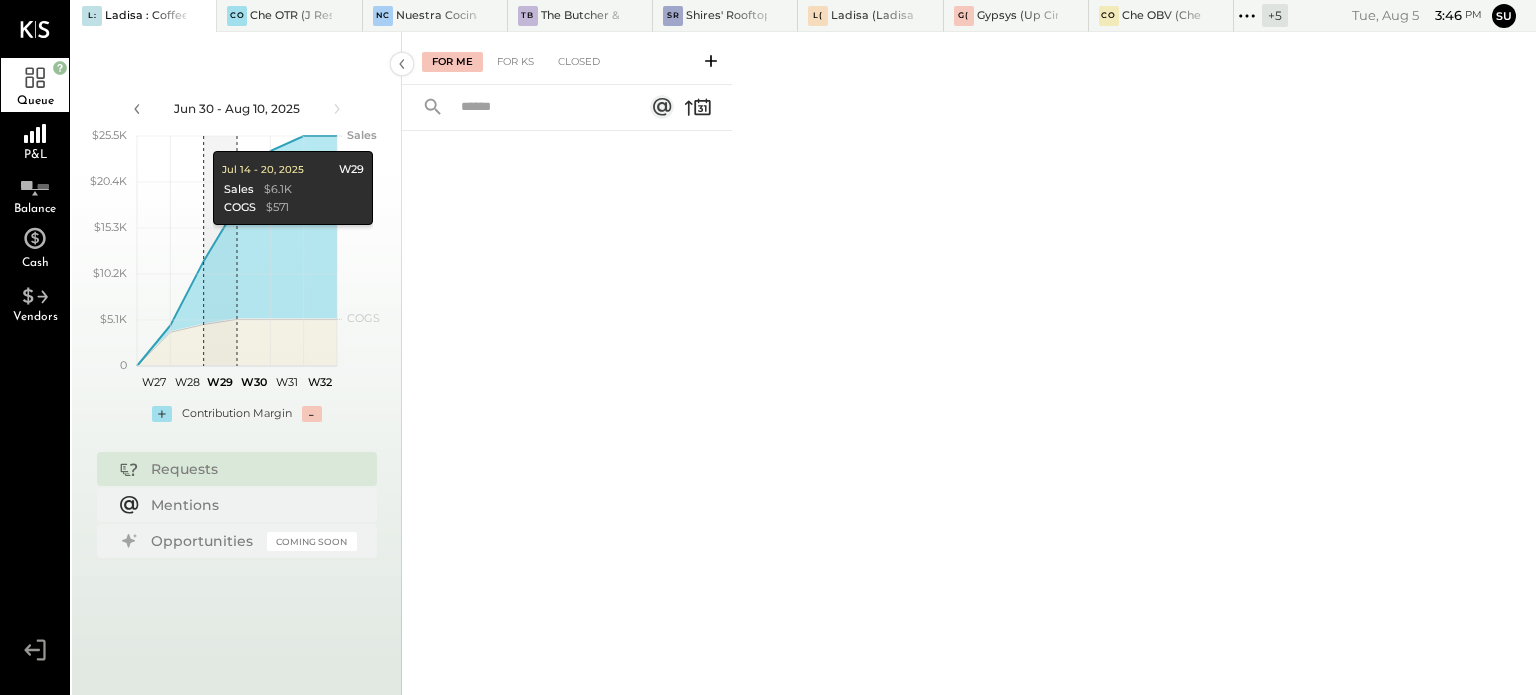 click on "Ladisa : Coffee at Lola's" at bounding box center (145, 16) 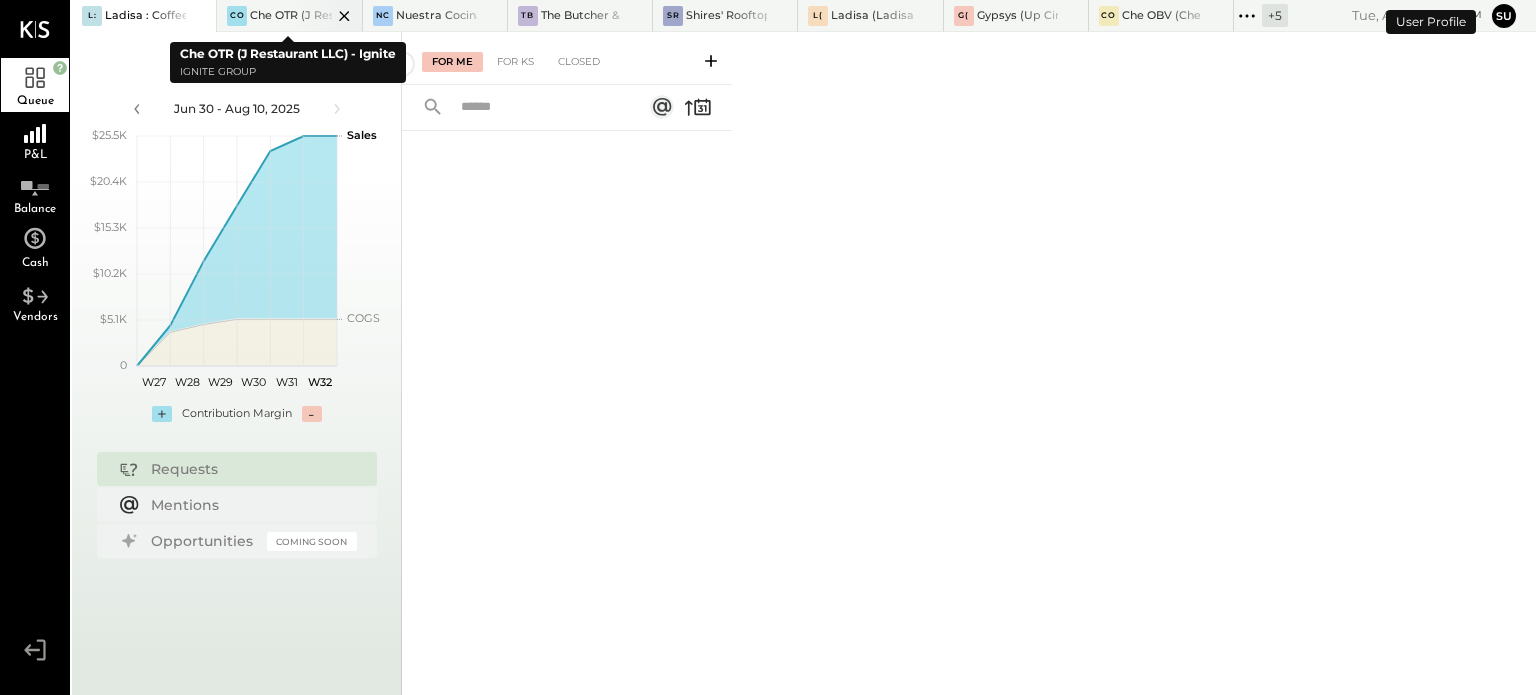 click on "Che OTR (J Restaurant LLC) - Ignite" at bounding box center [290, 16] 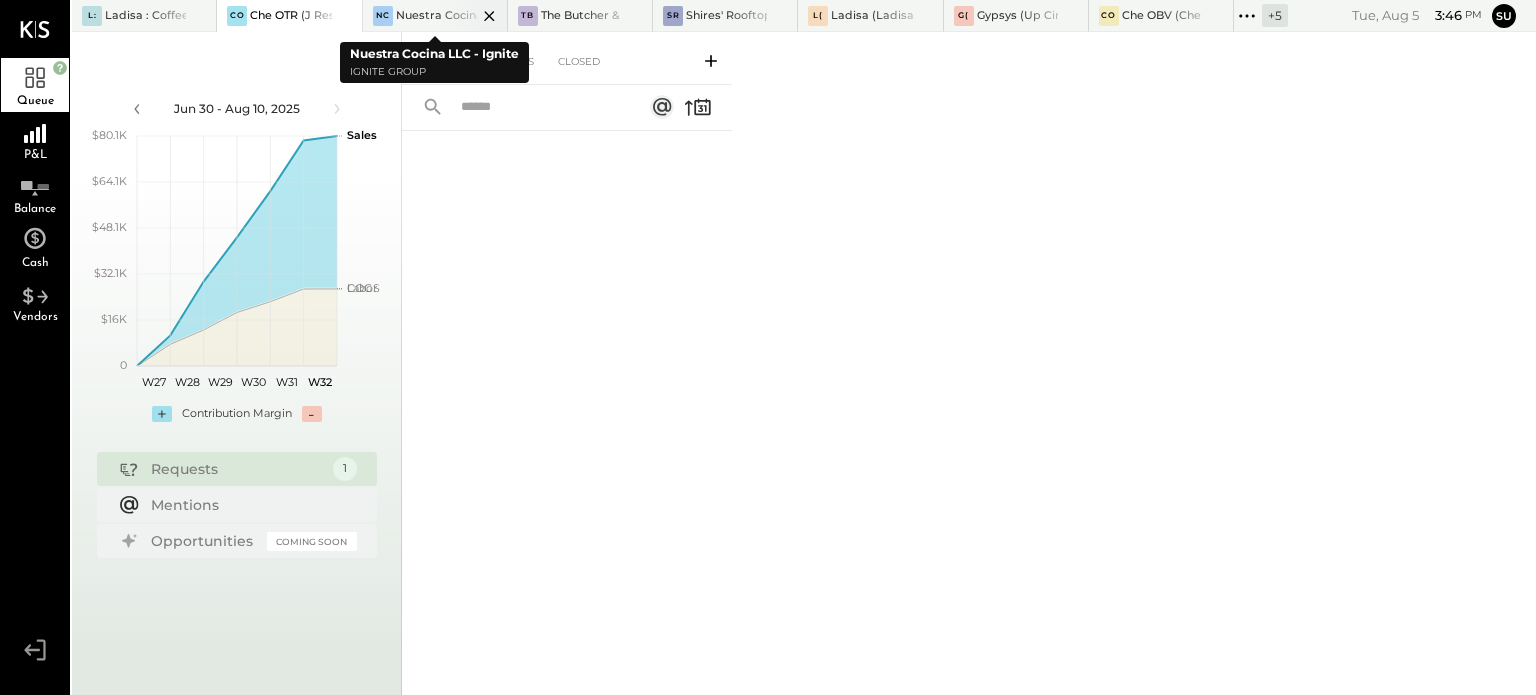 click on "Nuestra Cocina LLC - Ignite" at bounding box center [436, 16] 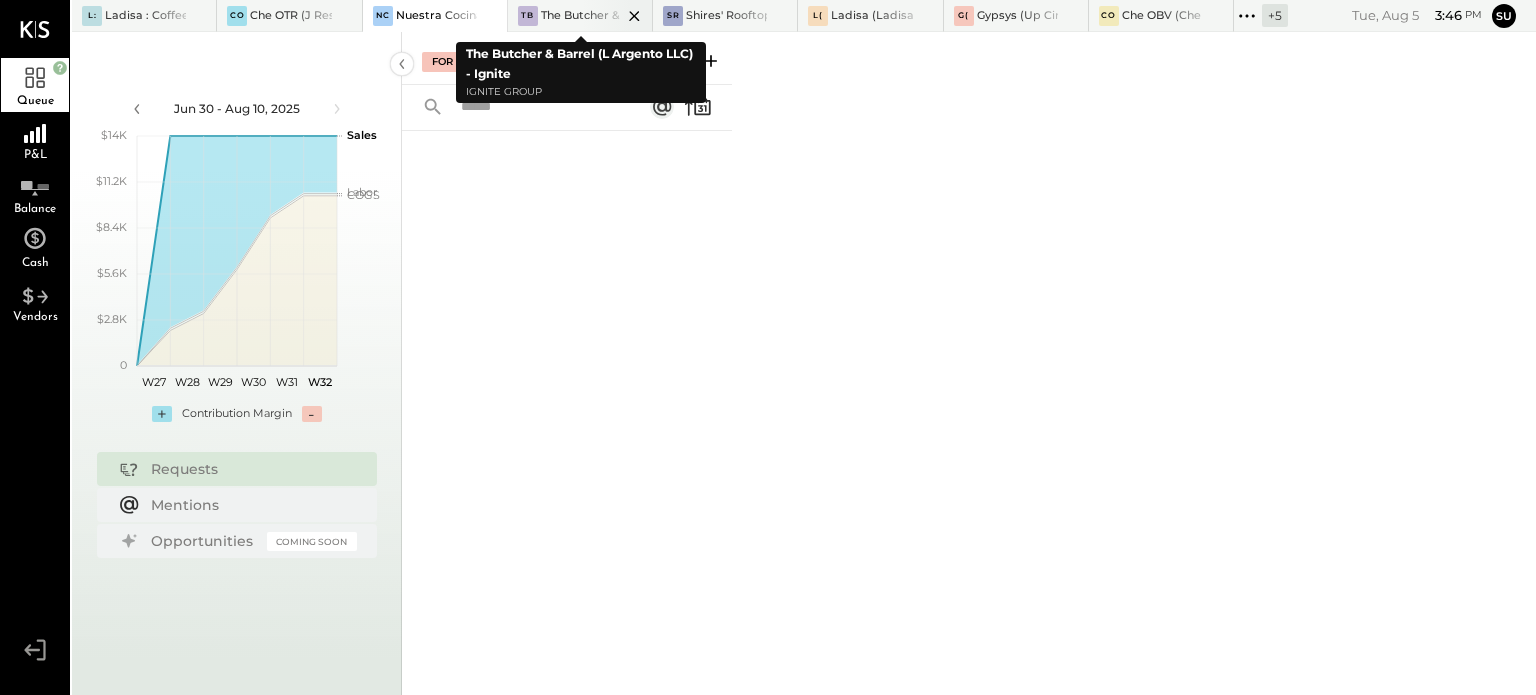 click on "The Butcher & Barrel (L Argento LLC) - Ignite" at bounding box center [581, 16] 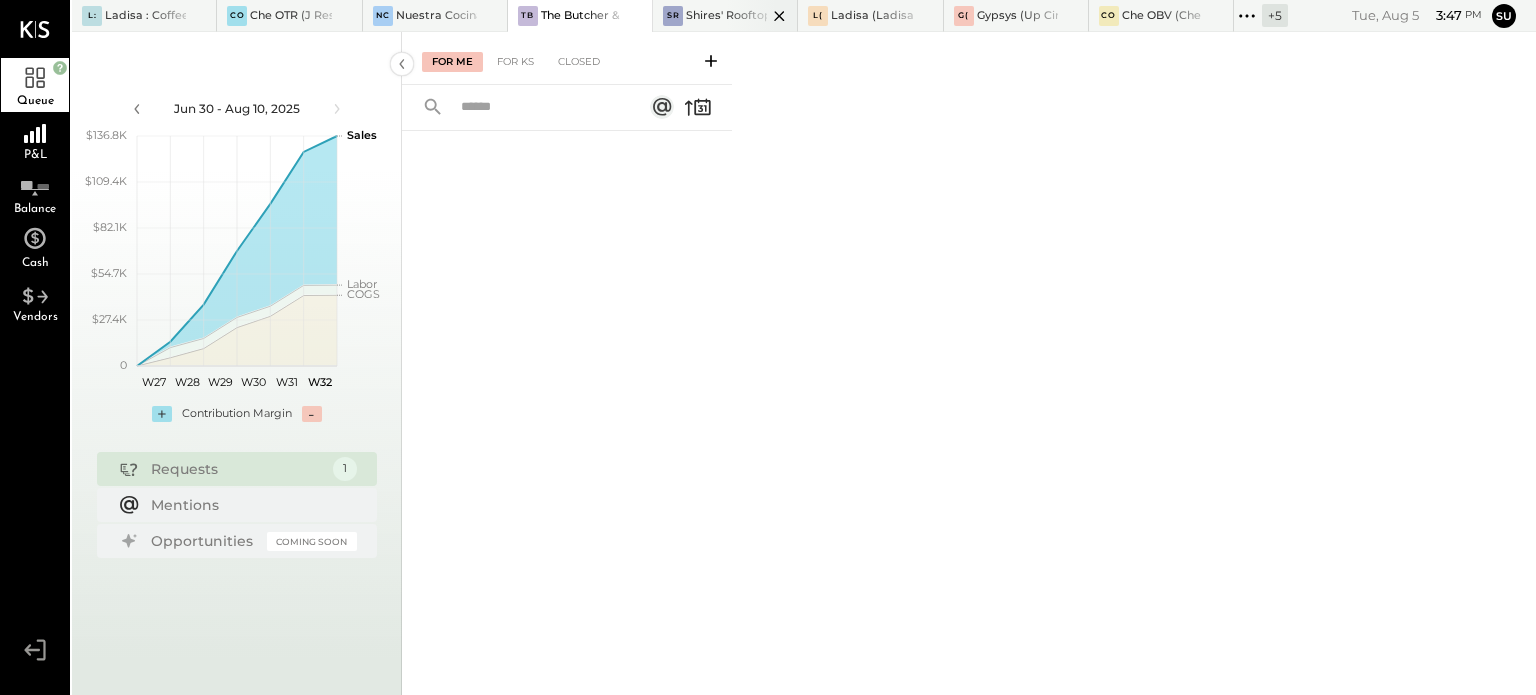 click on "Shires' Rooftop - Ignite" at bounding box center (726, 16) 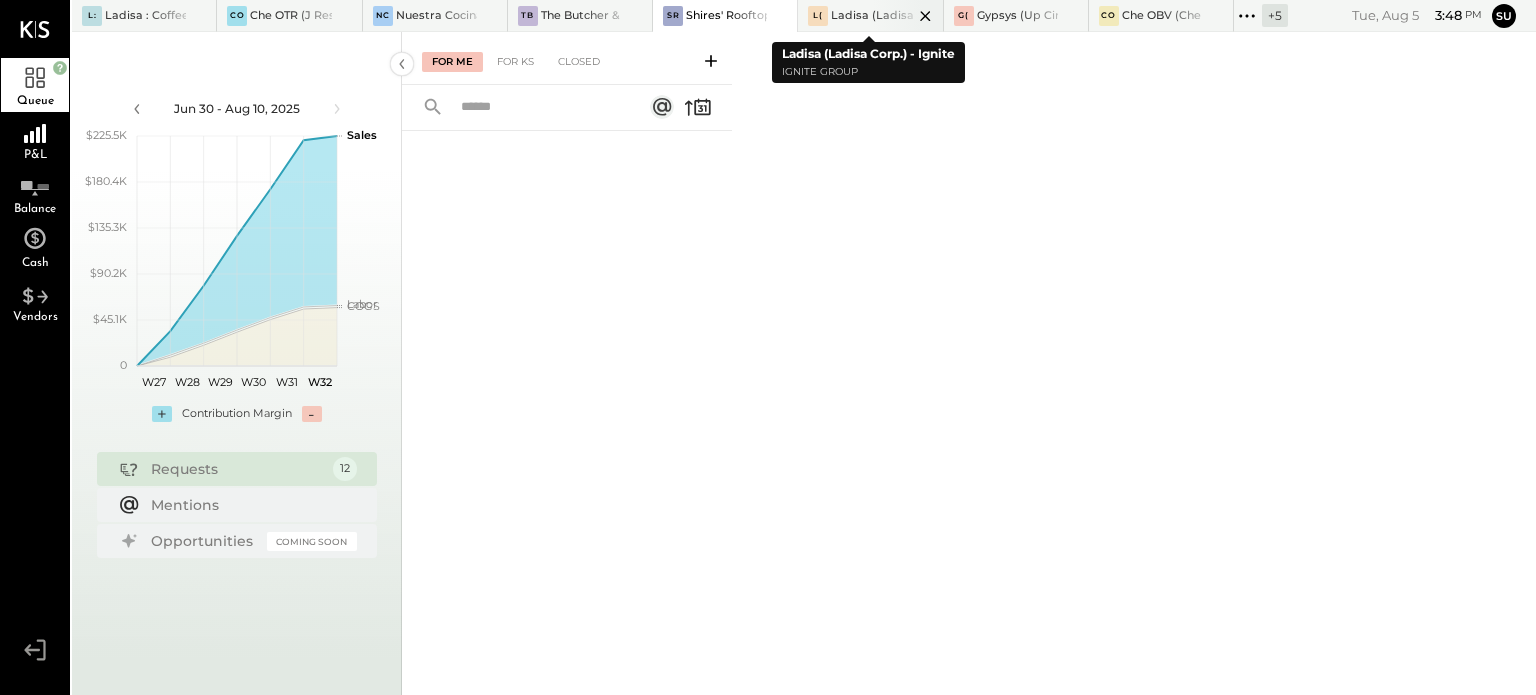 click at bounding box center [908, 15] 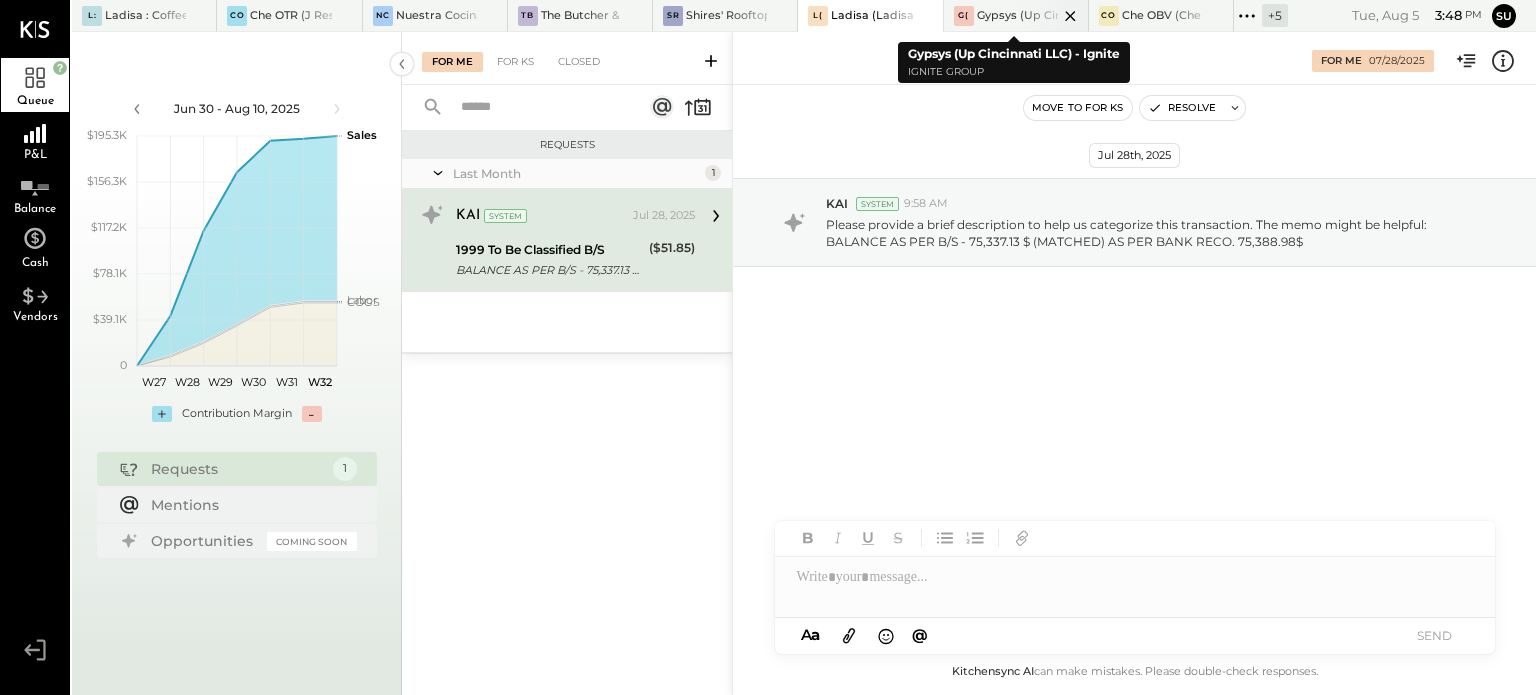 click at bounding box center [1053, 15] 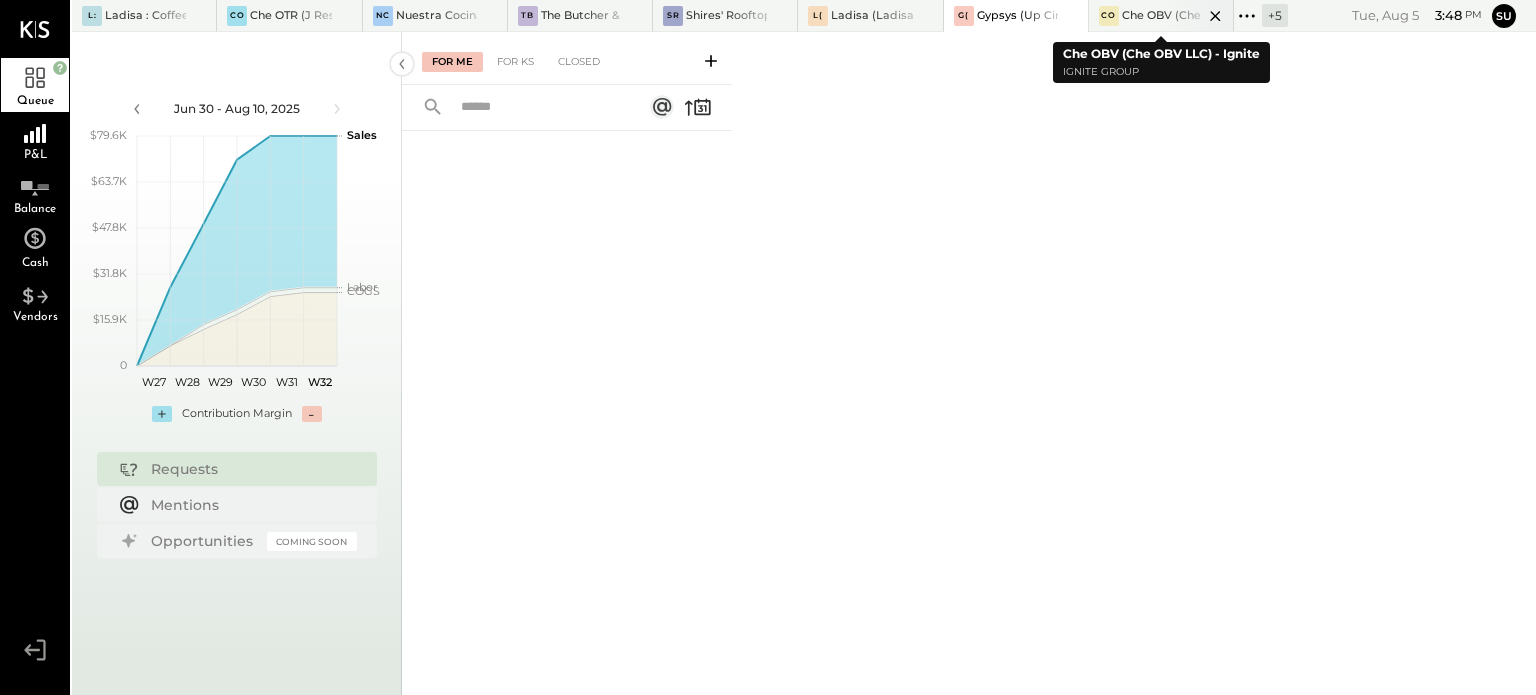 click on "Che OBV (Che OBV LLC) - Ignite" at bounding box center [1162, 16] 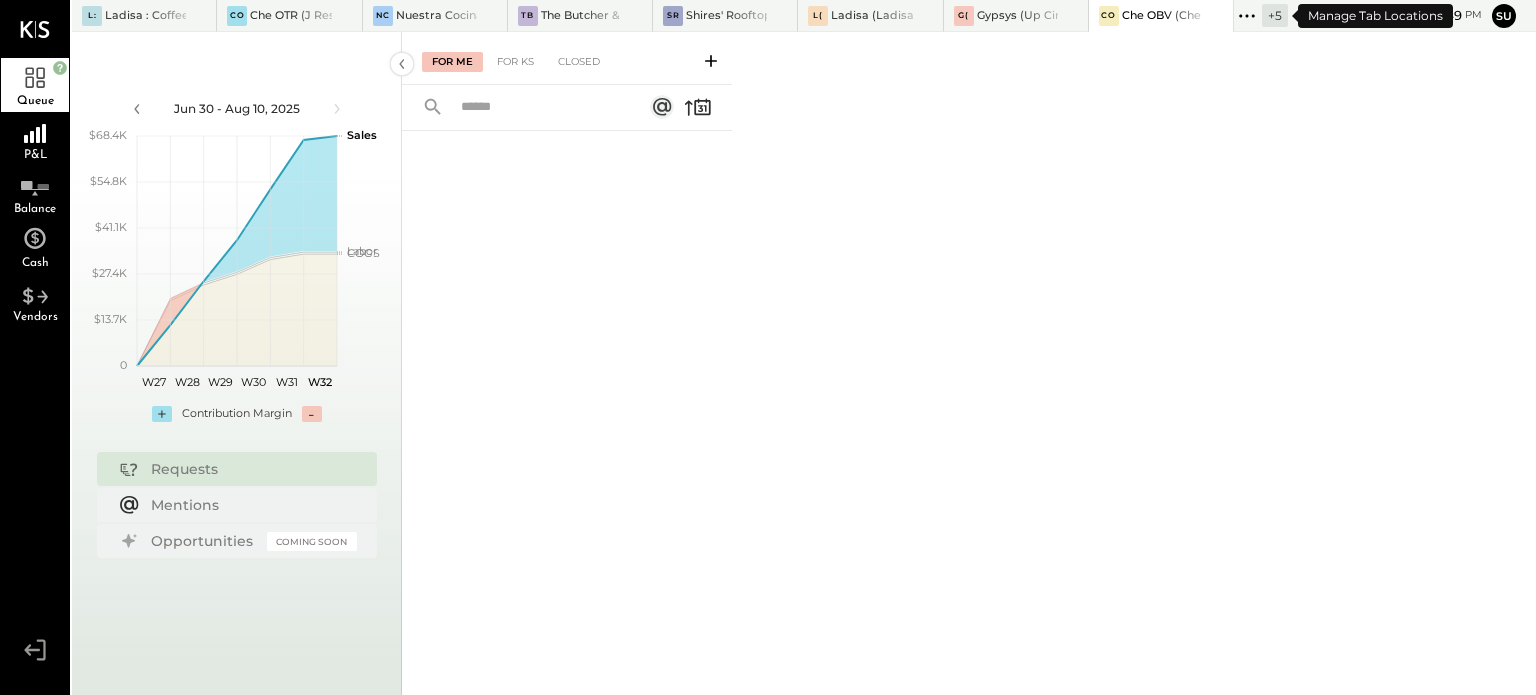 click 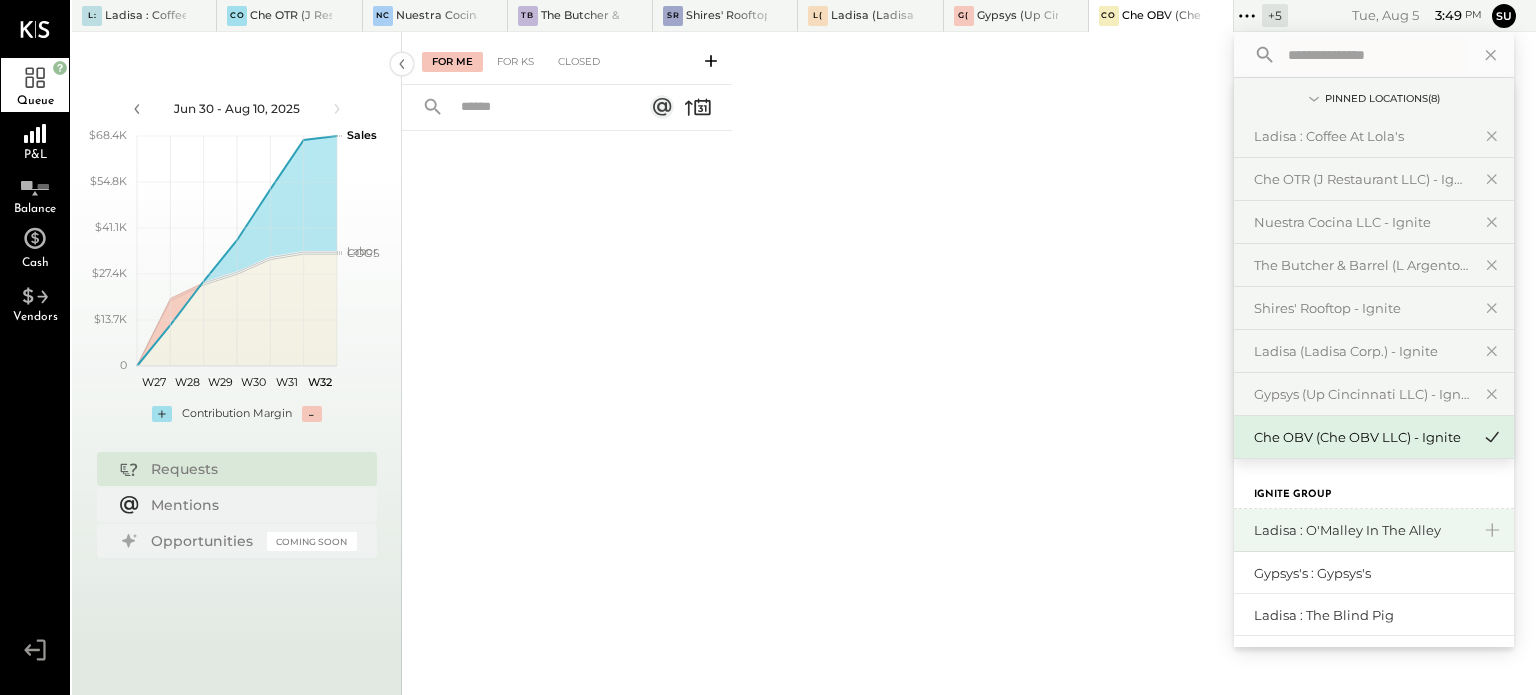 click on "Ladisa : O'Malley in the Alley" at bounding box center (1362, 530) 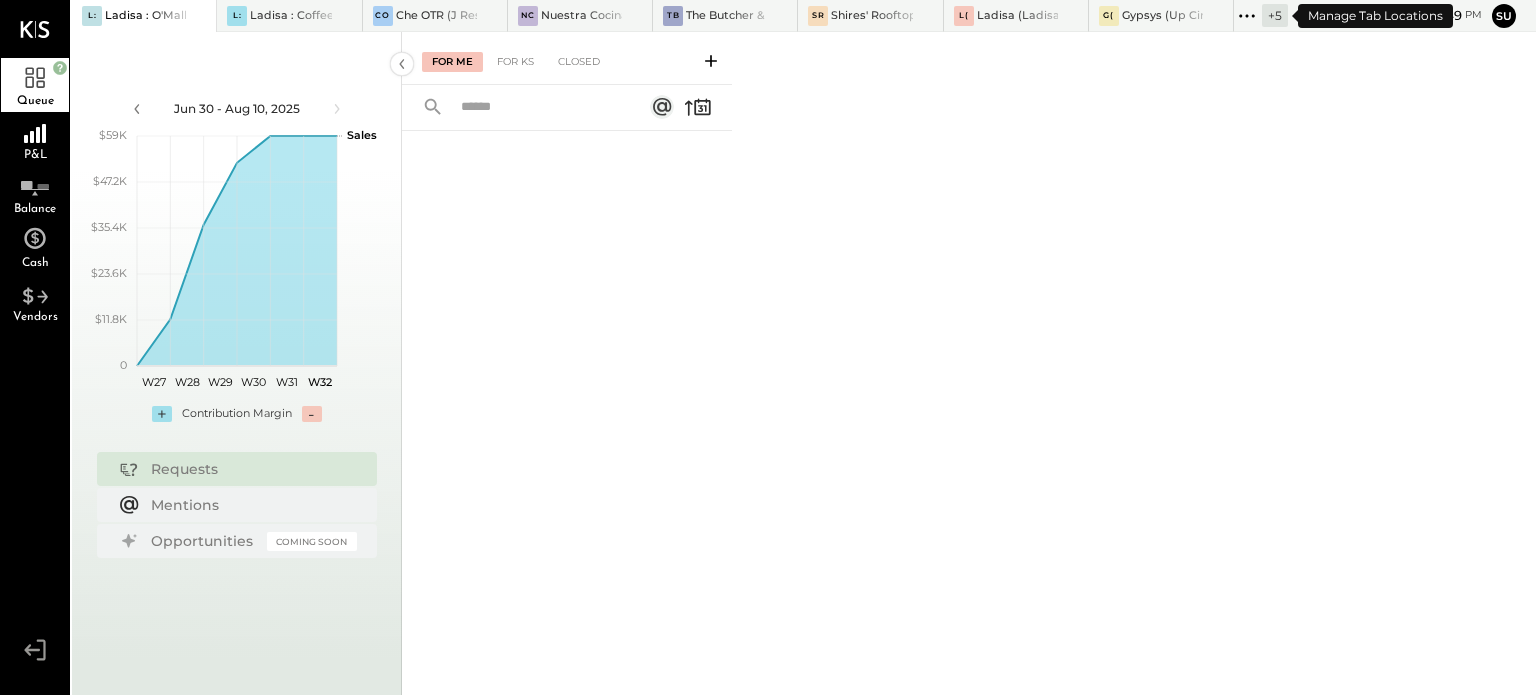 click 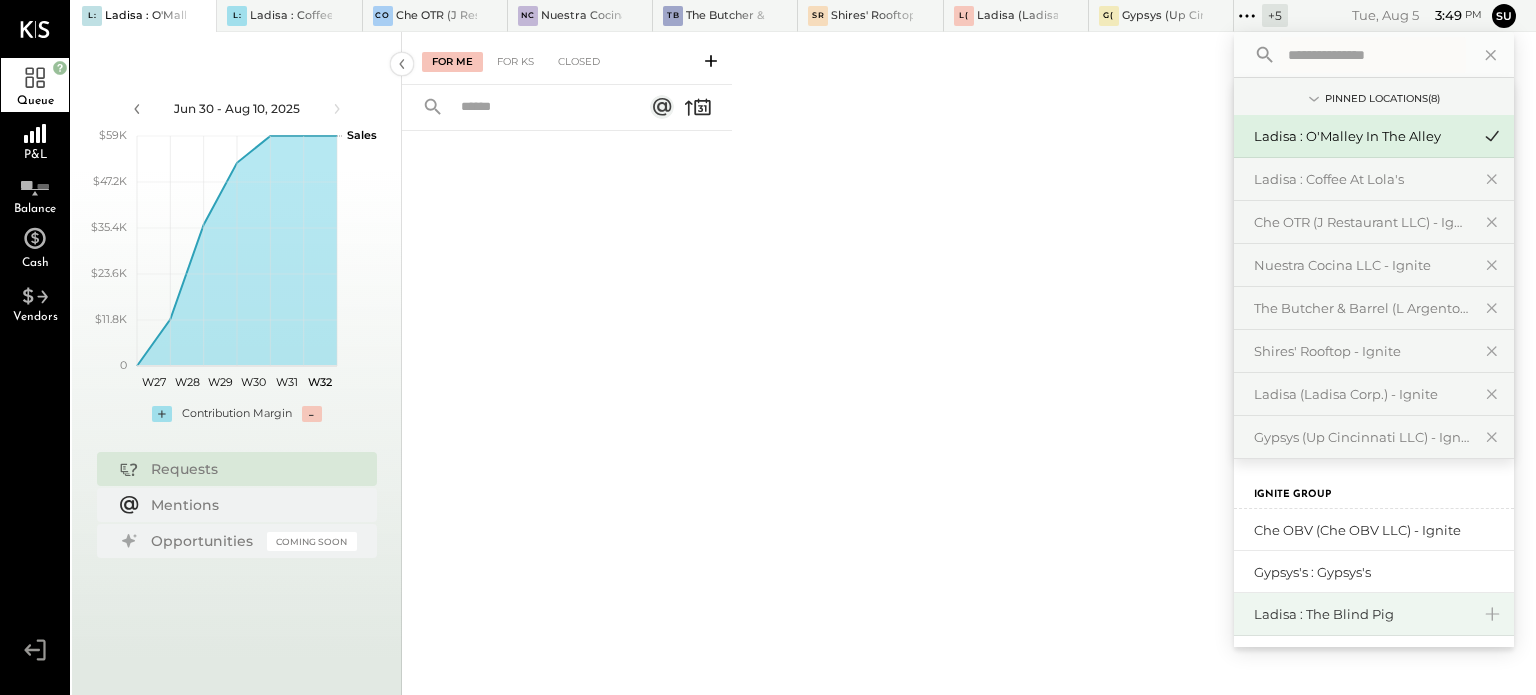 click on "Ladisa : The Blind Pig" at bounding box center (1362, 614) 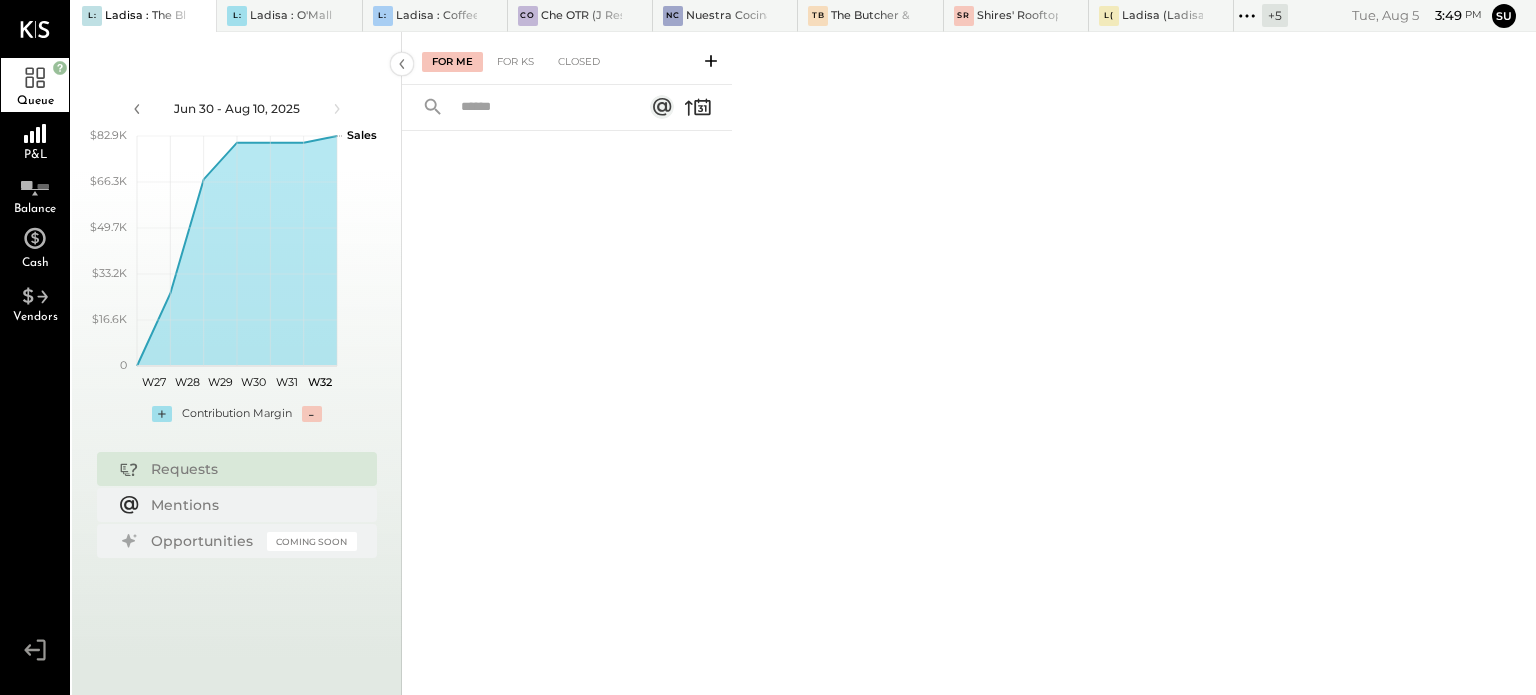 click 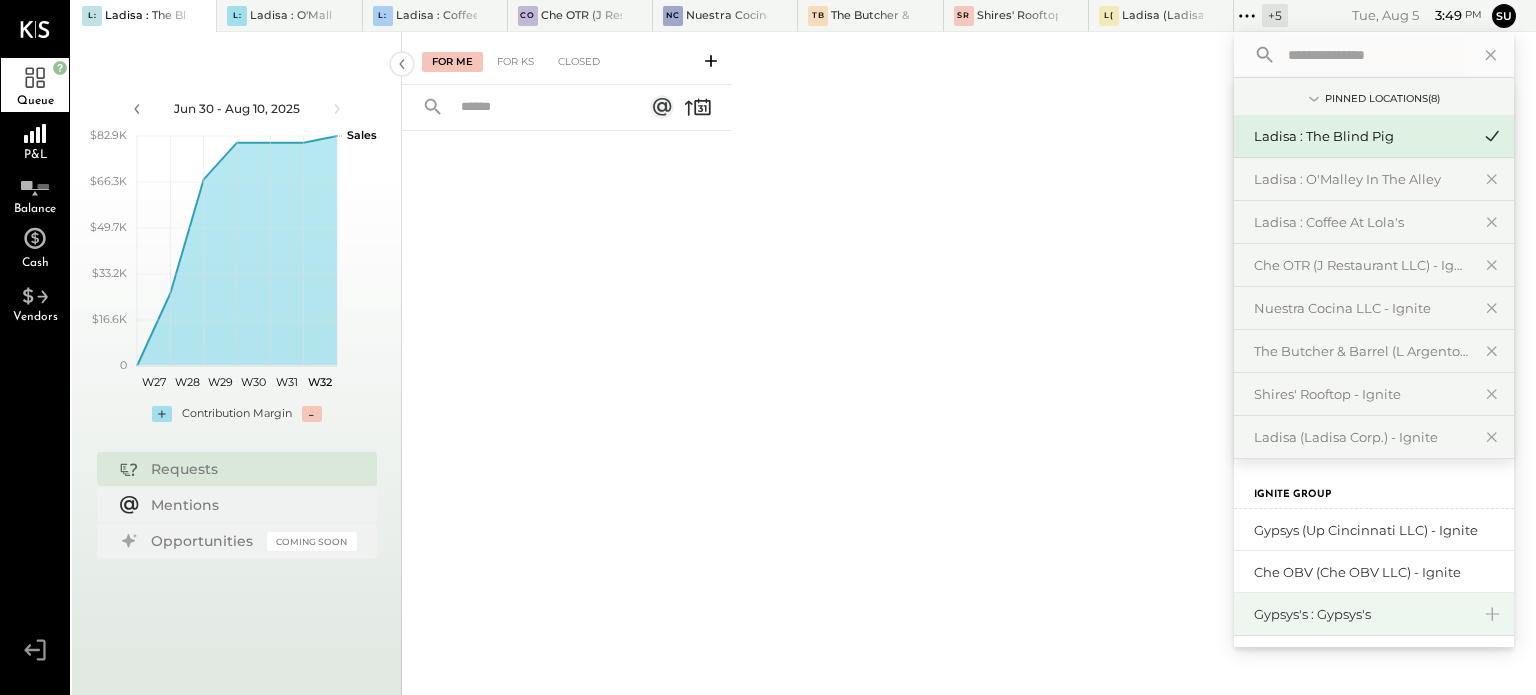 click on "Gypsys's : Gypsys's" at bounding box center (1362, 614) 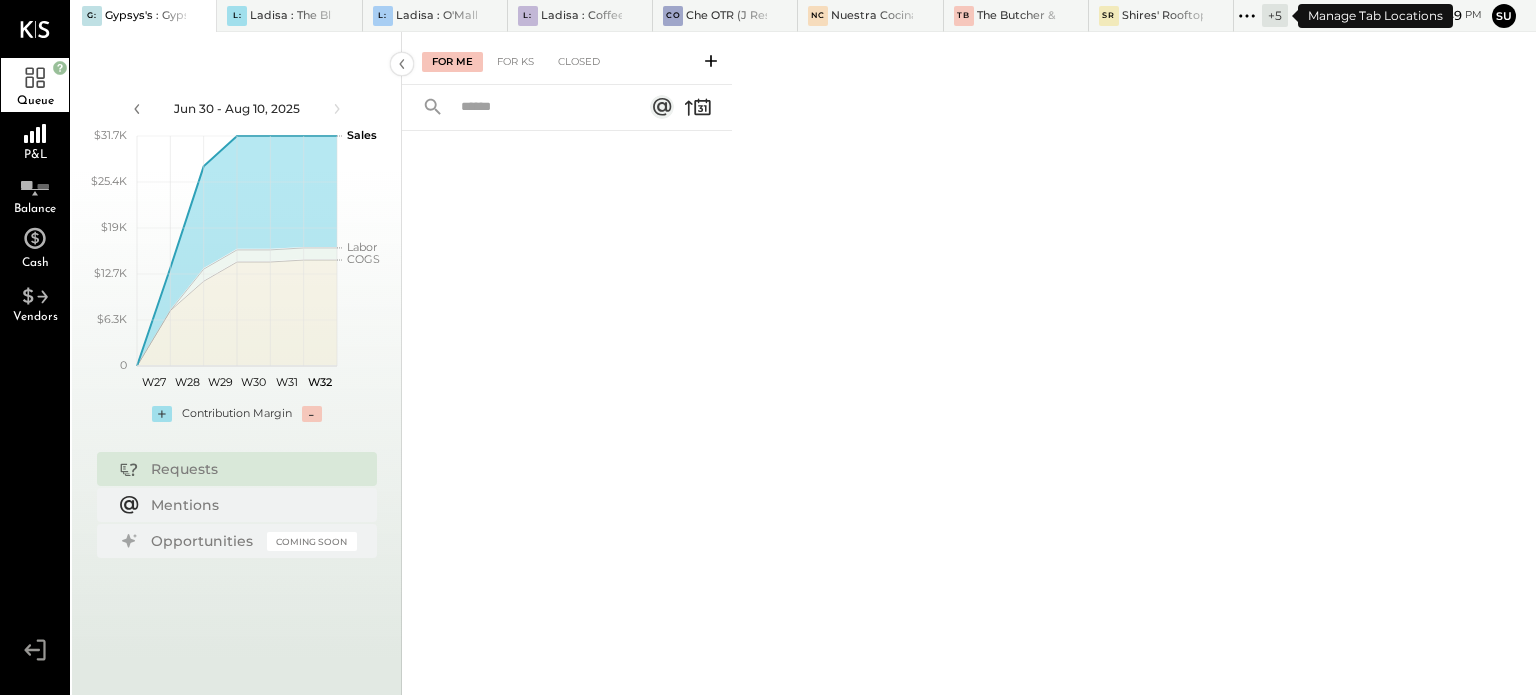 click 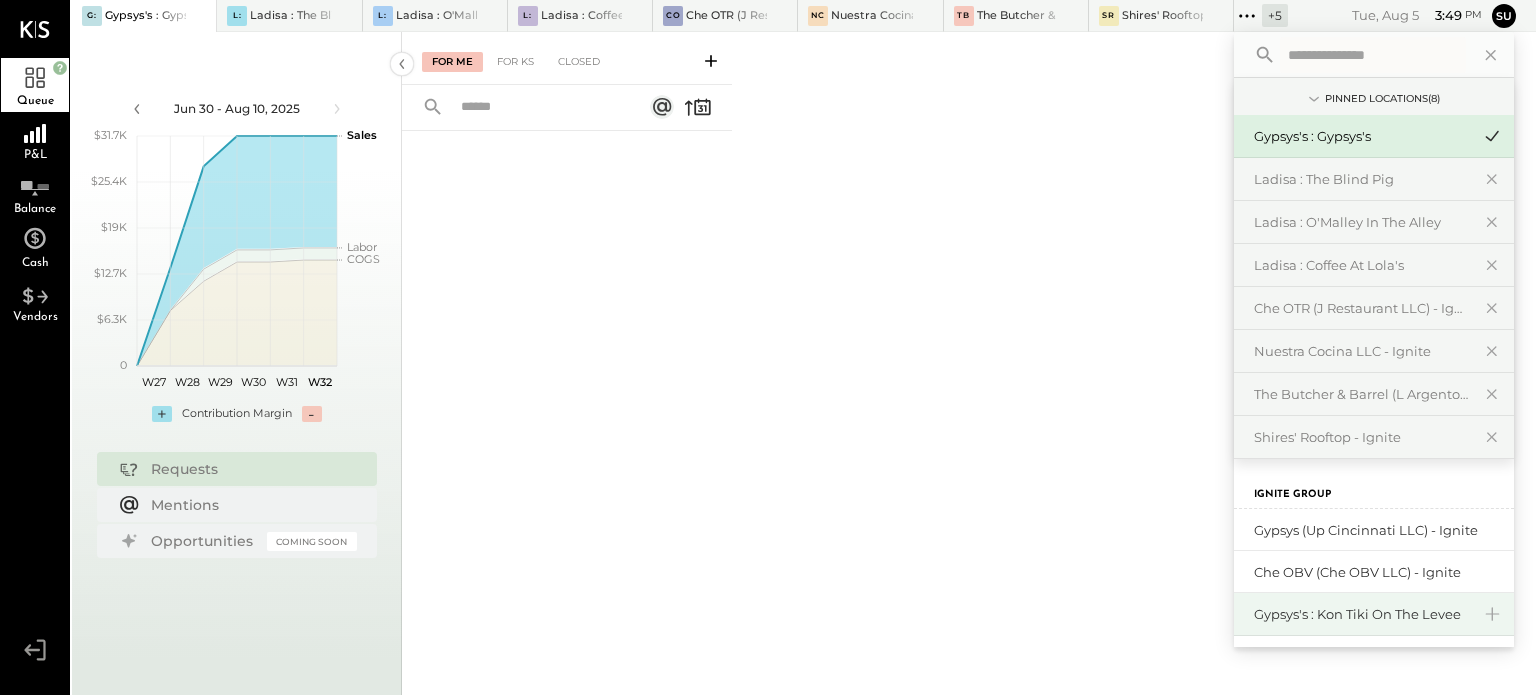 click on "Gypsys's : Kon Tiki on the levee" at bounding box center (1362, 614) 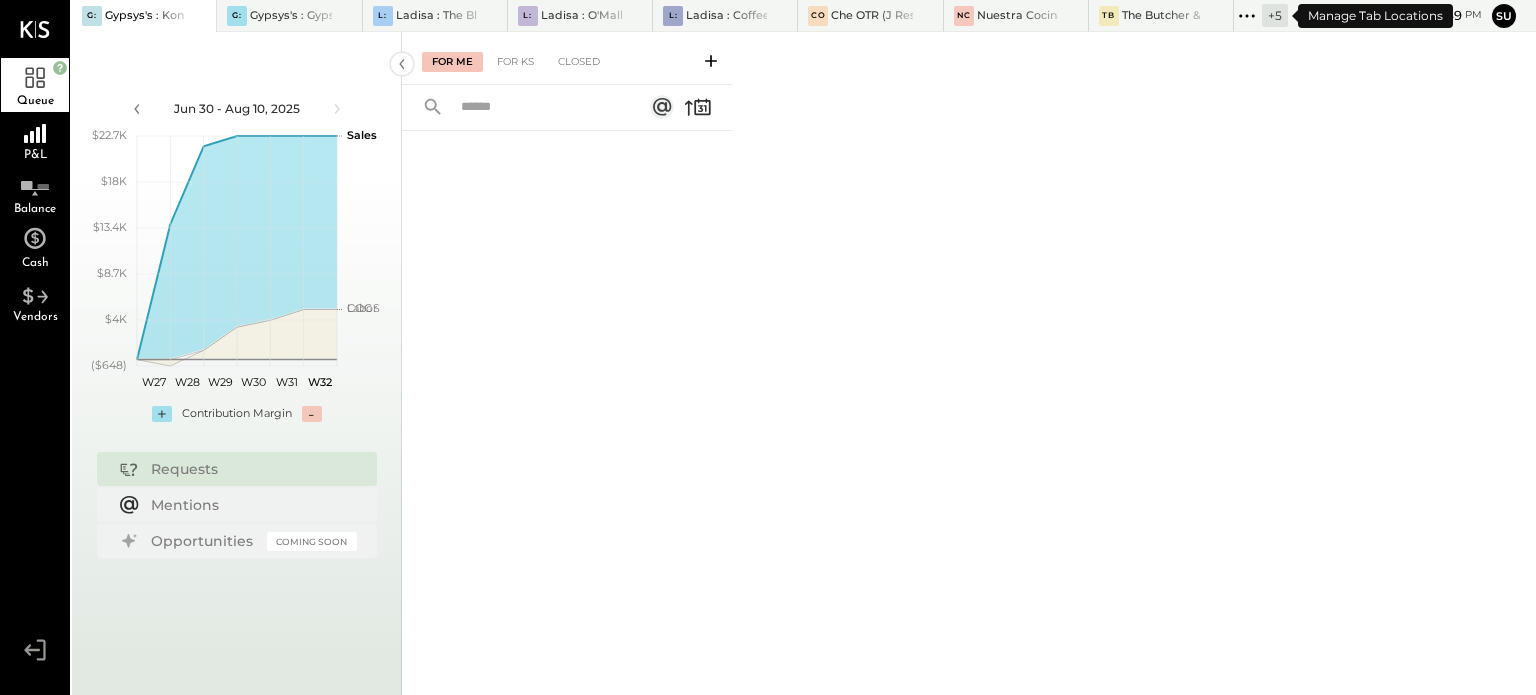 click 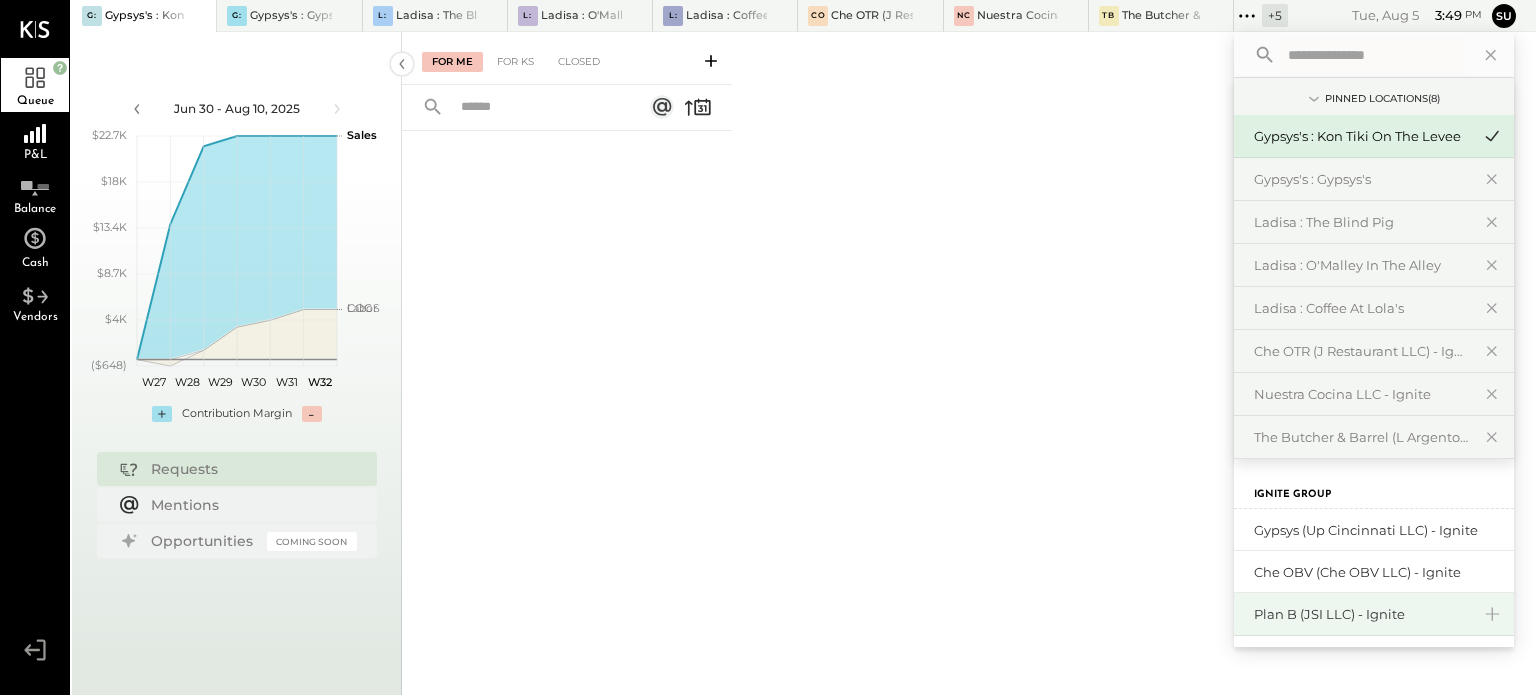 click on "Plan B (JSI LLC) - Ignite" at bounding box center (1362, 614) 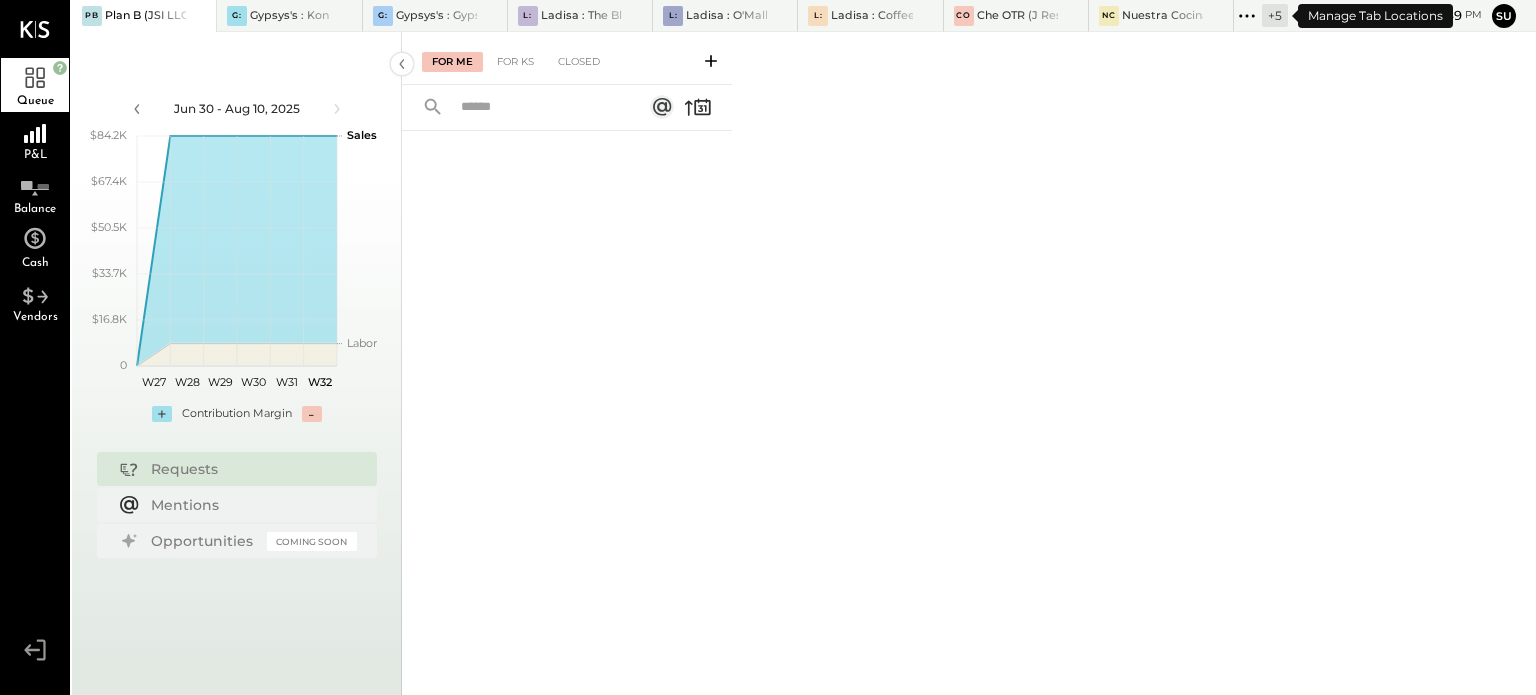 click 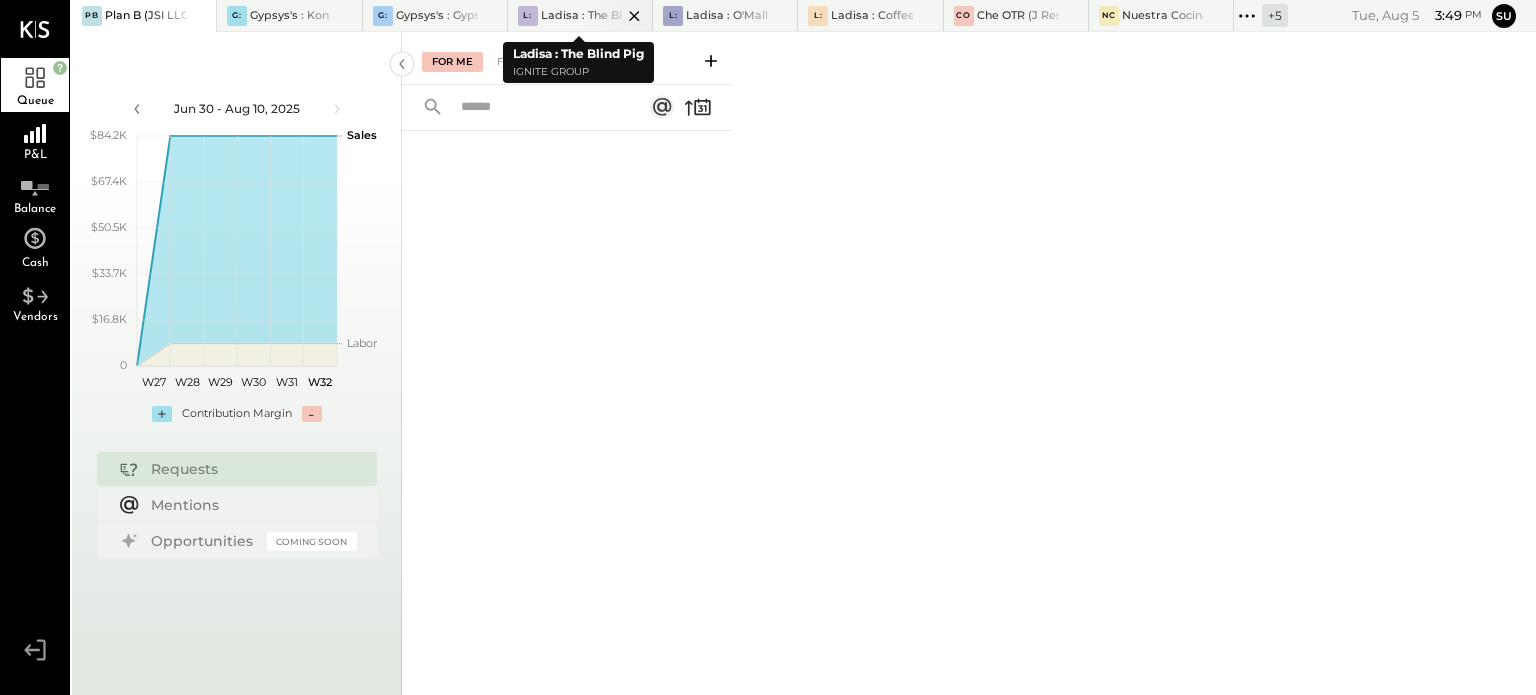 click at bounding box center [617, 15] 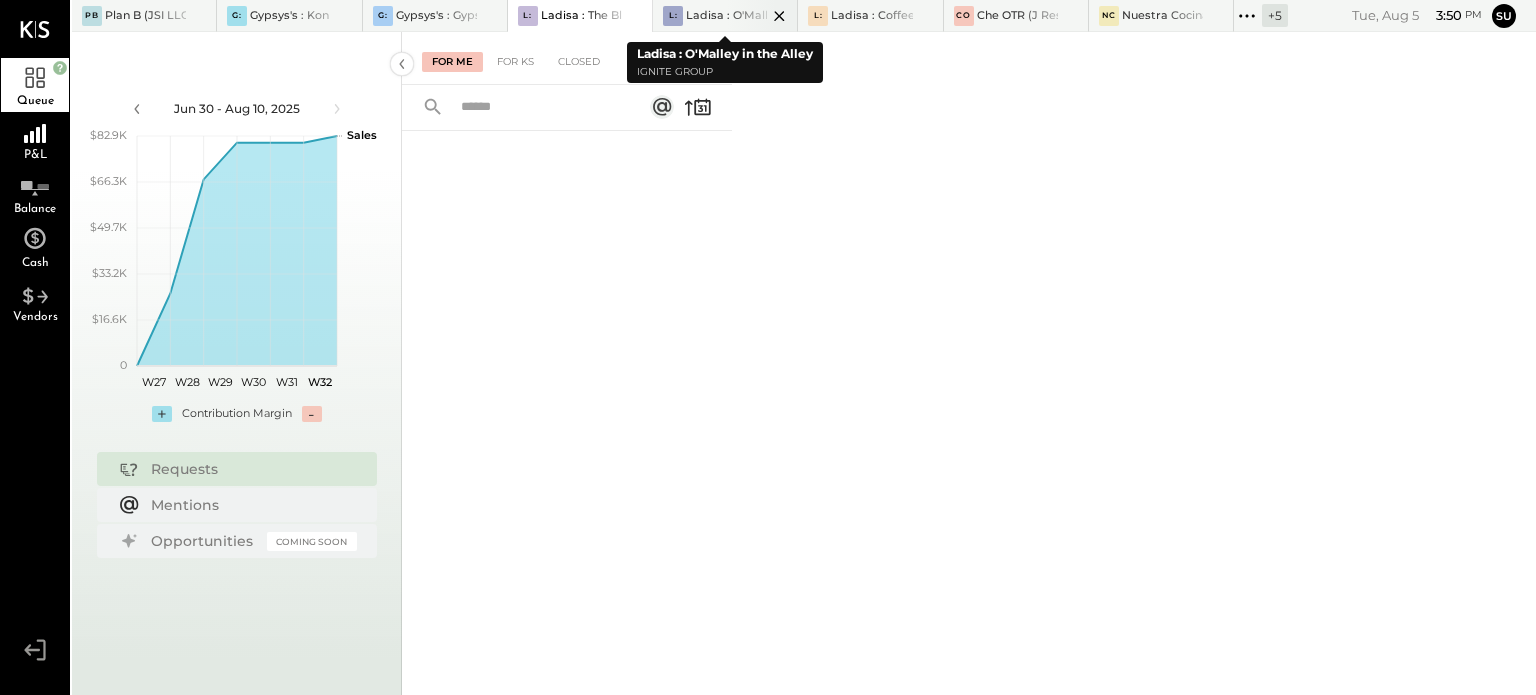 click on "Ladisa : O'Malley in the Alley" at bounding box center (726, 16) 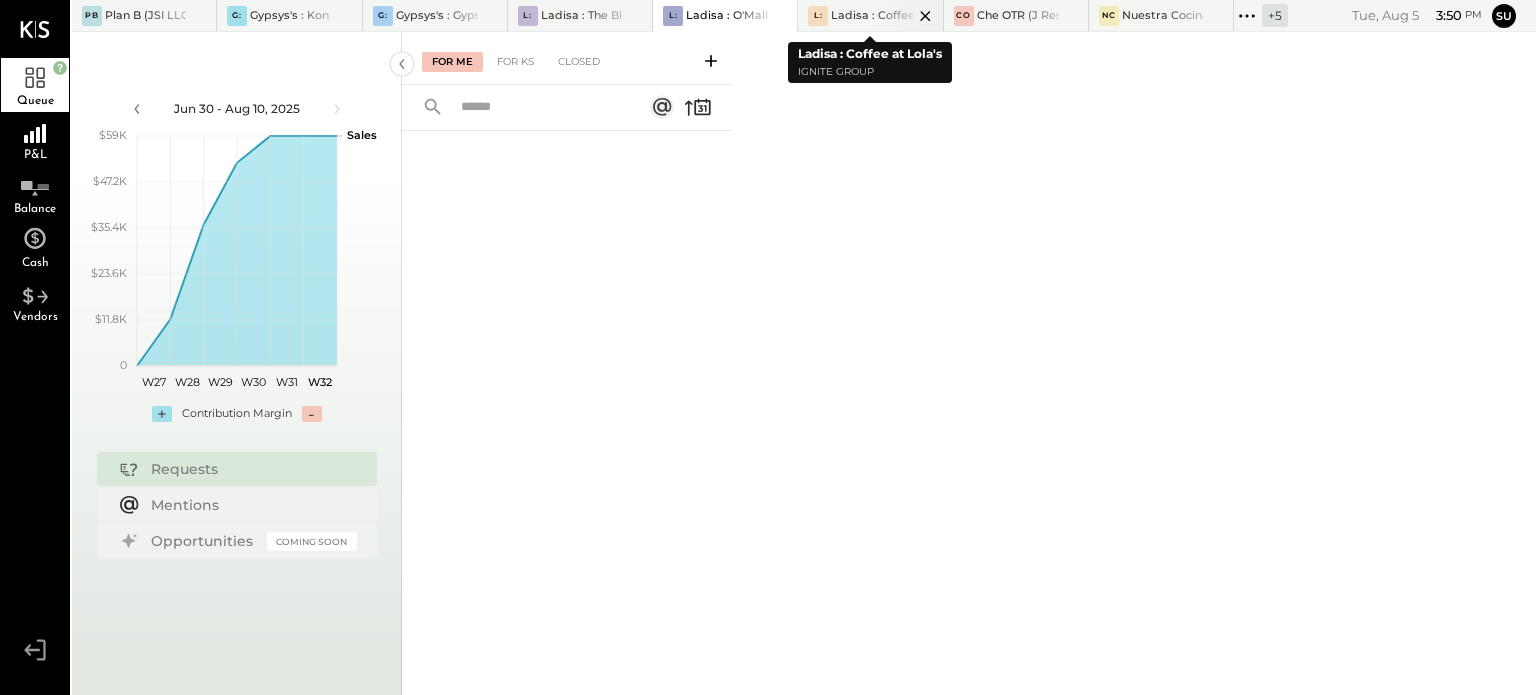 click on "Ladisa : Coffee at Lola's" at bounding box center (871, 16) 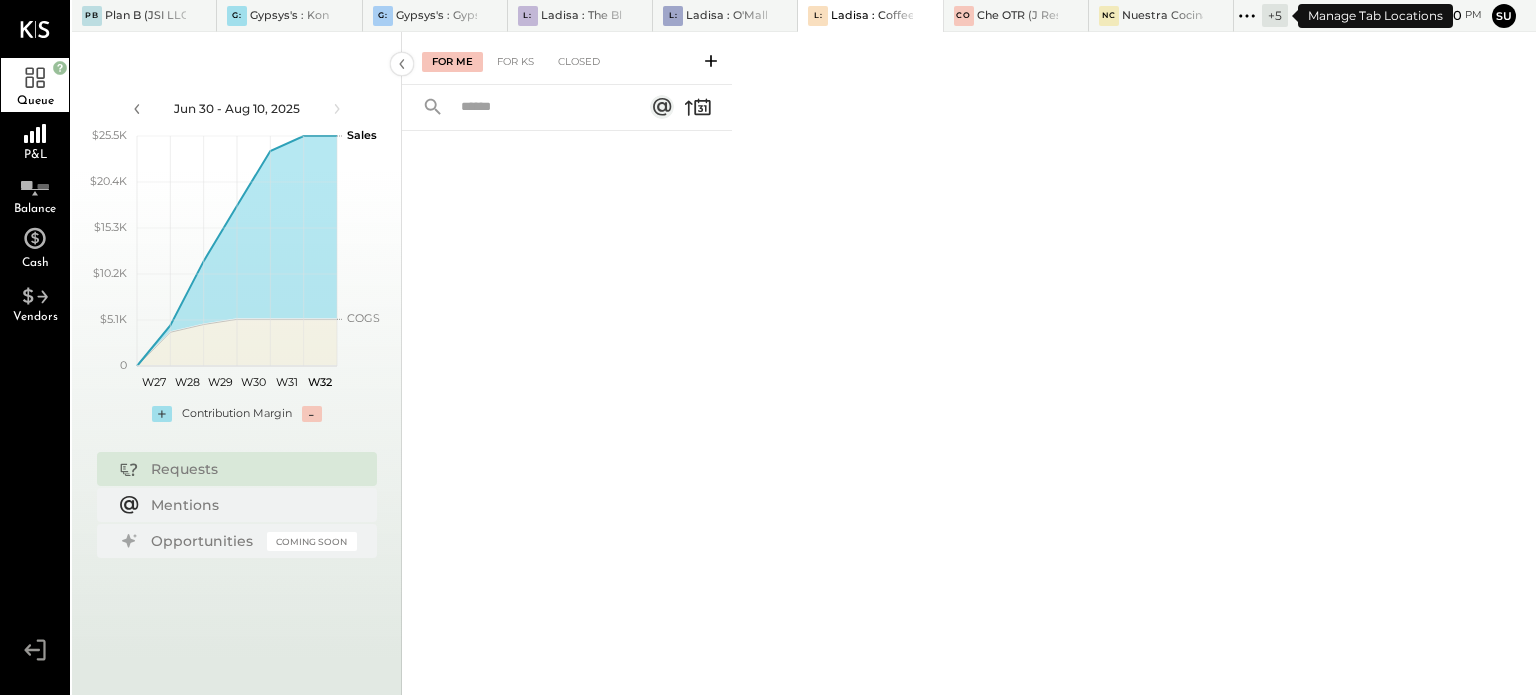 click 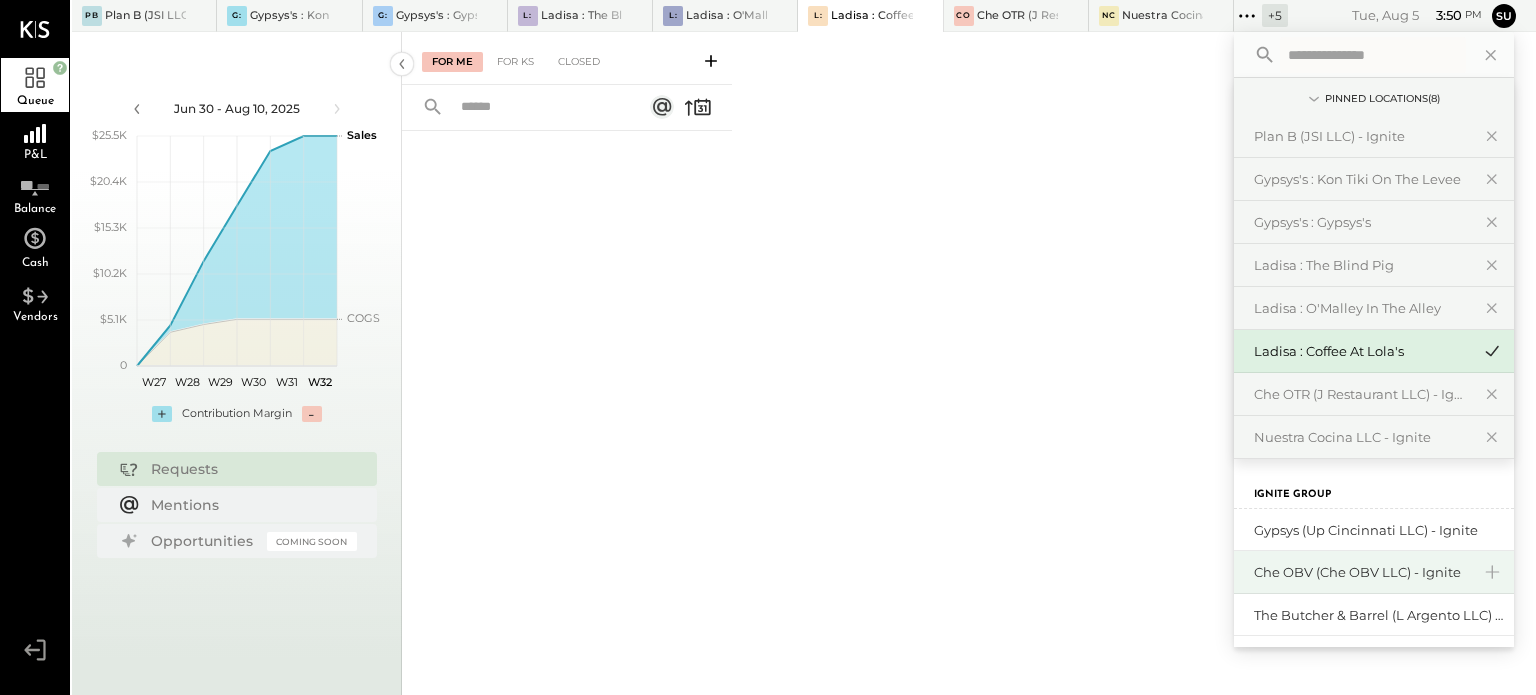 scroll, scrollTop: 86, scrollLeft: 0, axis: vertical 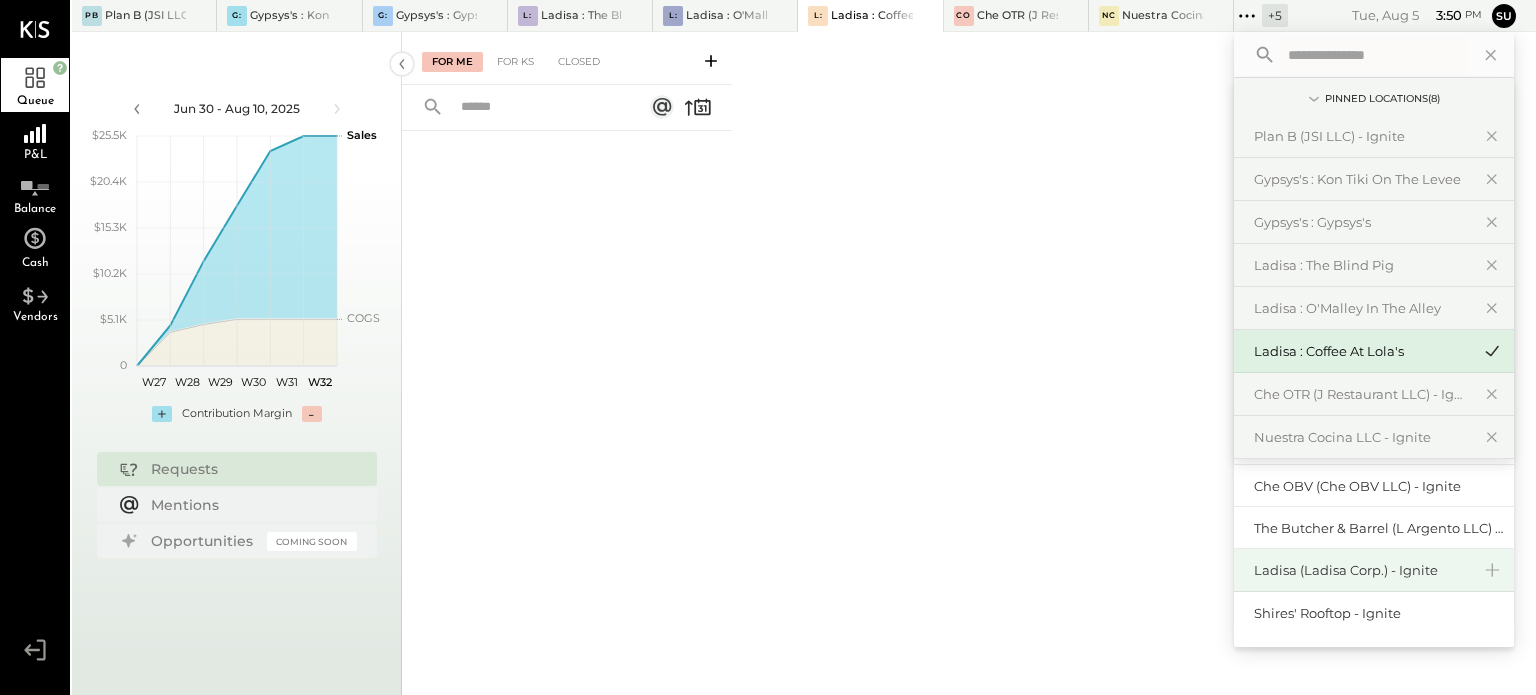 click on "Ladisa (Ladisa Corp.) - Ignite" at bounding box center (1362, 570) 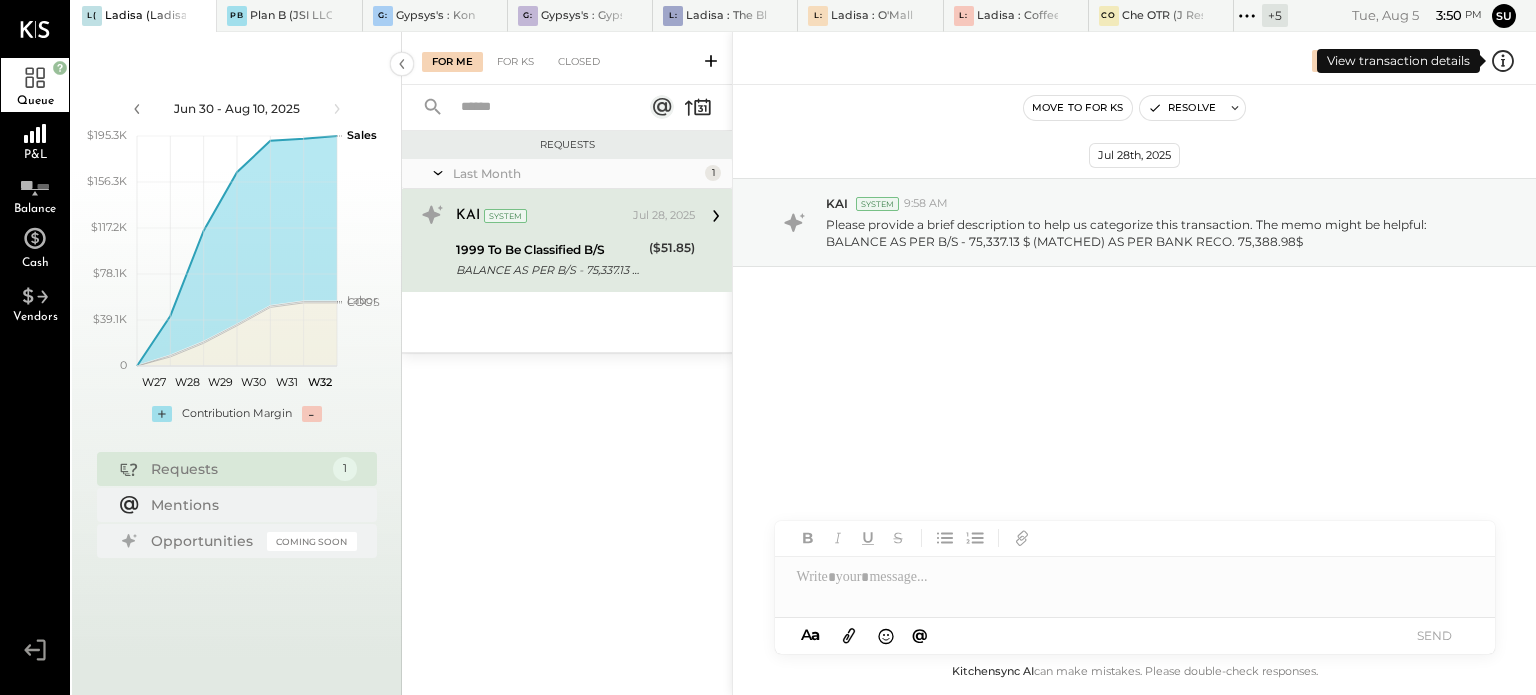 click 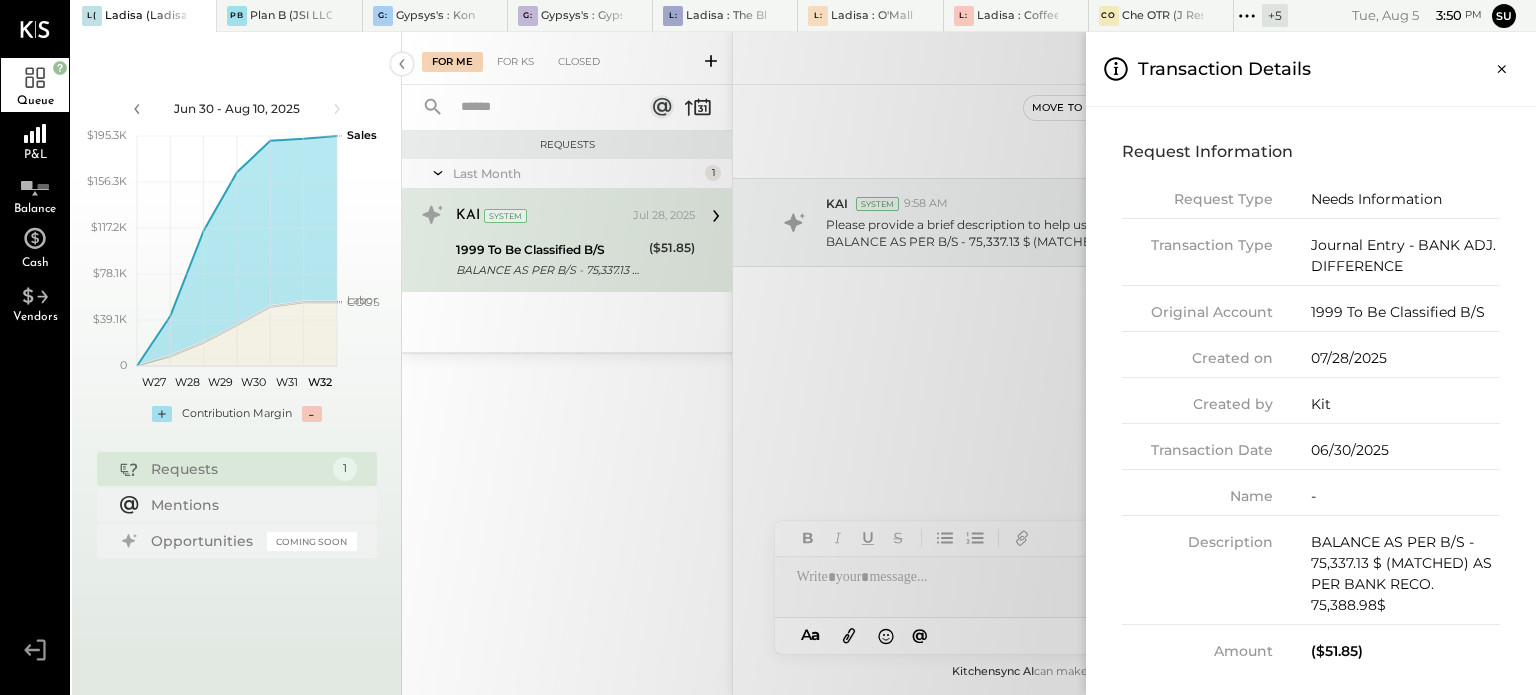 scroll, scrollTop: 8, scrollLeft: 0, axis: vertical 